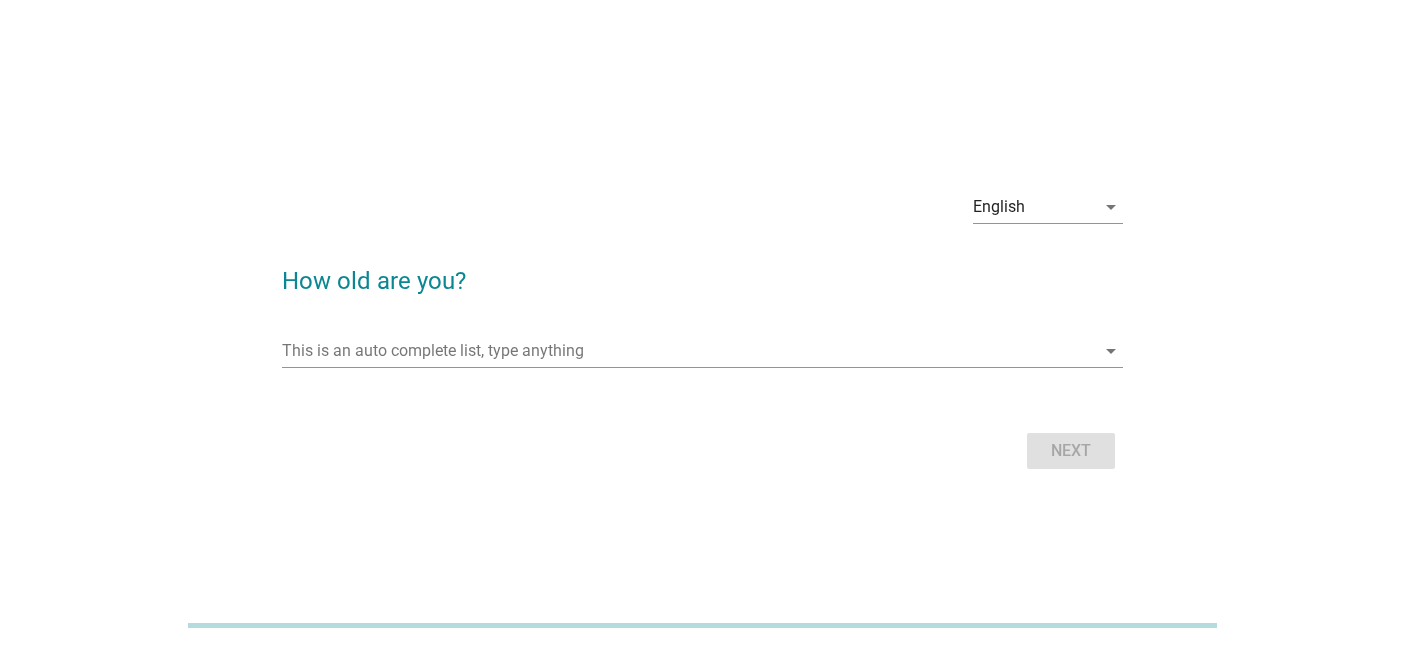 scroll, scrollTop: 0, scrollLeft: 0, axis: both 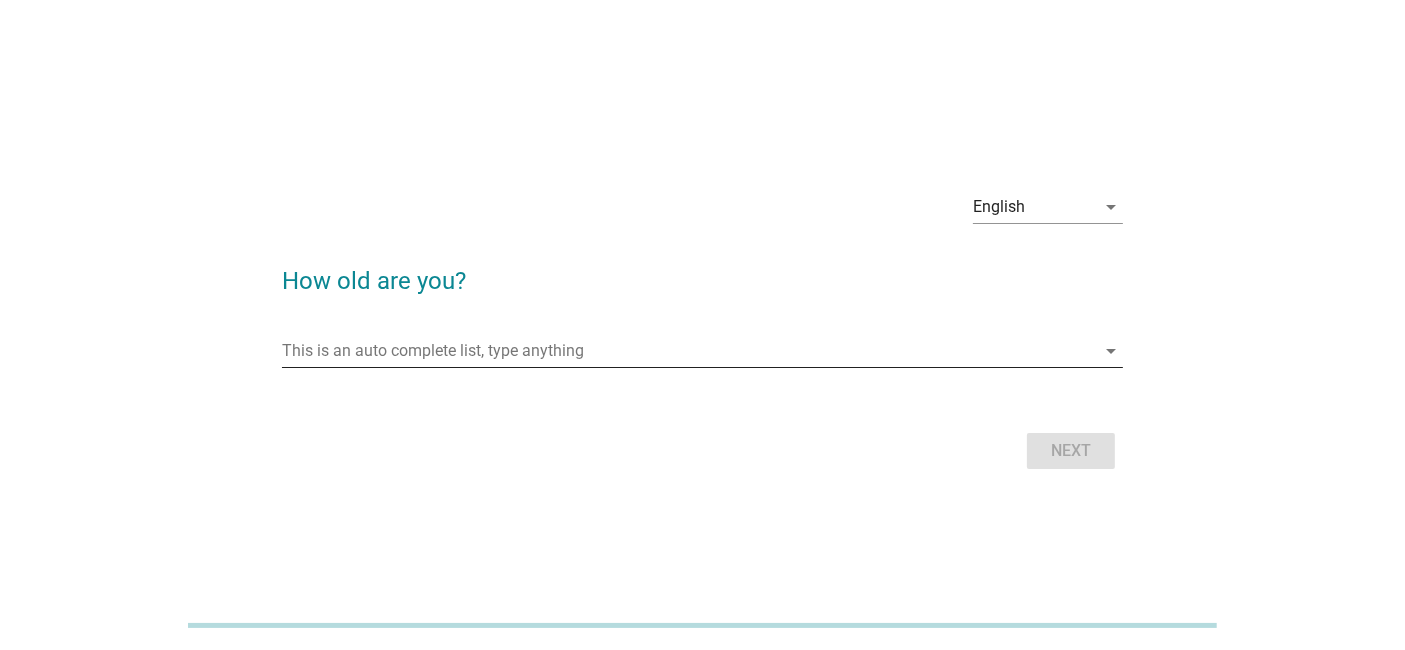 click at bounding box center [688, 351] 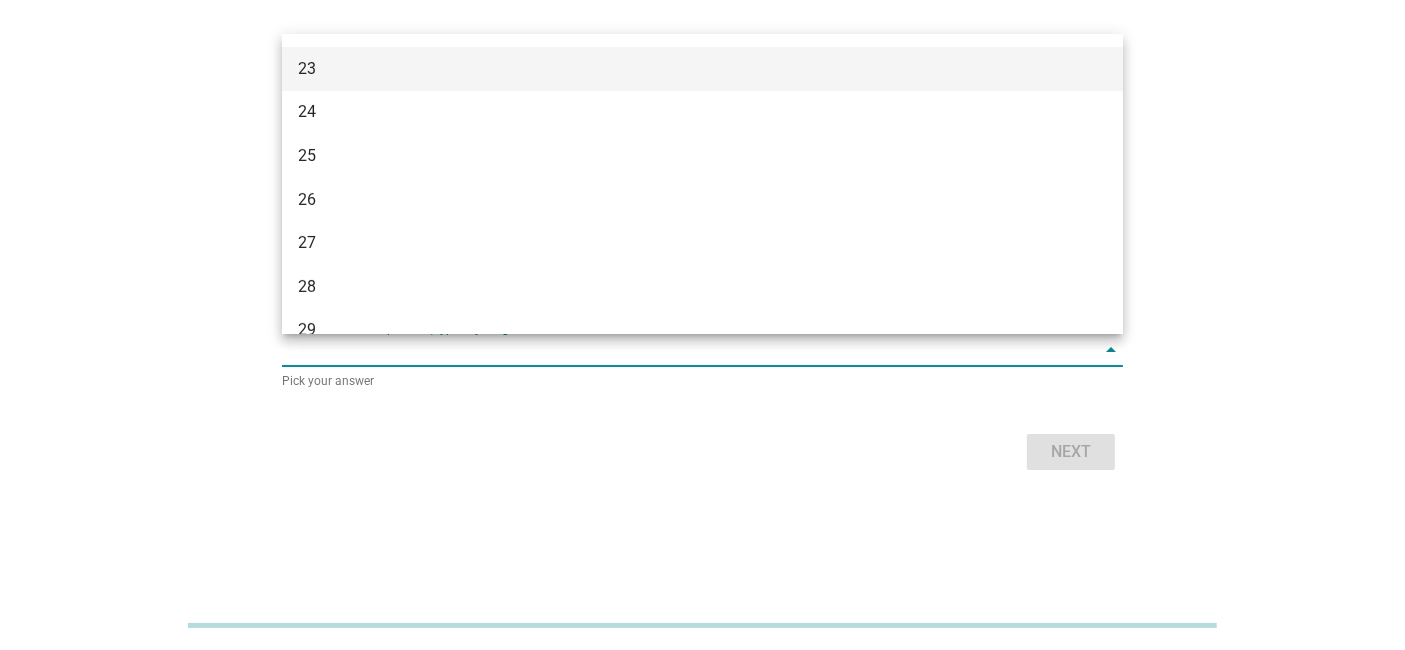 scroll, scrollTop: 239, scrollLeft: 0, axis: vertical 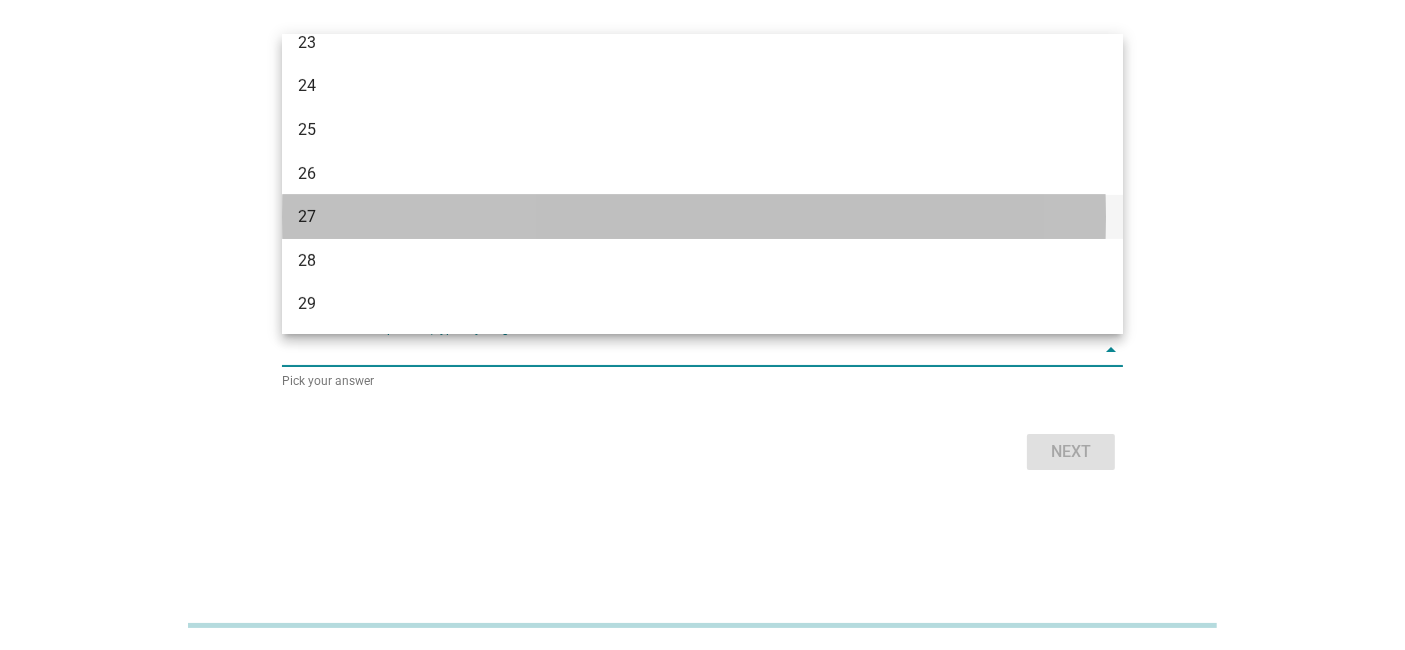 click on "27" at bounding box center (669, 217) 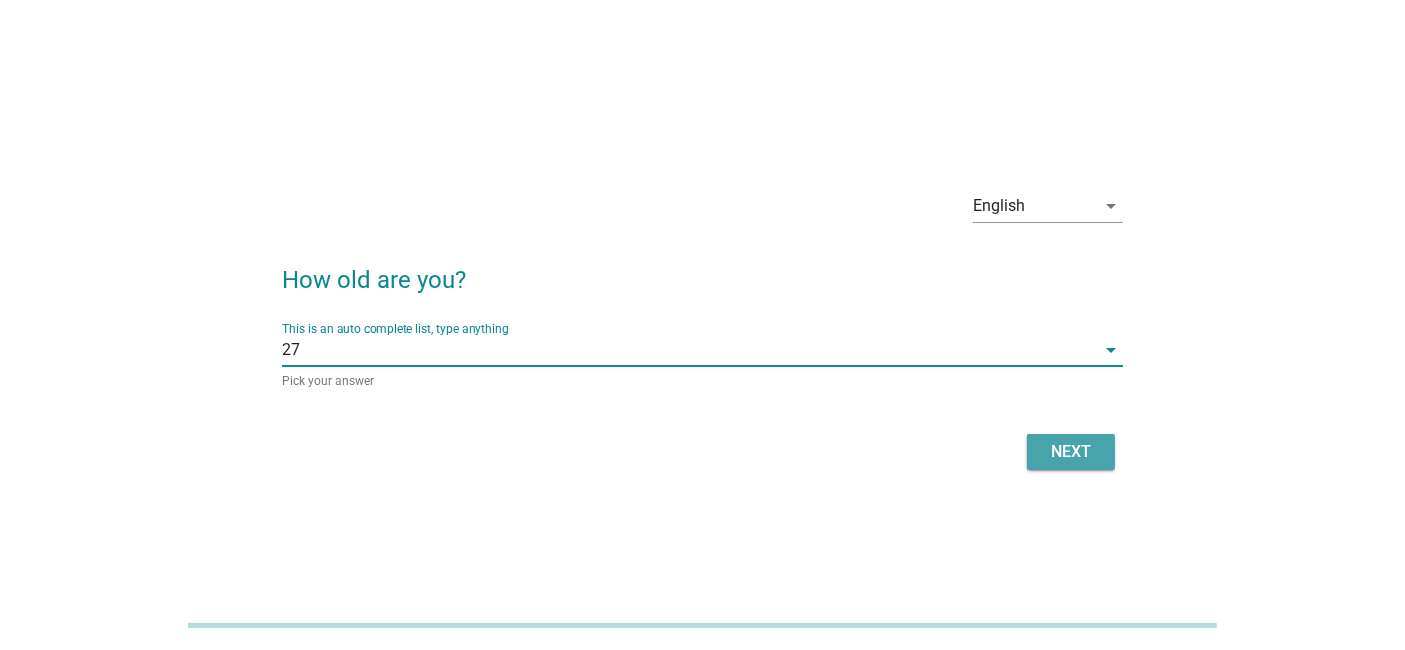 click on "Next" at bounding box center [1071, 452] 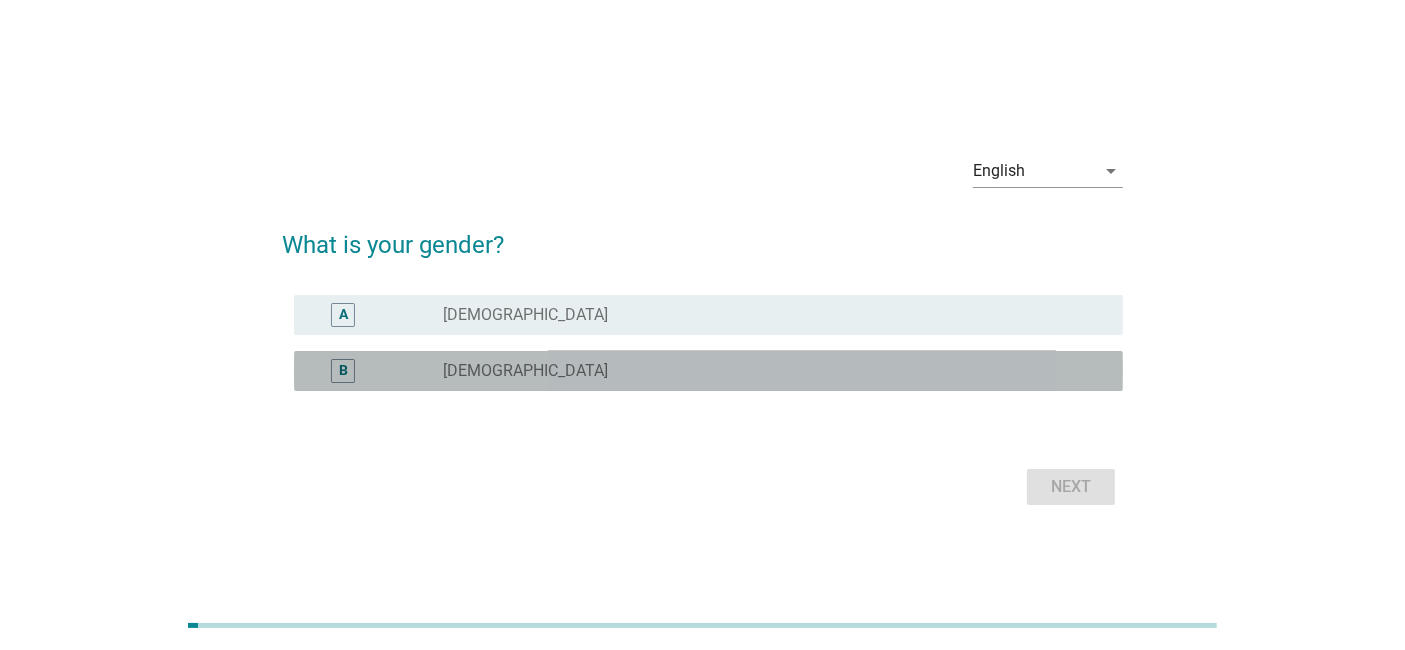 click on "radio_button_unchecked [DEMOGRAPHIC_DATA]" at bounding box center (767, 371) 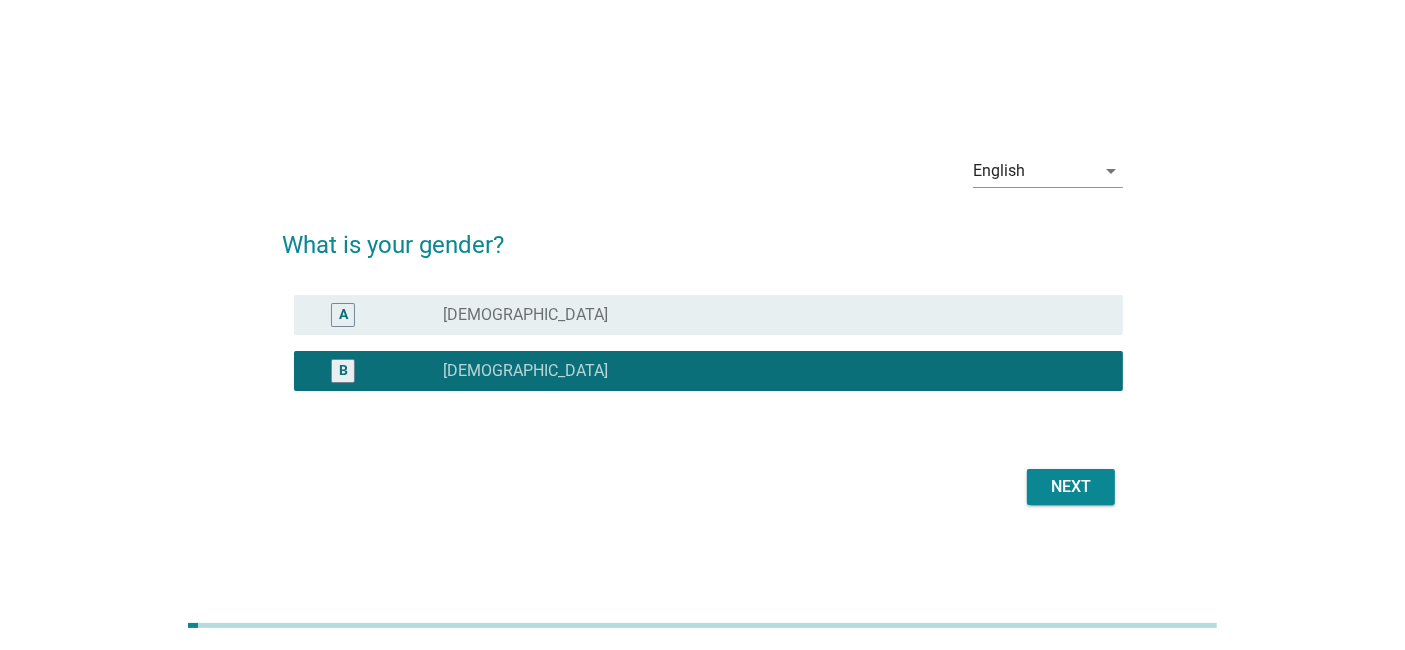 click on "Next" at bounding box center (1071, 487) 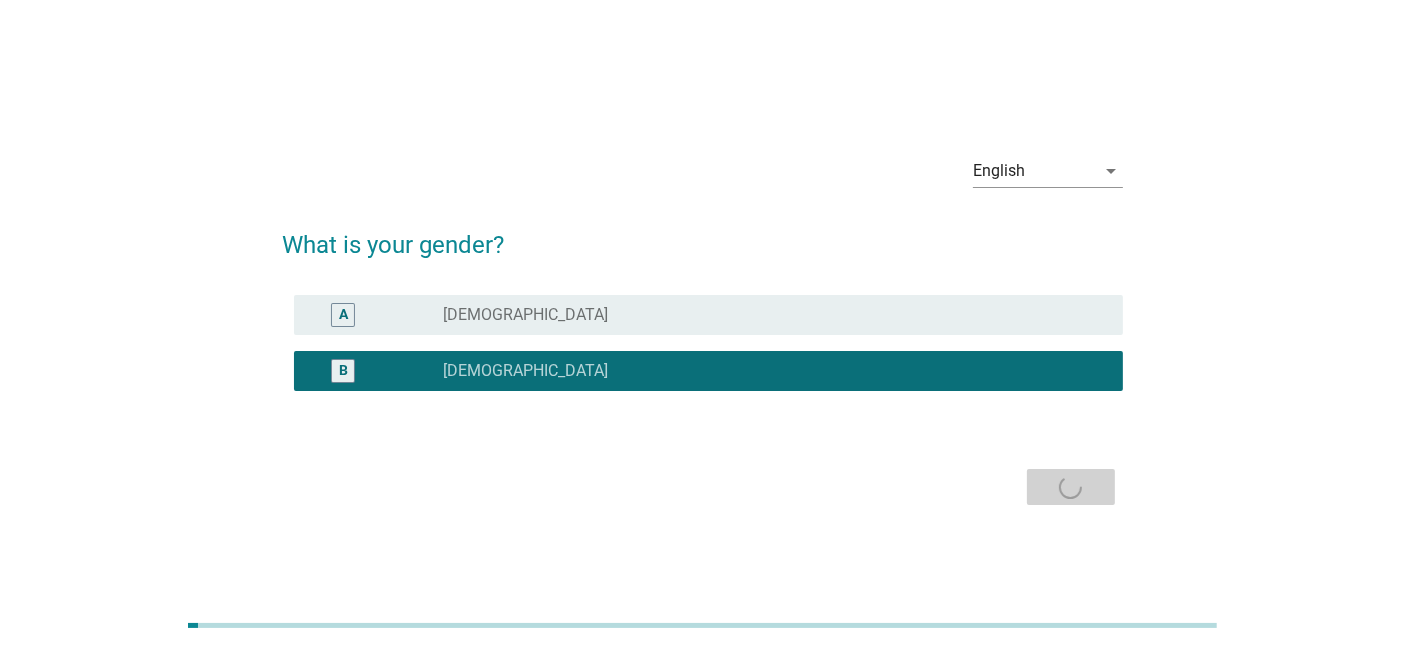 click on "Next" at bounding box center [702, 487] 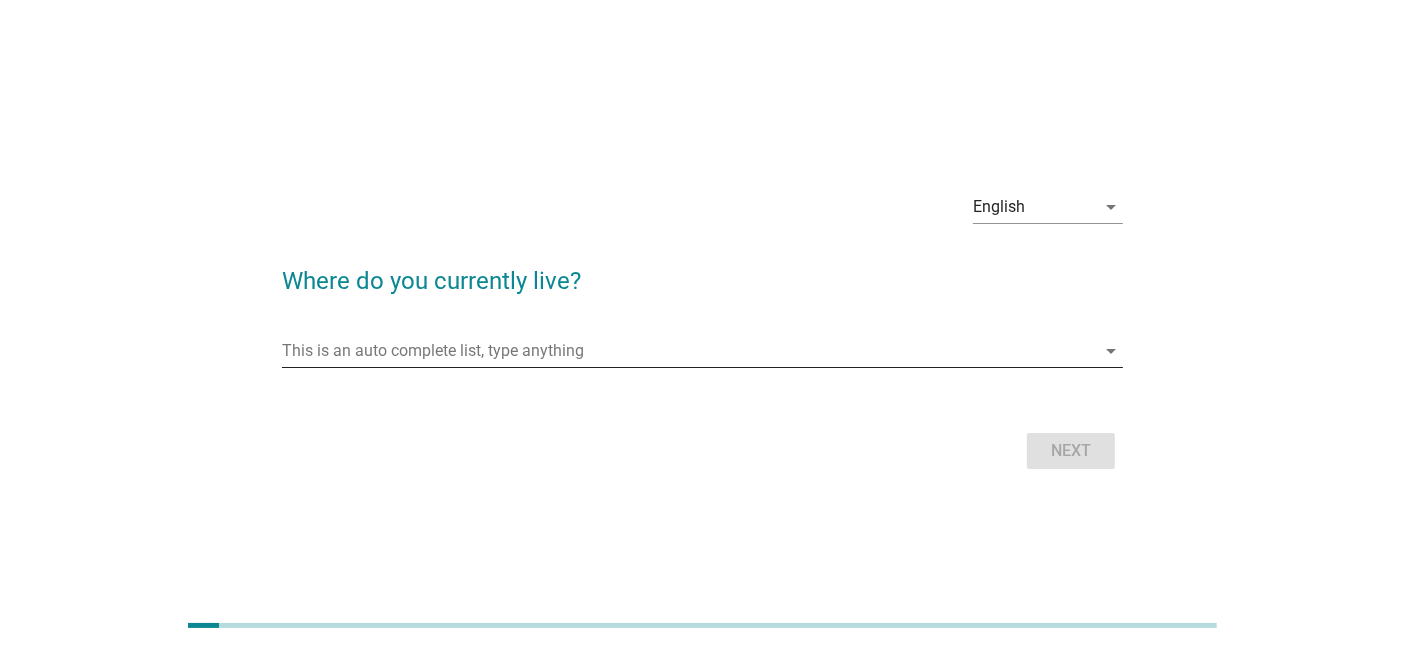 click at bounding box center [688, 351] 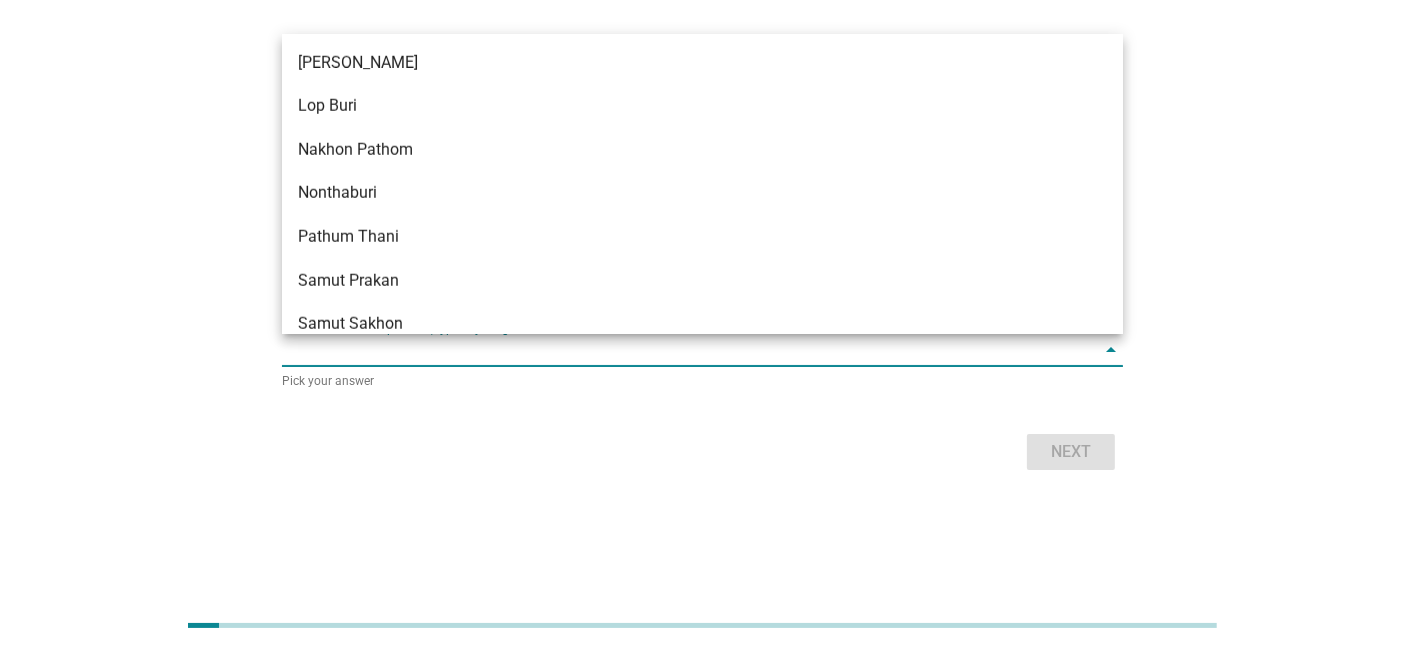 scroll, scrollTop: 1748, scrollLeft: 0, axis: vertical 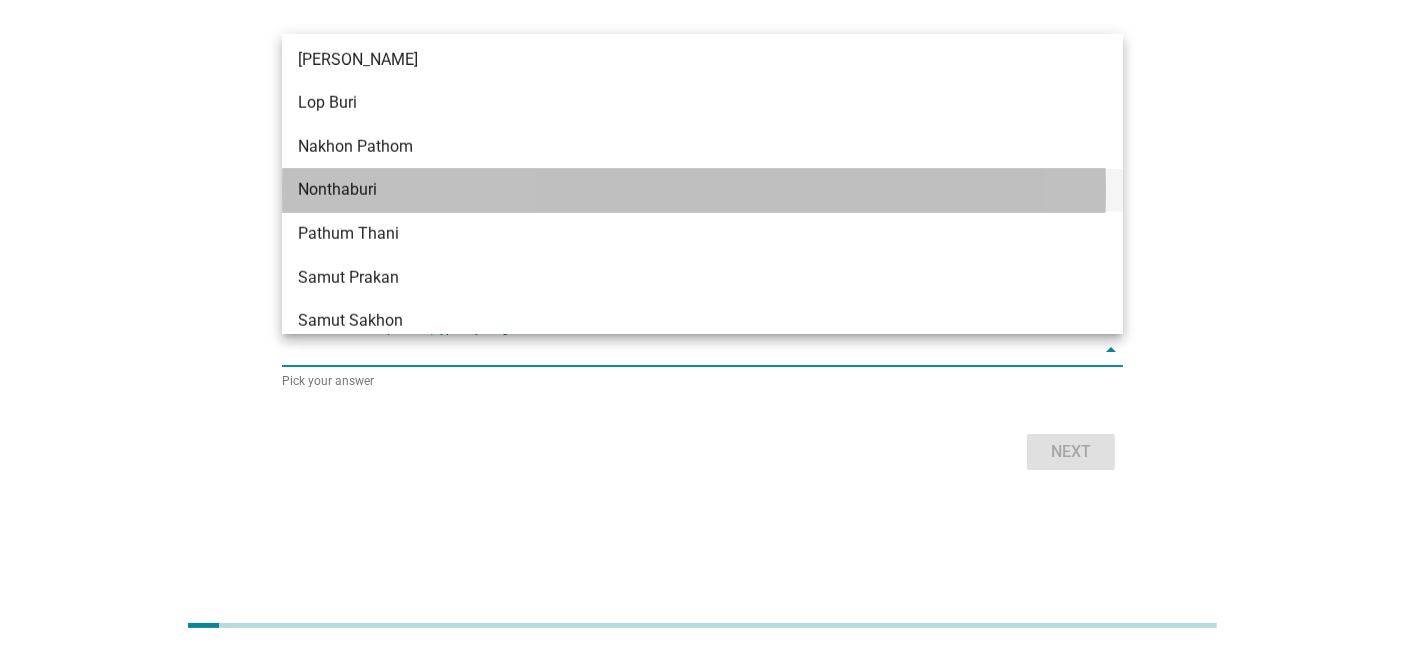 click on "Nonthaburi" at bounding box center (669, 190) 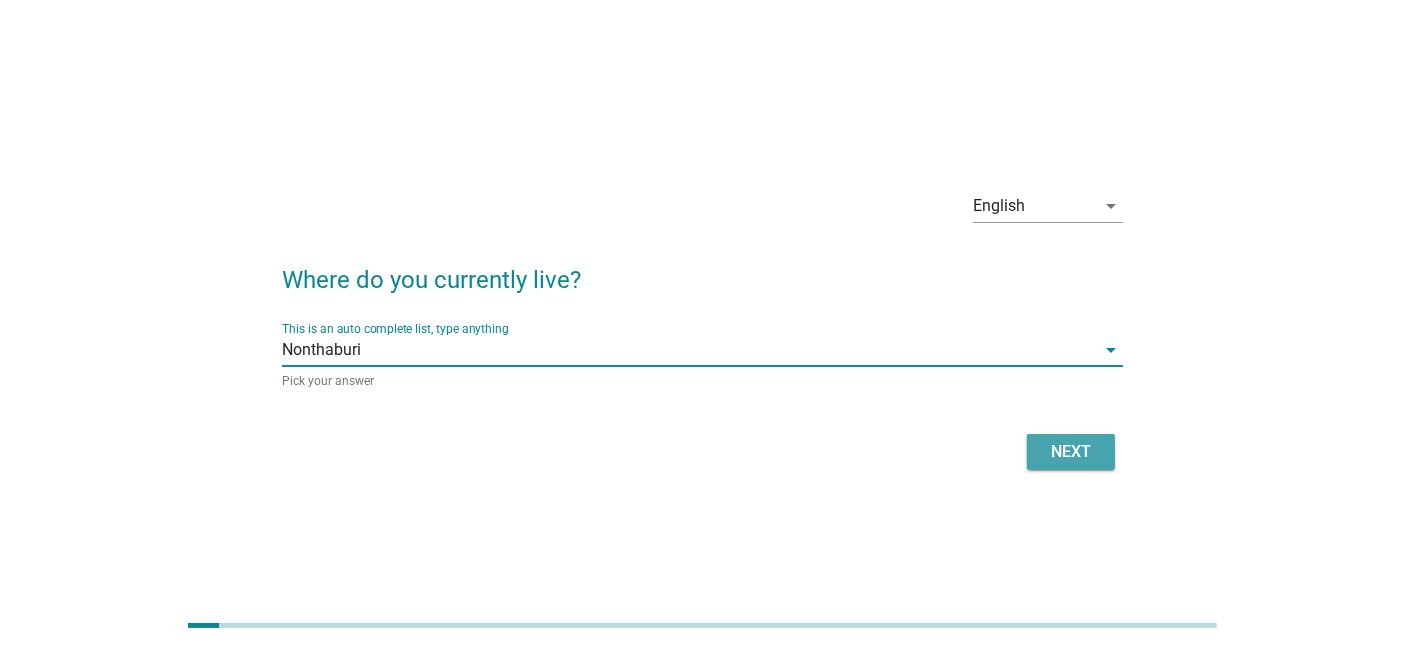 click on "Next" at bounding box center (1071, 452) 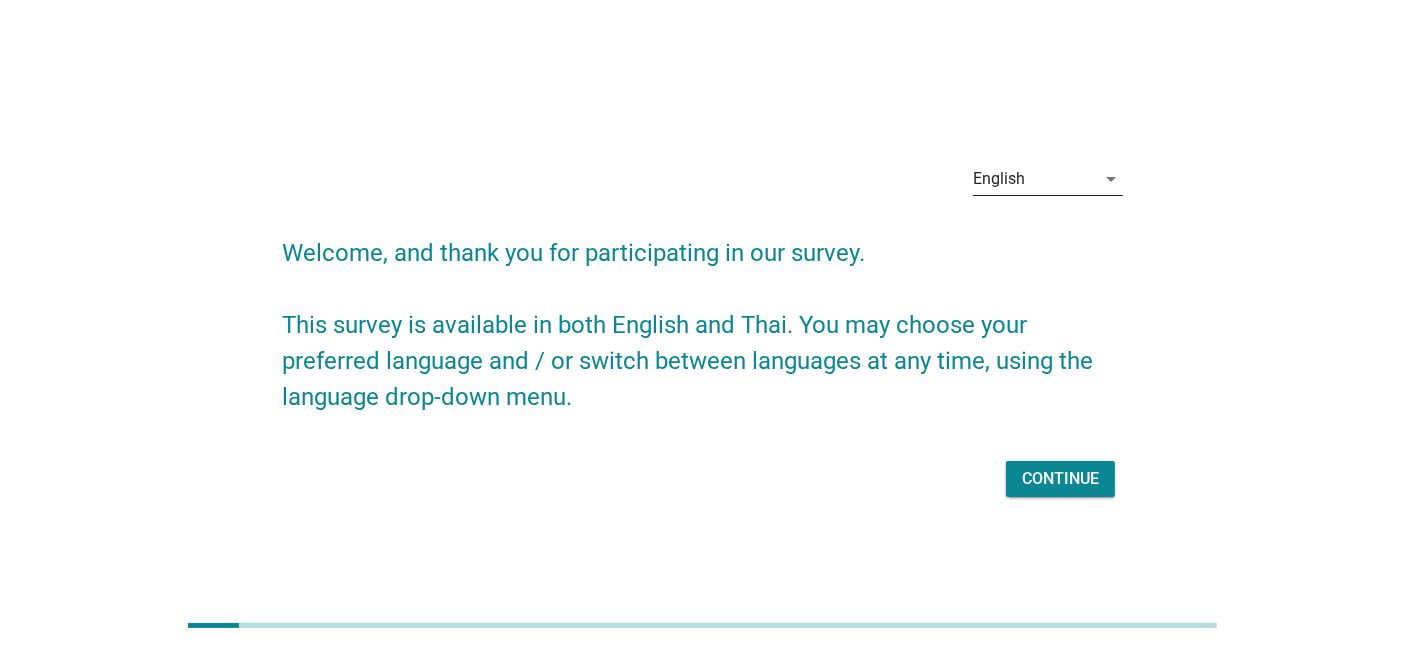 click on "English" at bounding box center (1034, 179) 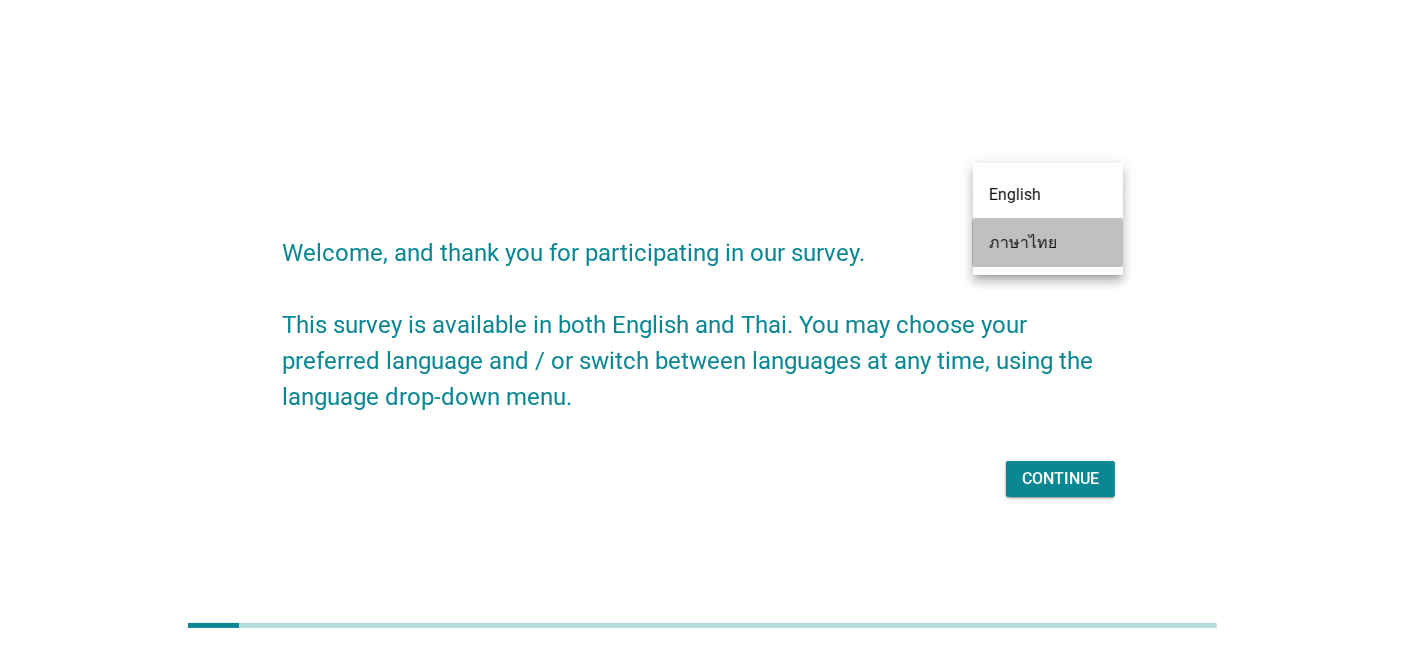 click on "ภาษาไทย" at bounding box center [1048, 243] 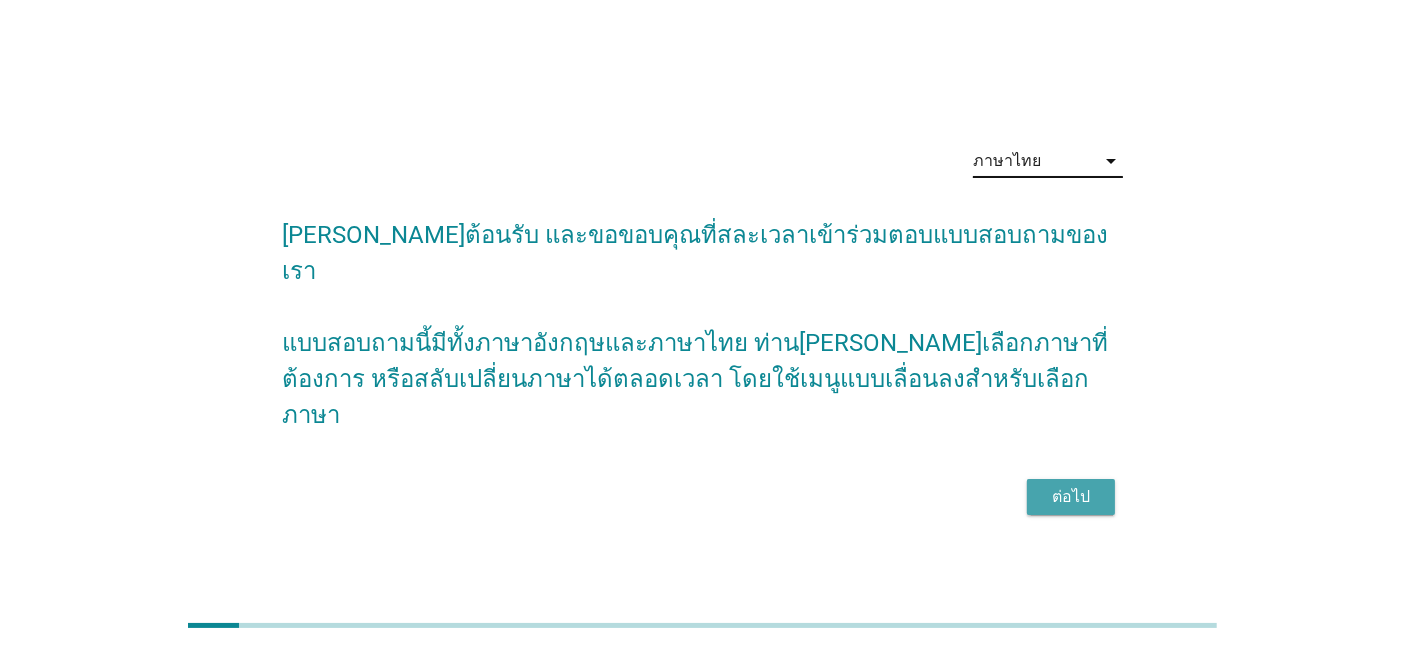 click on "ต่อไป" at bounding box center [1071, 497] 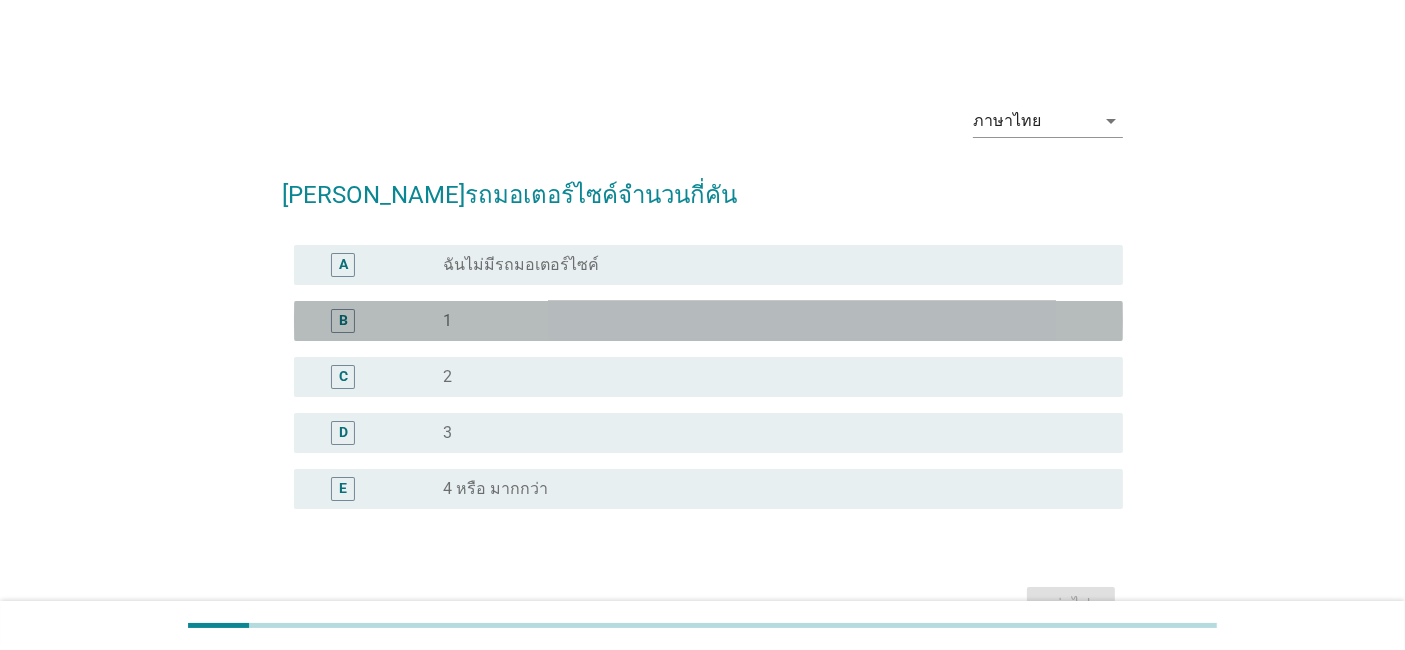 click on "radio_button_unchecked 1" at bounding box center (775, 321) 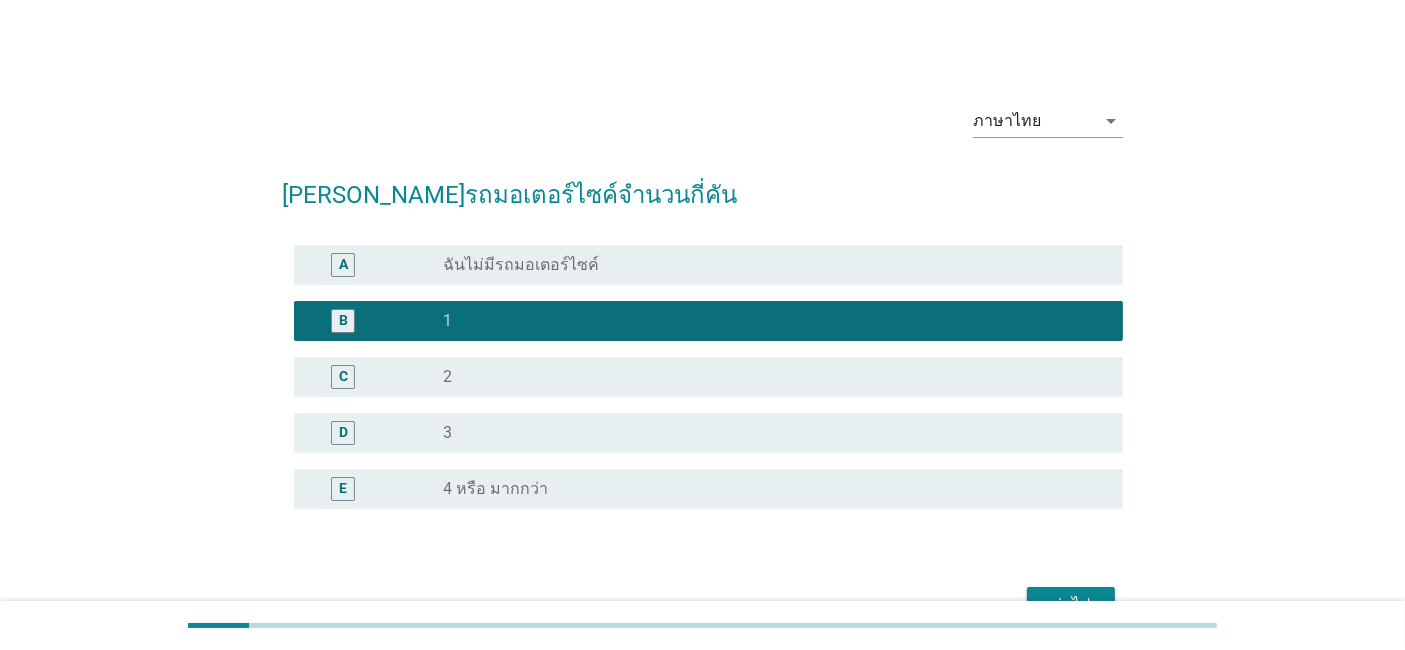 scroll, scrollTop: 22, scrollLeft: 0, axis: vertical 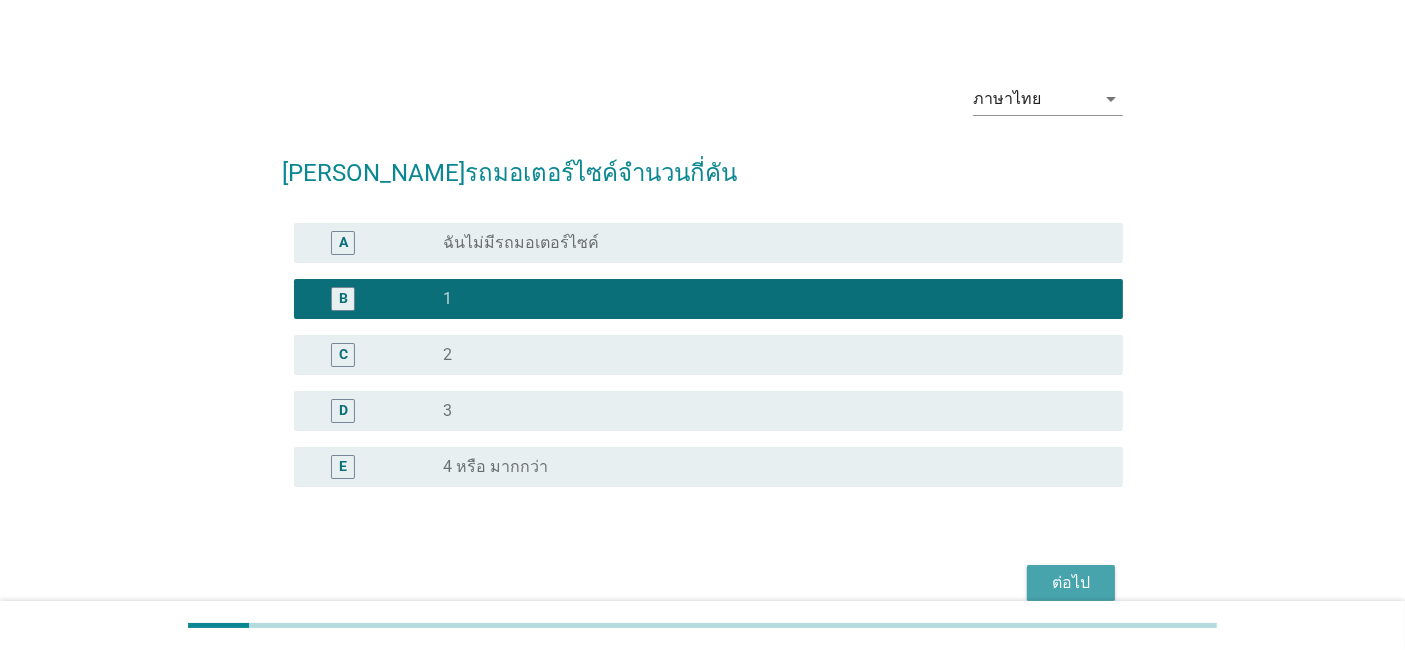 click on "ต่อไป" at bounding box center [1071, 583] 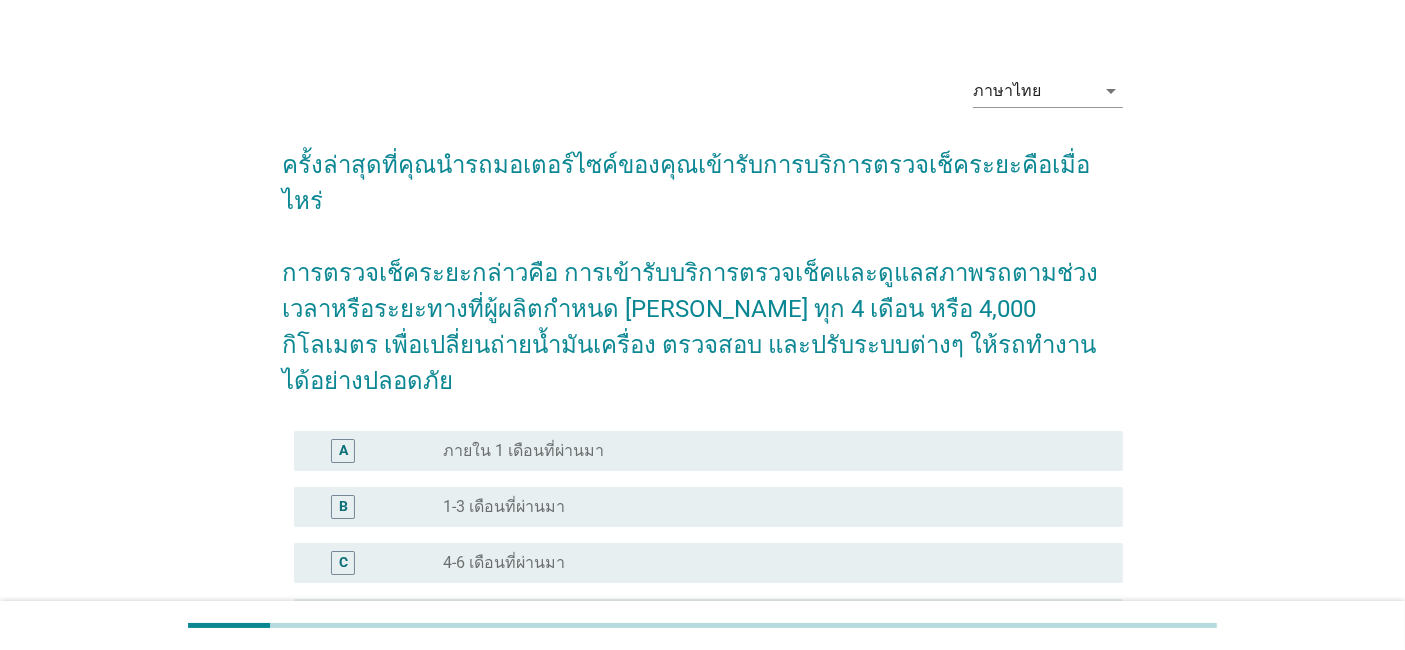 scroll, scrollTop: 31, scrollLeft: 0, axis: vertical 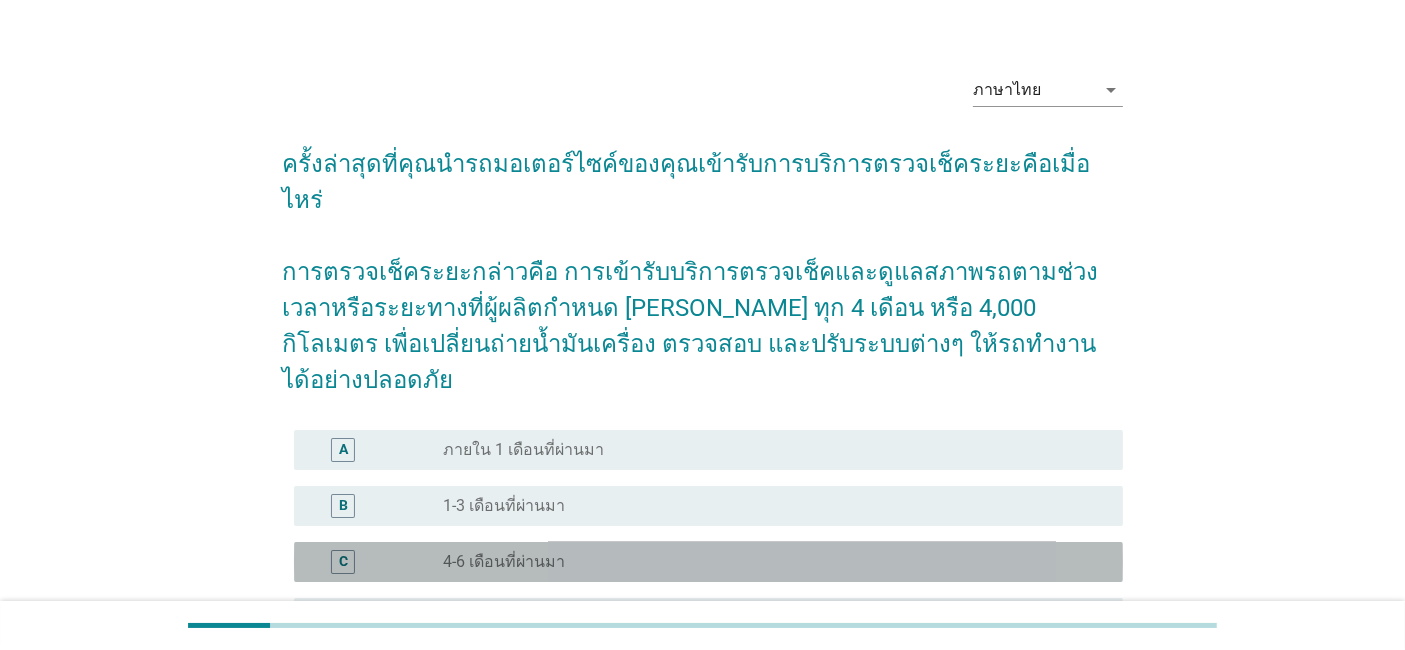 click on "radio_button_unchecked 4-6 เดือนที่ผ่านมา" at bounding box center (767, 562) 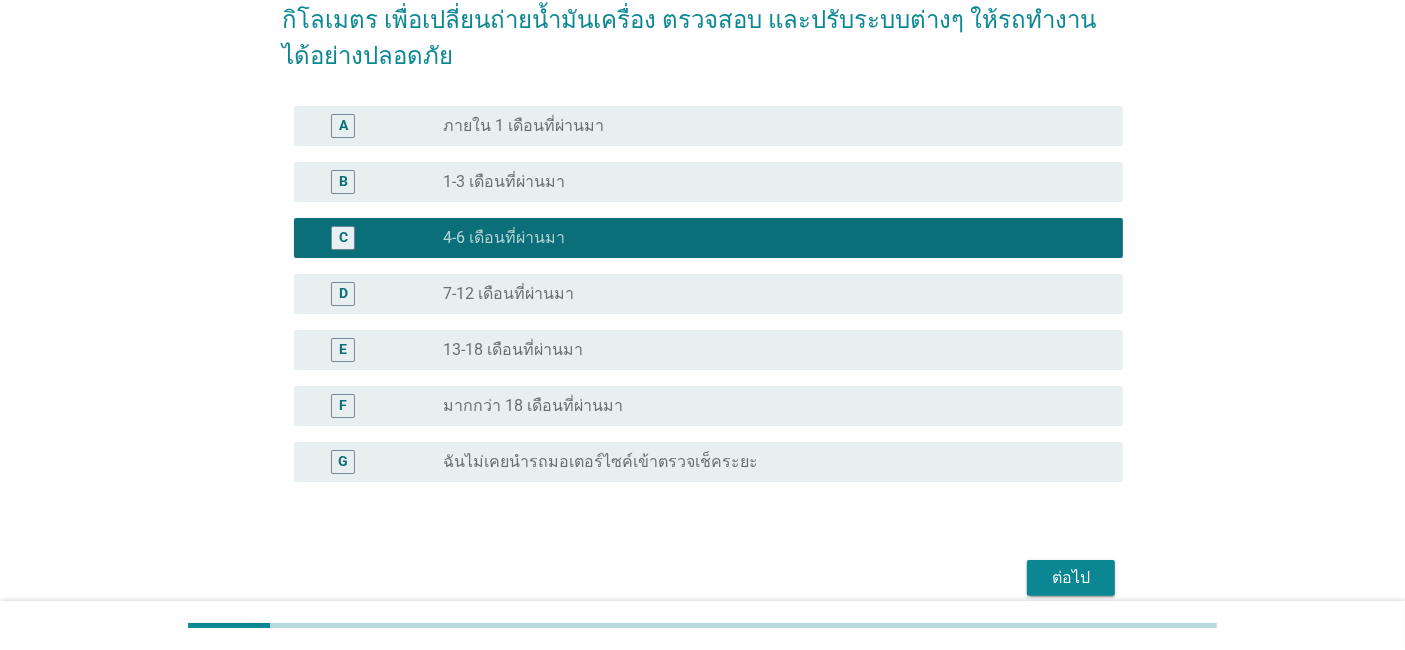 scroll, scrollTop: 371, scrollLeft: 0, axis: vertical 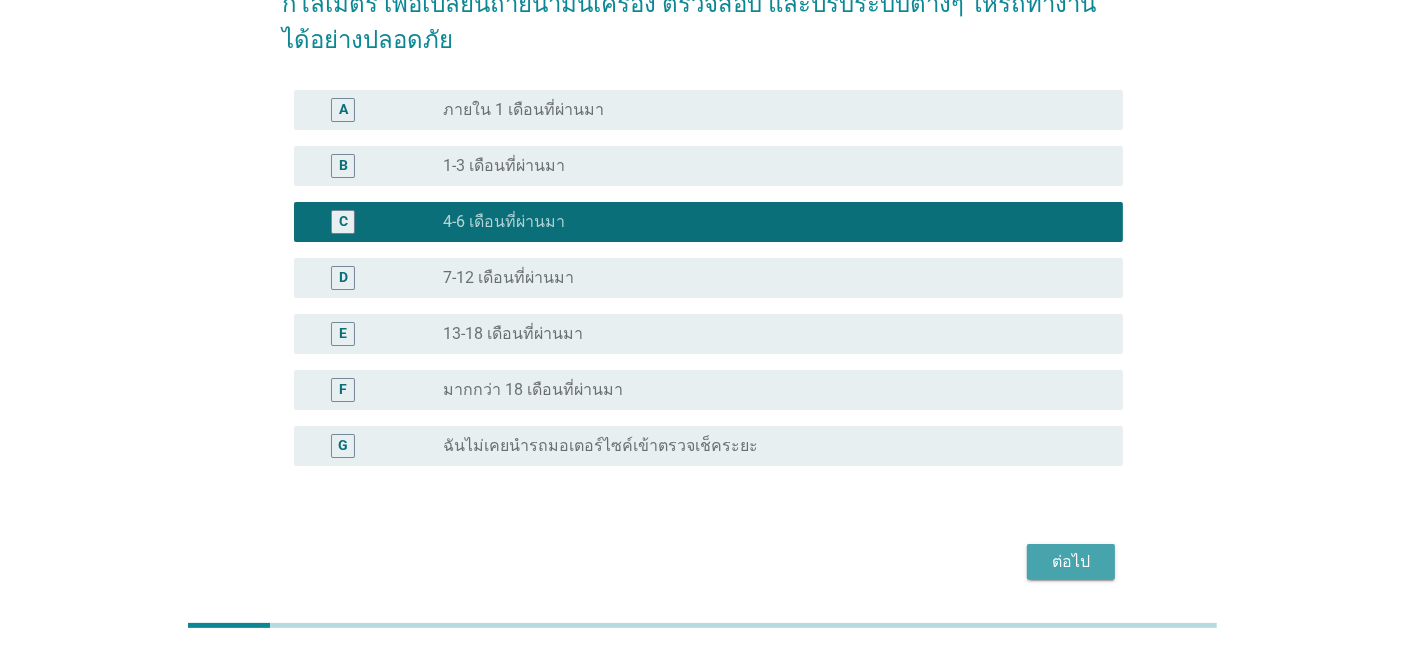 click on "ต่อไป" at bounding box center (1071, 562) 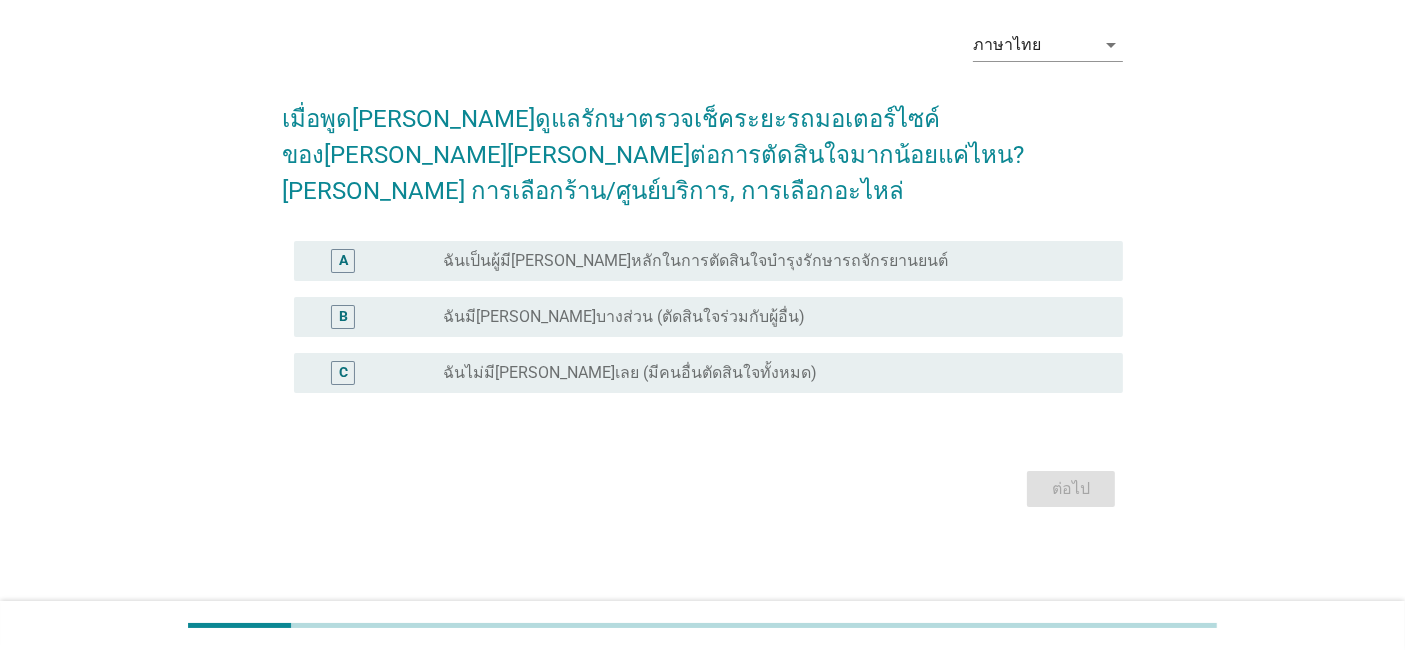 scroll, scrollTop: 0, scrollLeft: 0, axis: both 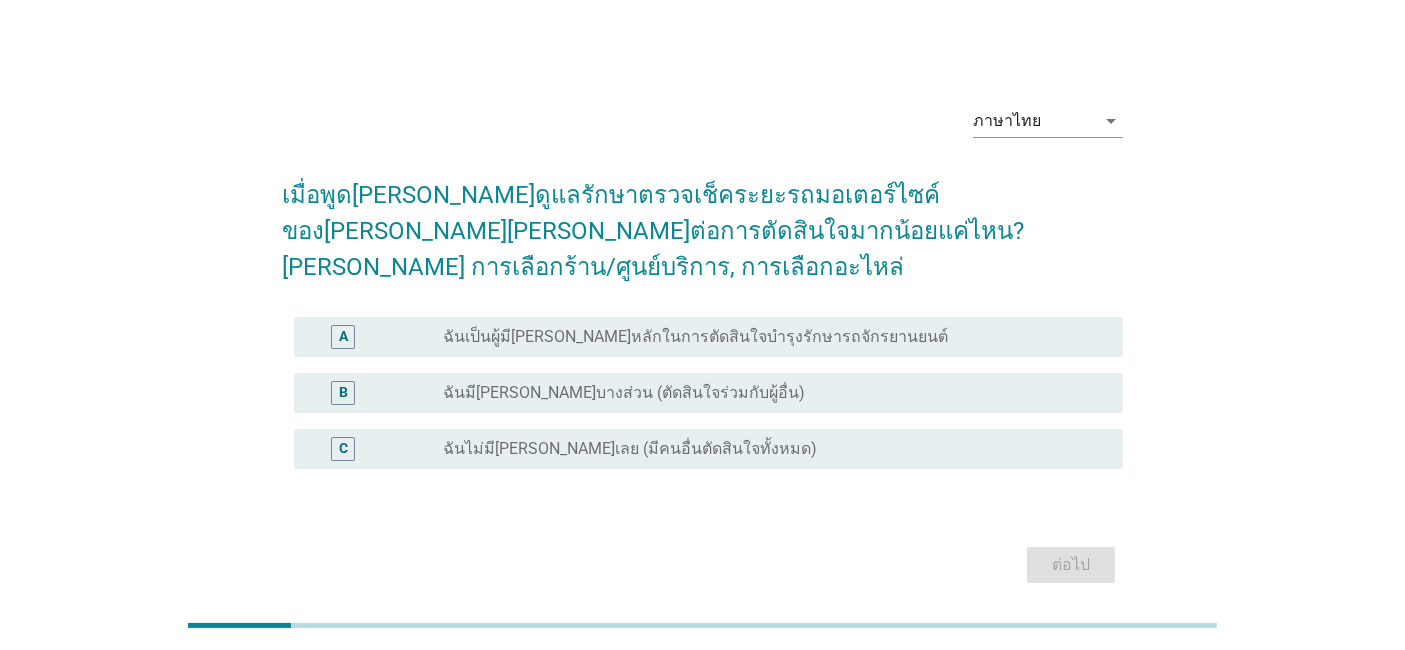 click on "radio_button_unchecked ฉันเป็นผู้มี[PERSON_NAME]หลักในการตัดสินใจบำรุงรักษารถจักรยานยนต์" at bounding box center [775, 337] 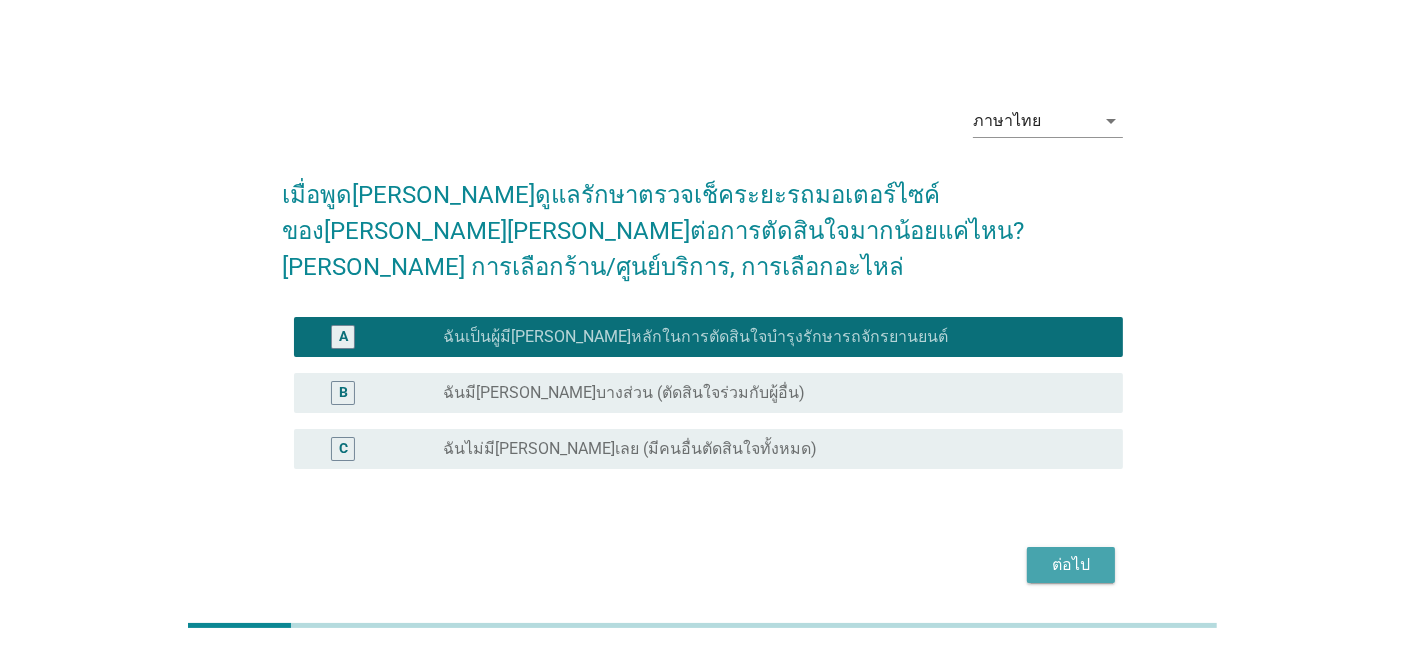 click on "ต่อไป" at bounding box center (1071, 565) 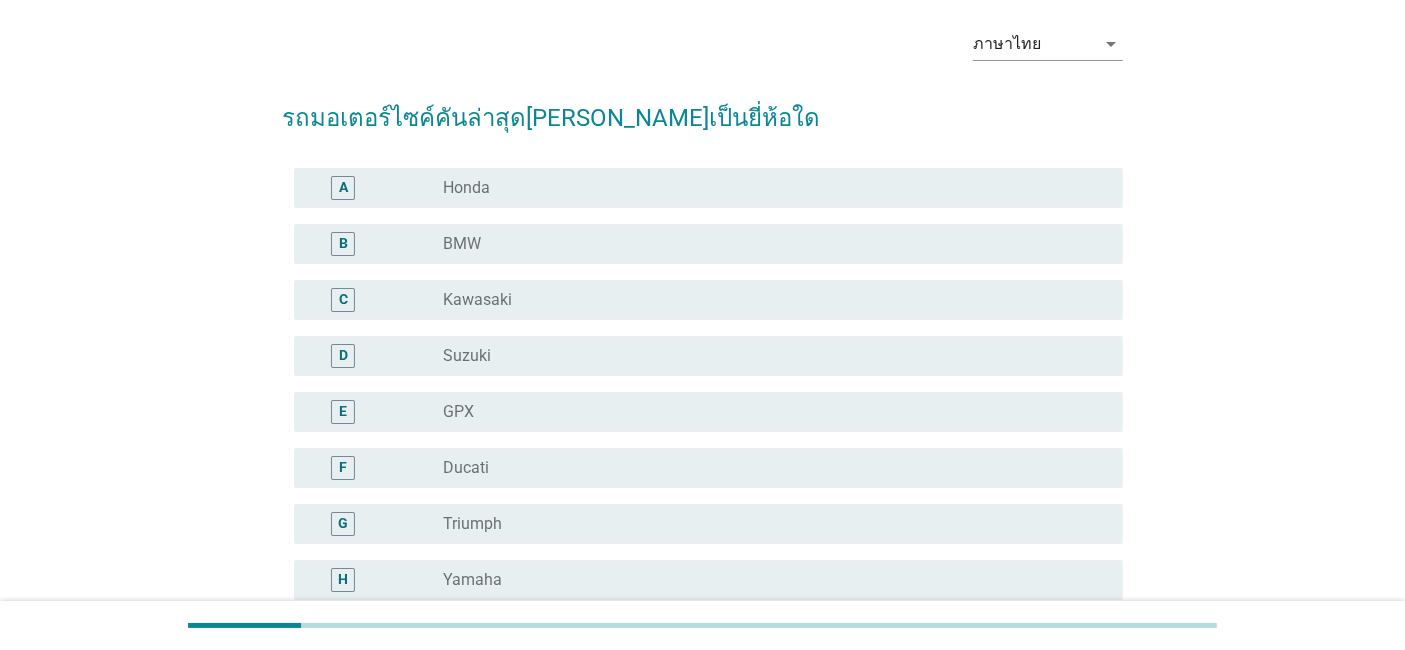 scroll, scrollTop: 110, scrollLeft: 0, axis: vertical 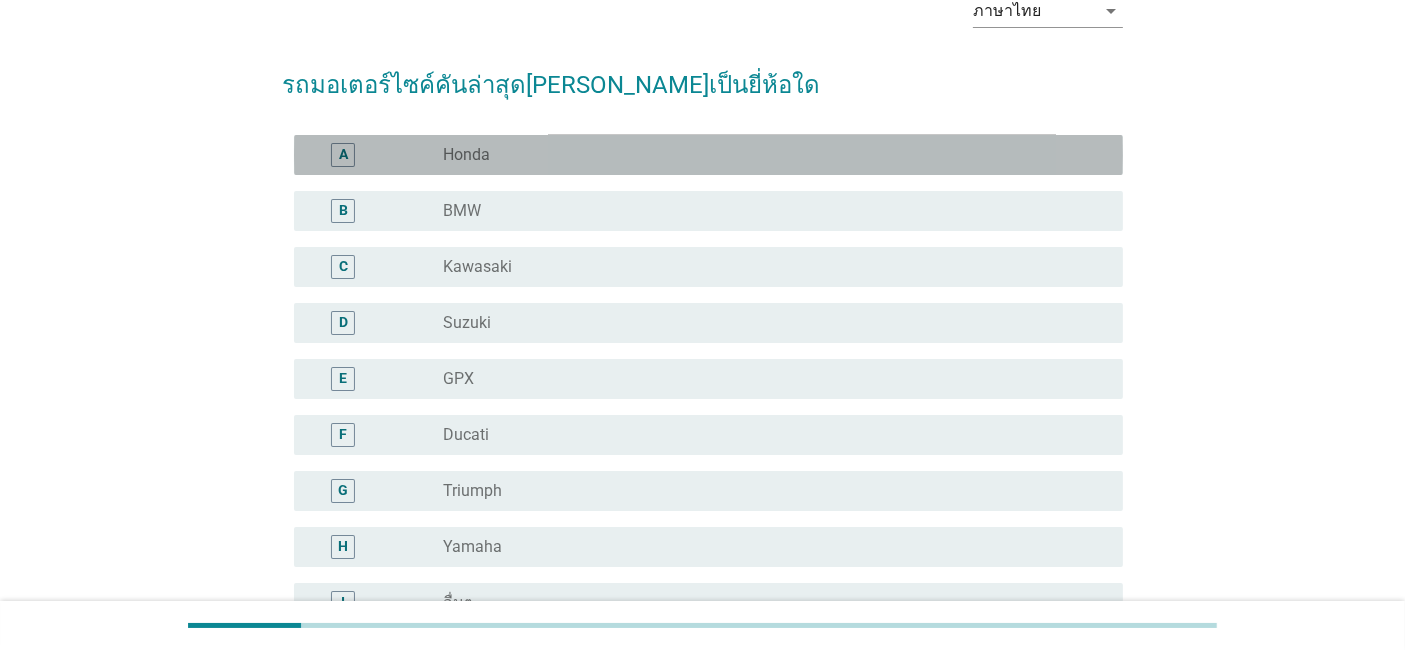 click on "radio_button_unchecked Honda" at bounding box center [767, 155] 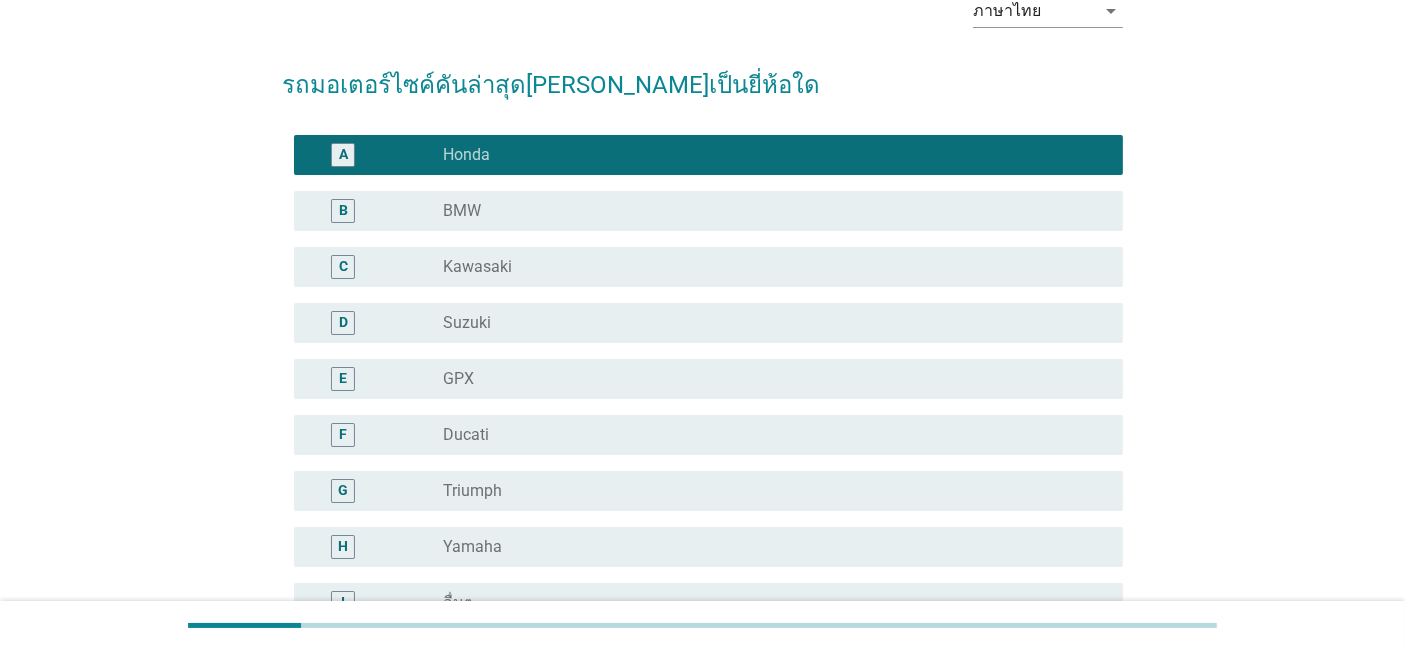 scroll, scrollTop: 339, scrollLeft: 0, axis: vertical 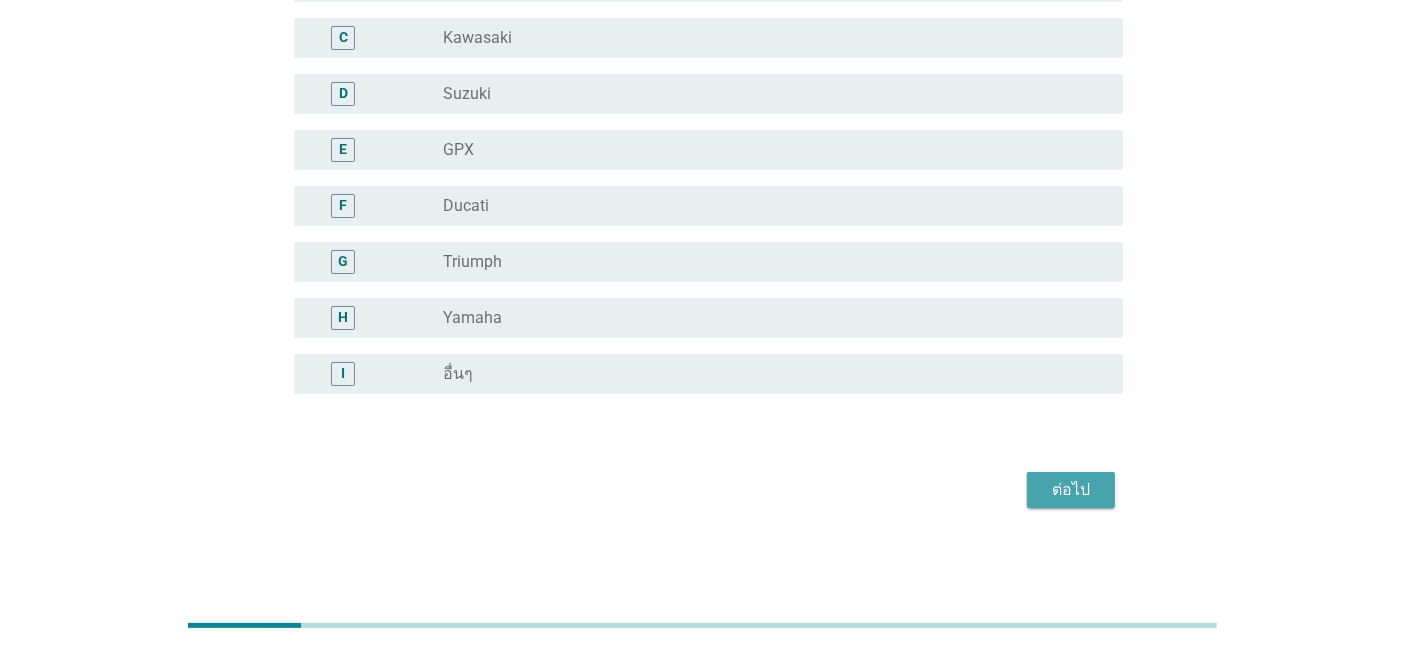 click on "ต่อไป" at bounding box center [1071, 490] 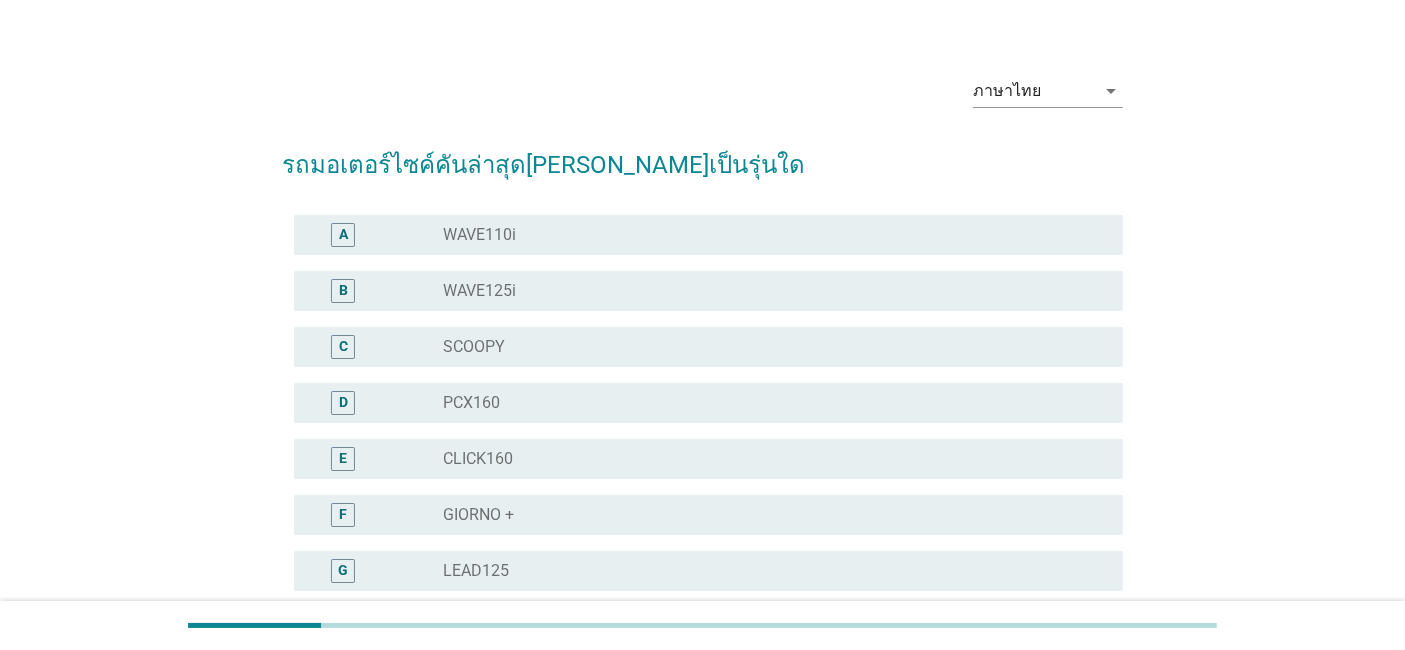 scroll, scrollTop: 31, scrollLeft: 0, axis: vertical 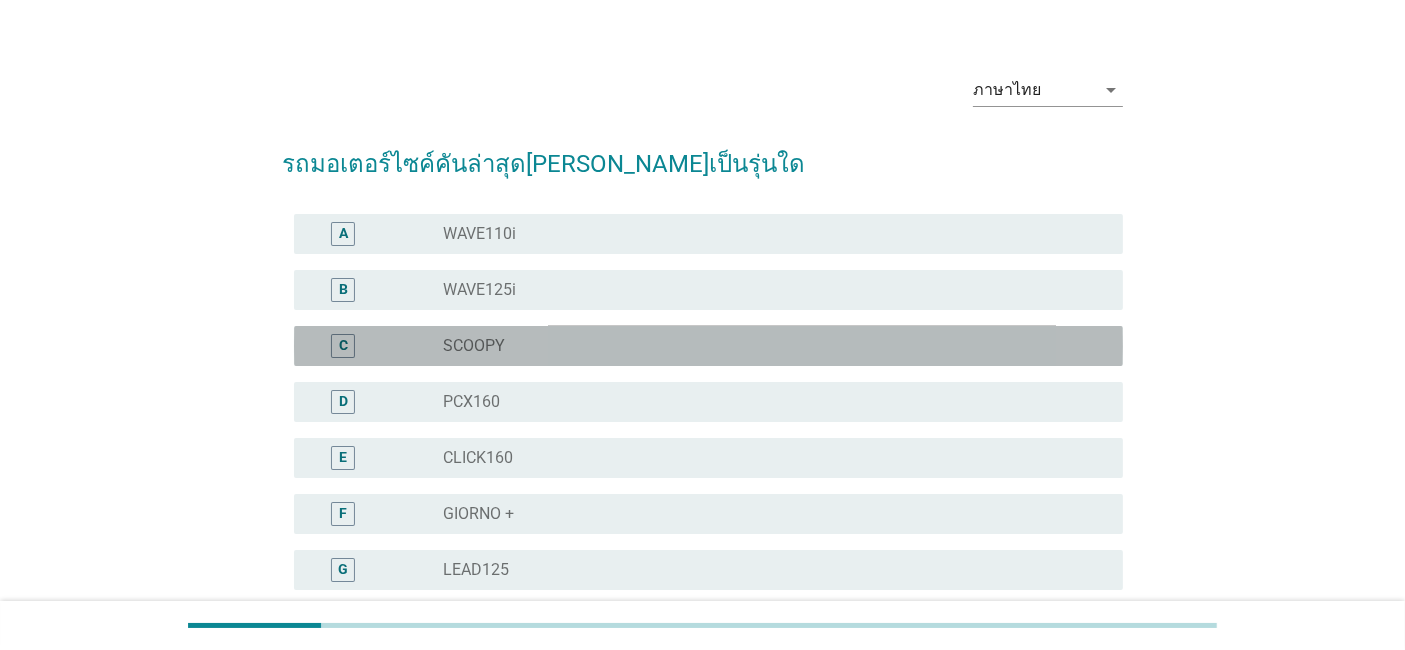 click on "C     radio_button_unchecked SCOOPY" at bounding box center [708, 346] 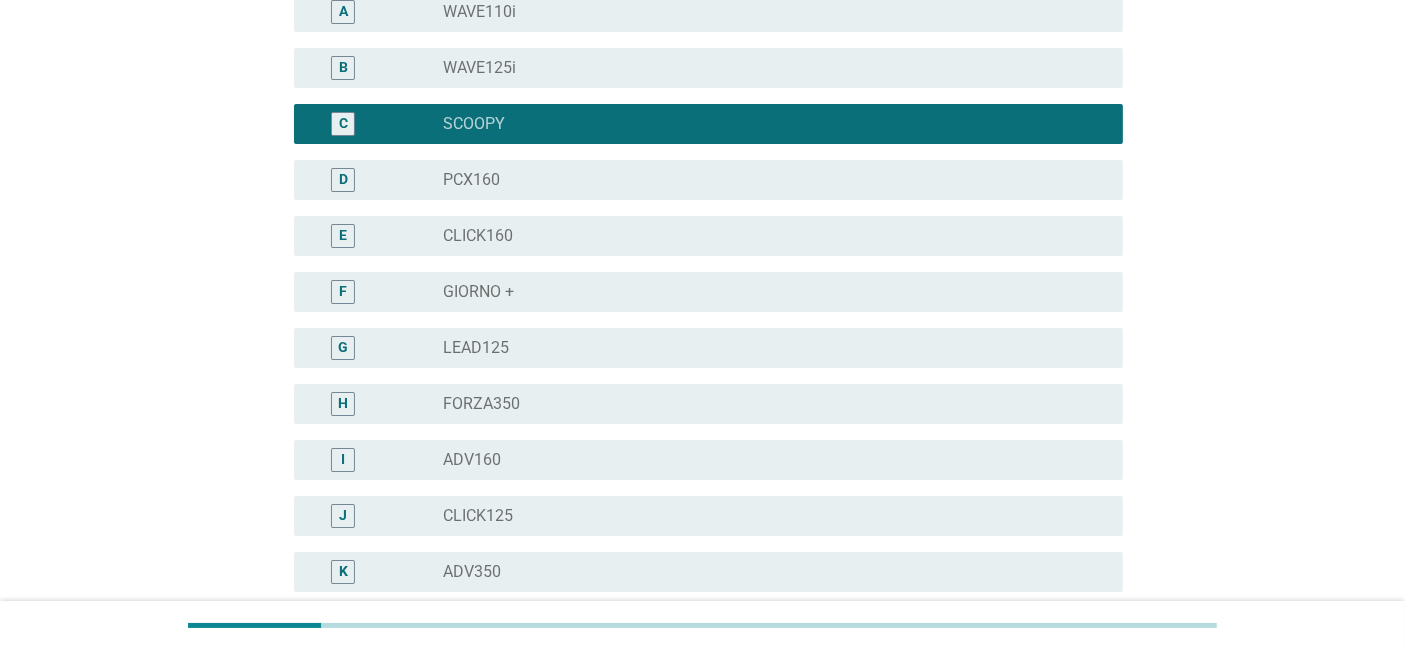 scroll, scrollTop: 260, scrollLeft: 0, axis: vertical 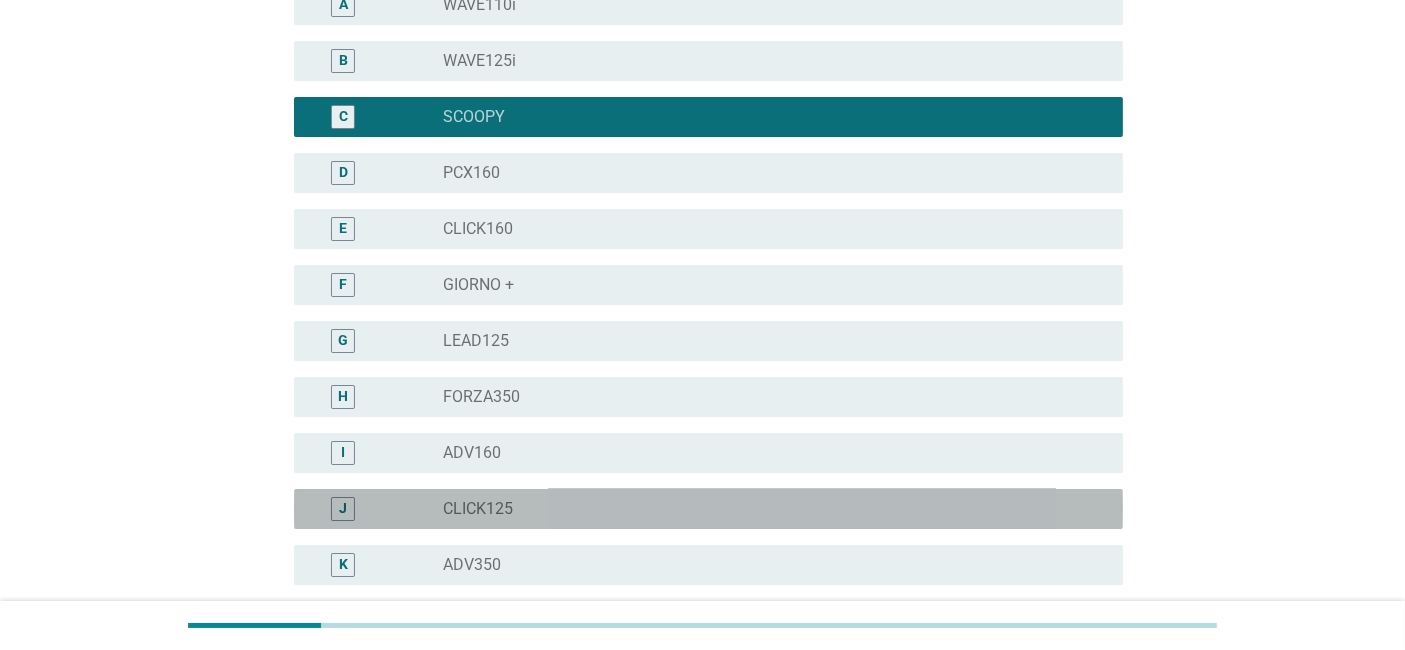 click on "radio_button_unchecked CLICK125" at bounding box center [767, 509] 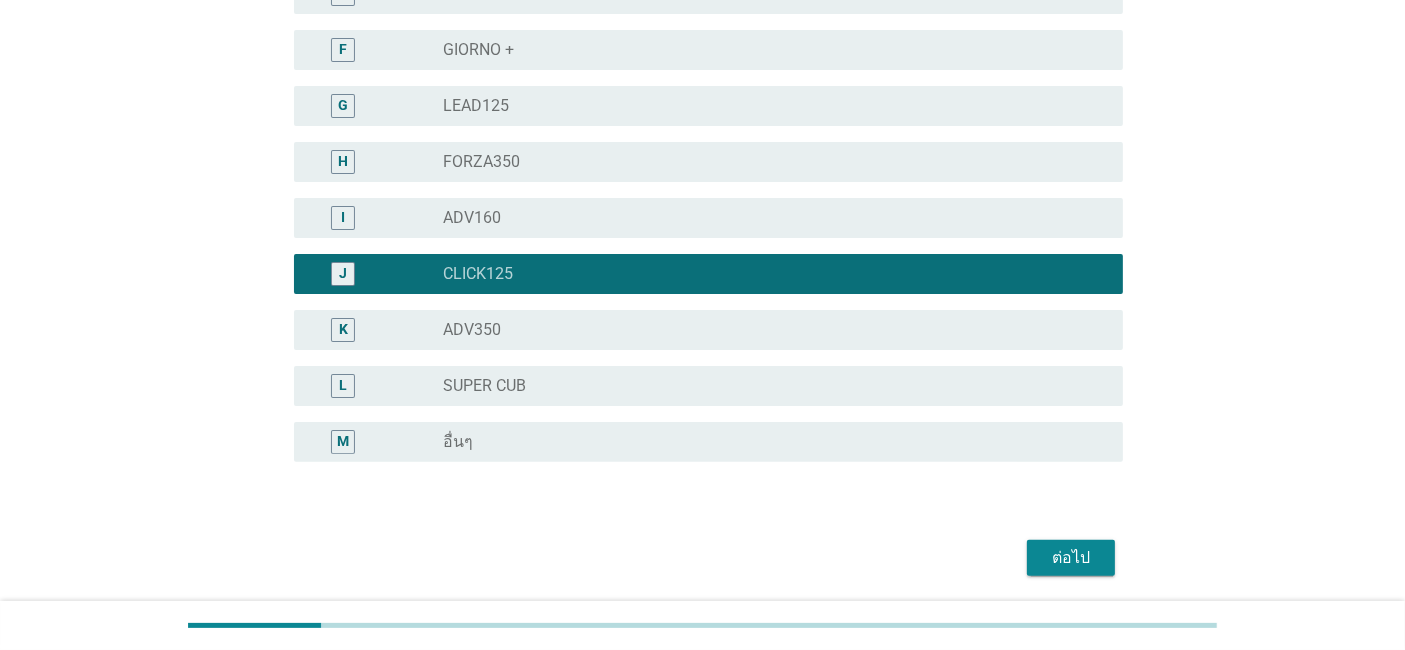 scroll, scrollTop: 540, scrollLeft: 0, axis: vertical 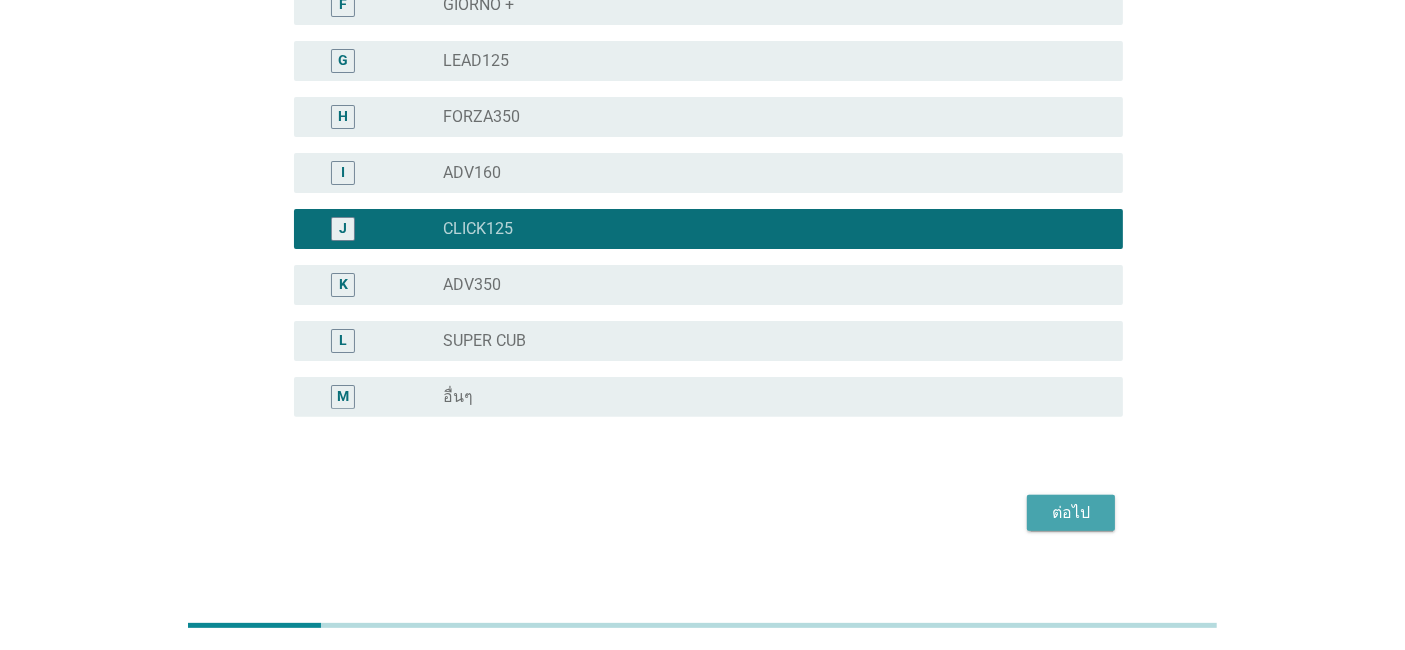click on "ต่อไป" at bounding box center (1071, 513) 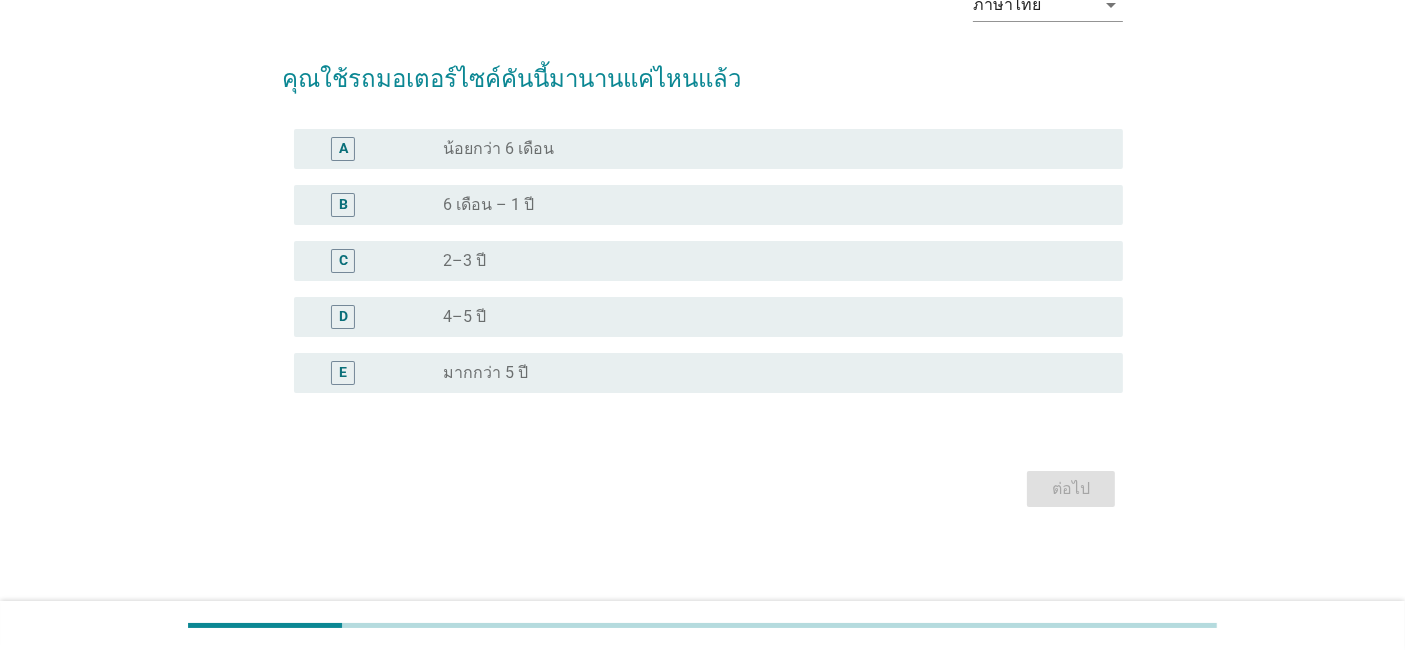 scroll, scrollTop: 0, scrollLeft: 0, axis: both 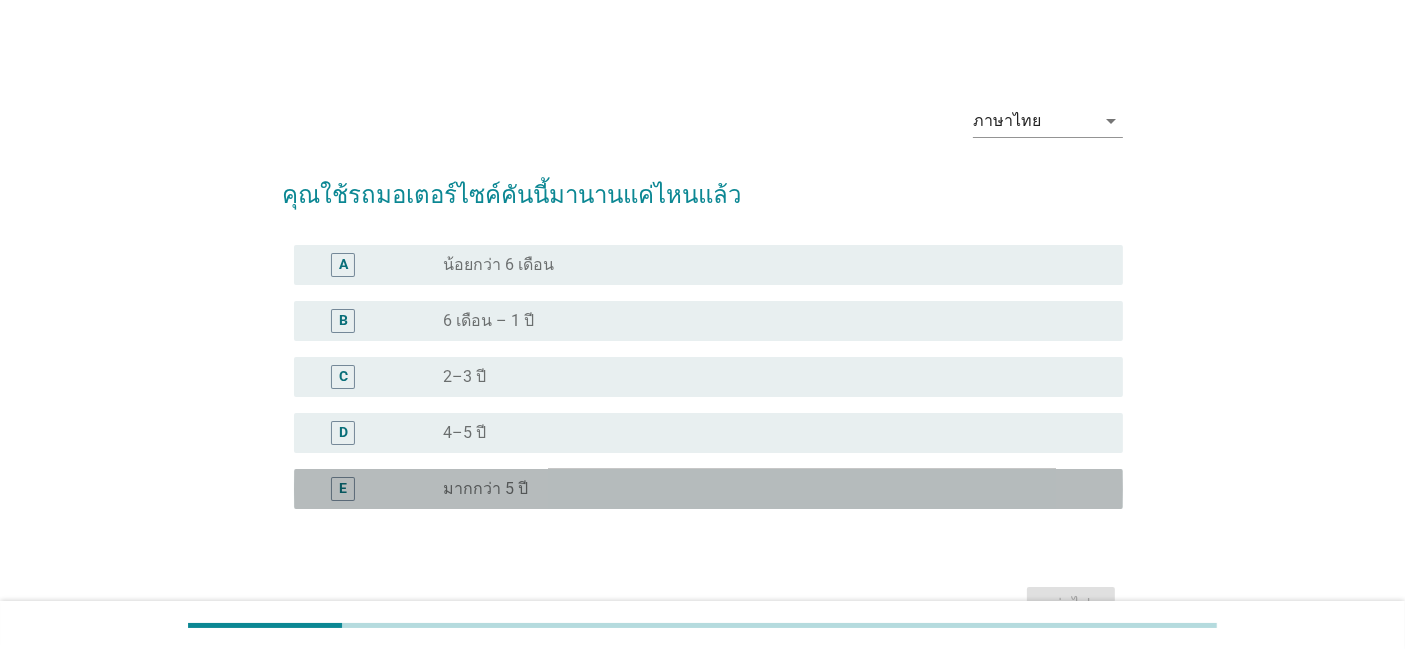 click on "radio_button_unchecked มากกว่า 5 ปี" at bounding box center [767, 489] 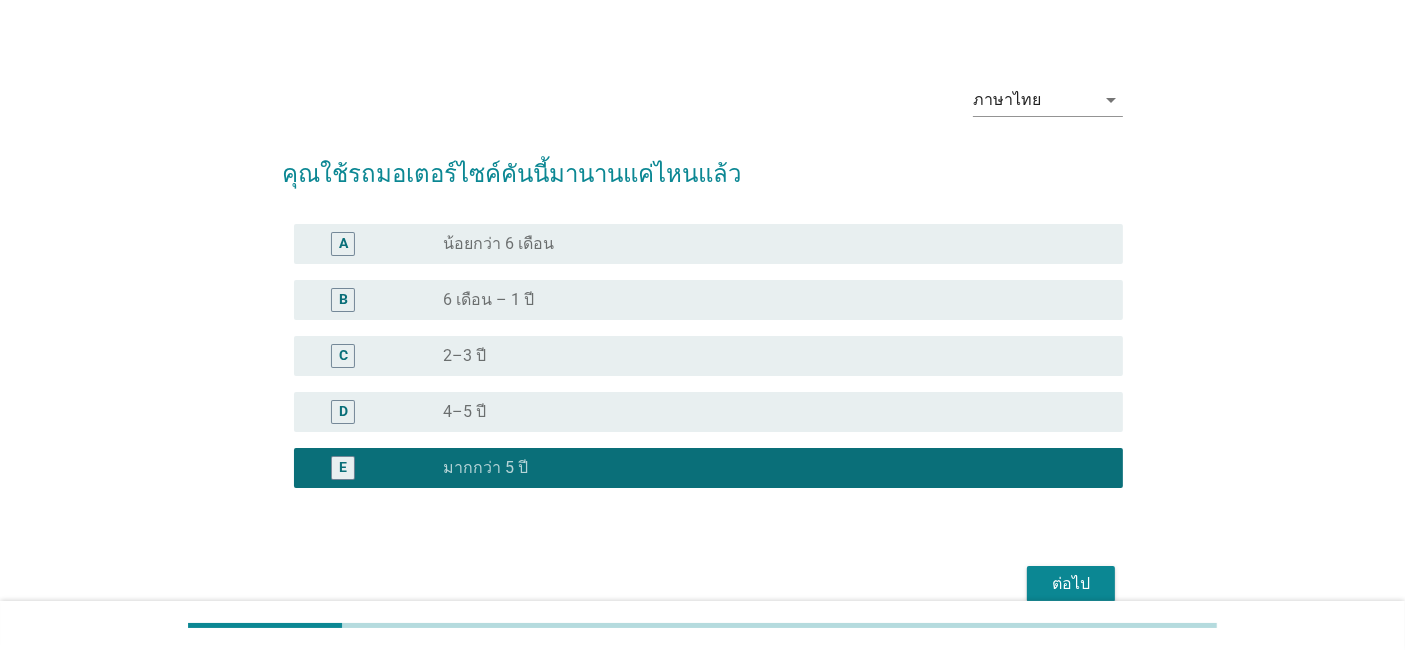 scroll, scrollTop: 22, scrollLeft: 0, axis: vertical 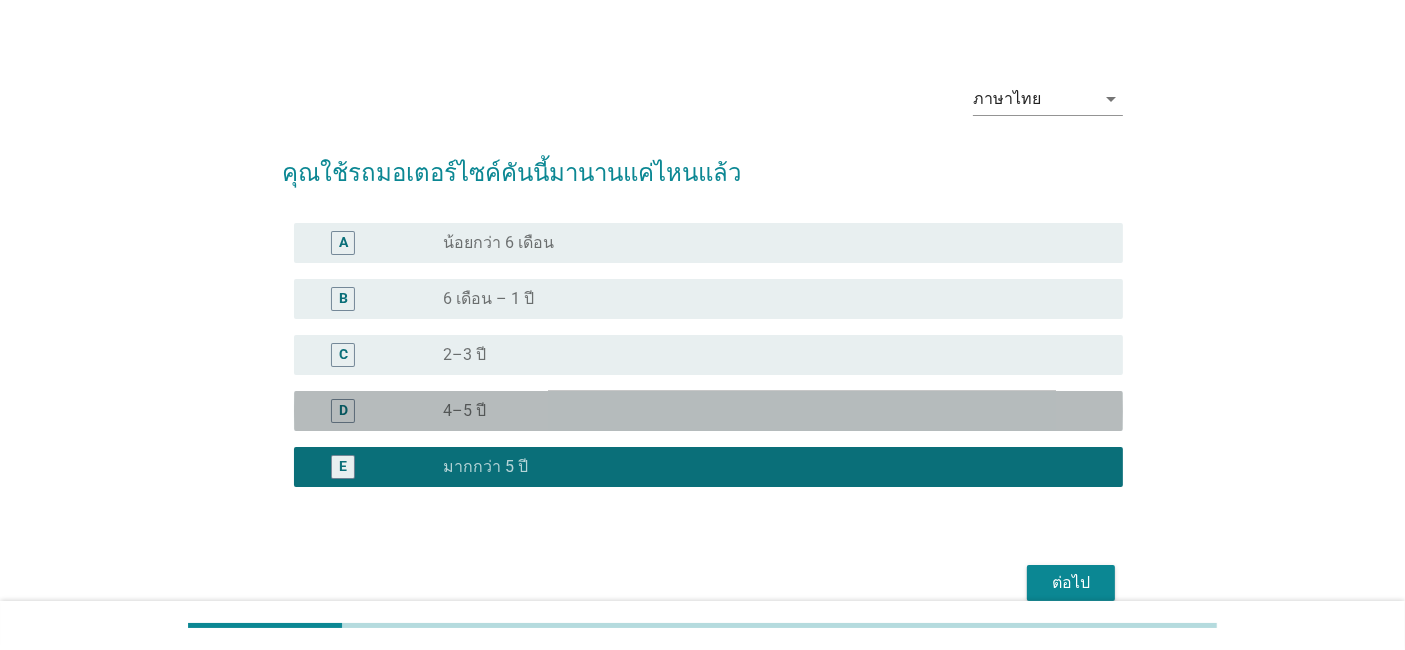 click on "D     radio_button_unchecked 4–5 ปี" at bounding box center [708, 411] 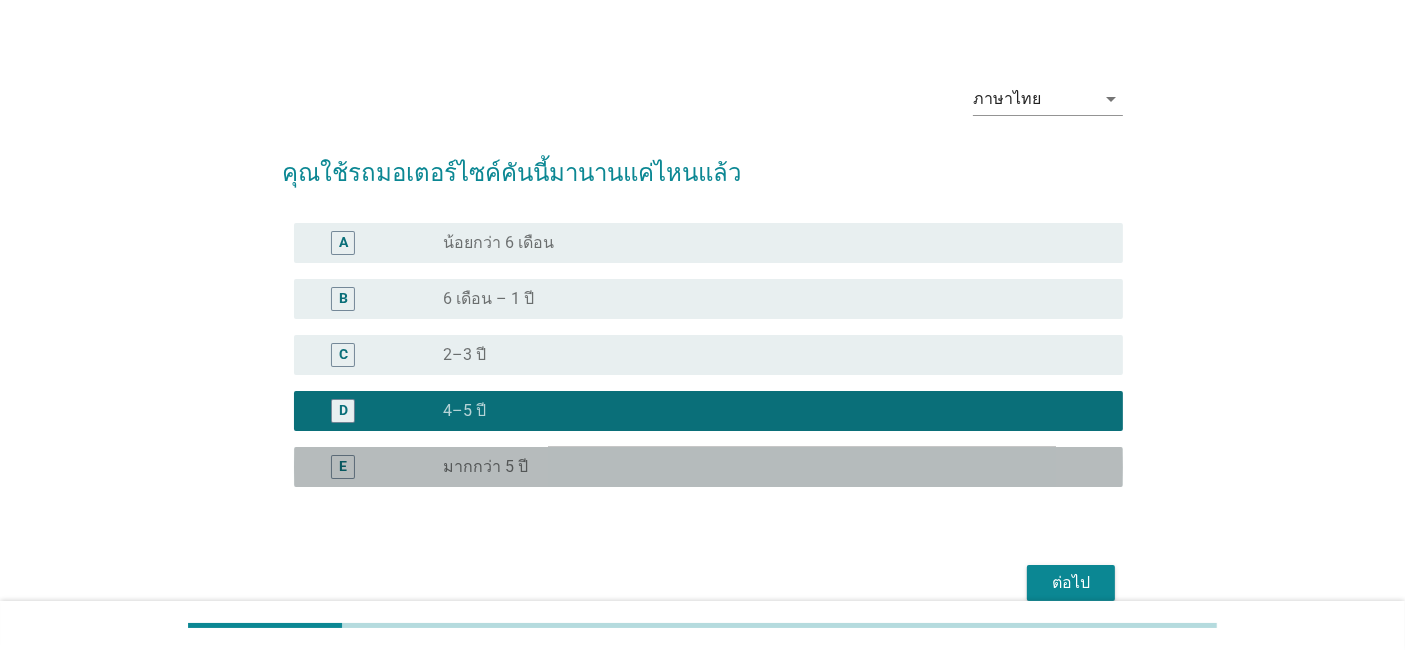 click on "E     radio_button_unchecked มากกว่า 5 ปี" at bounding box center [708, 467] 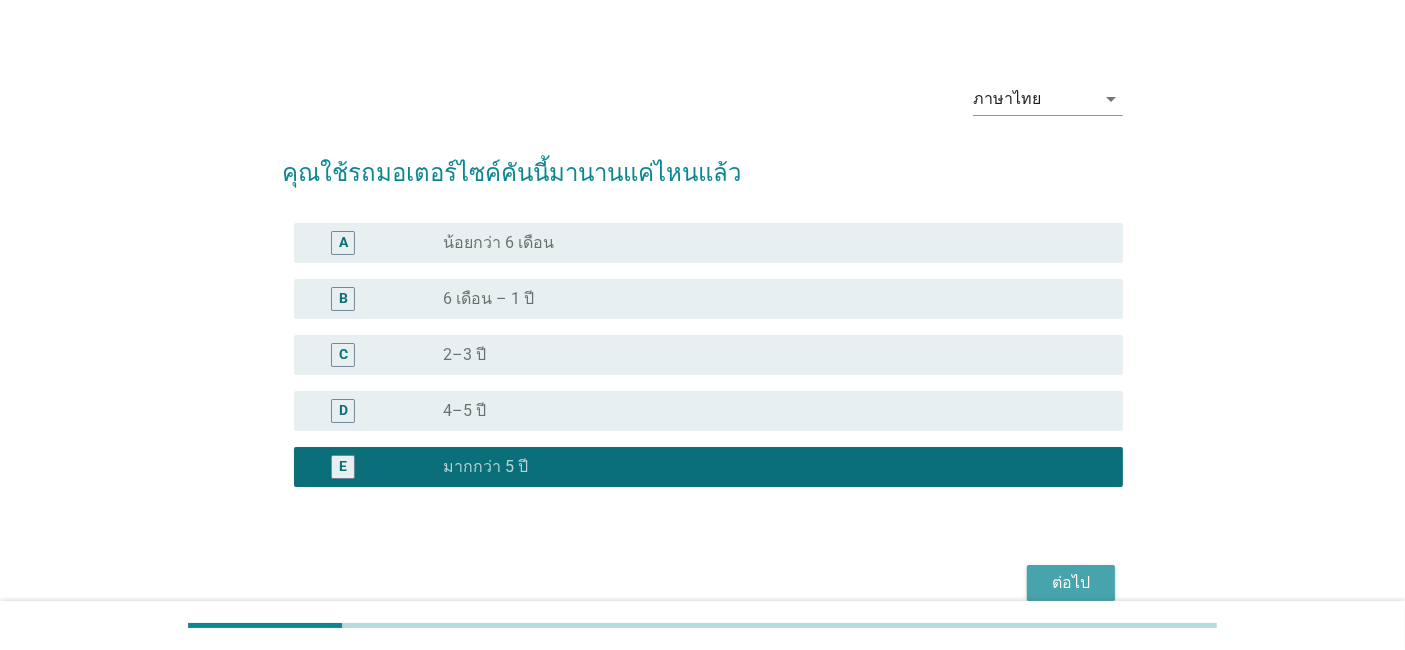 click on "ต่อไป" at bounding box center (1071, 583) 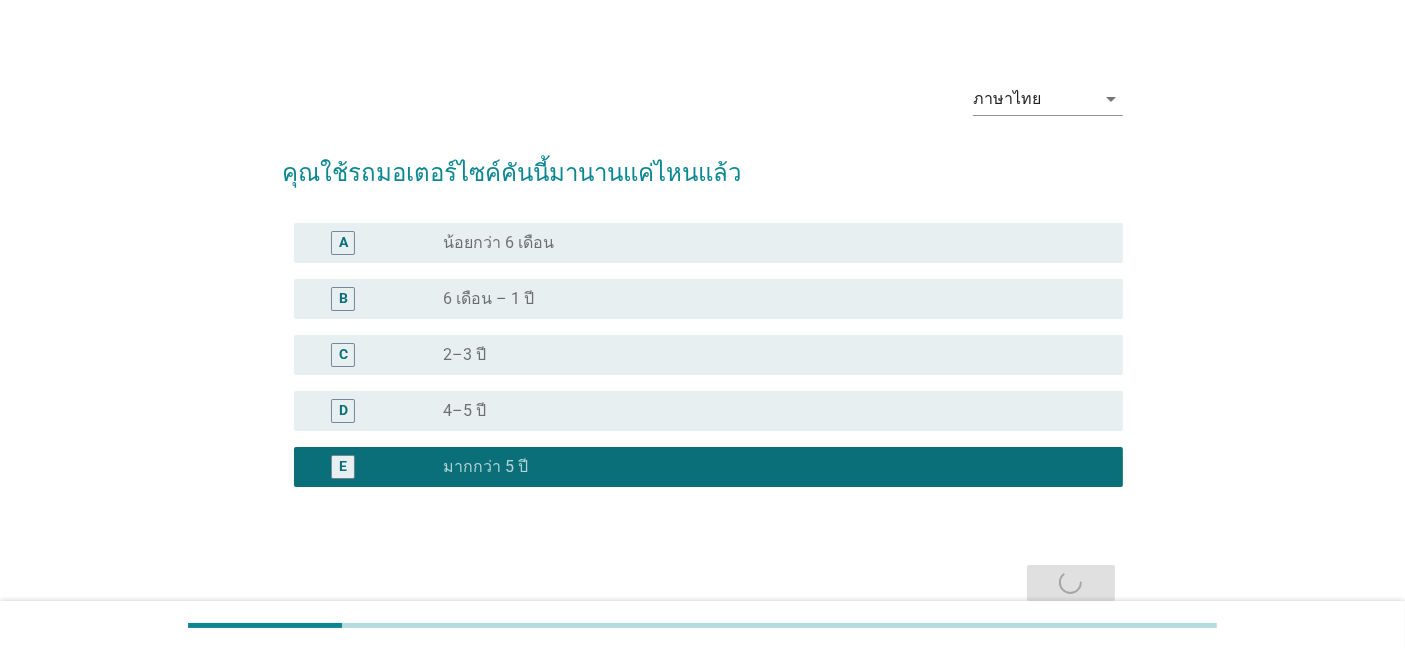 scroll, scrollTop: 0, scrollLeft: 0, axis: both 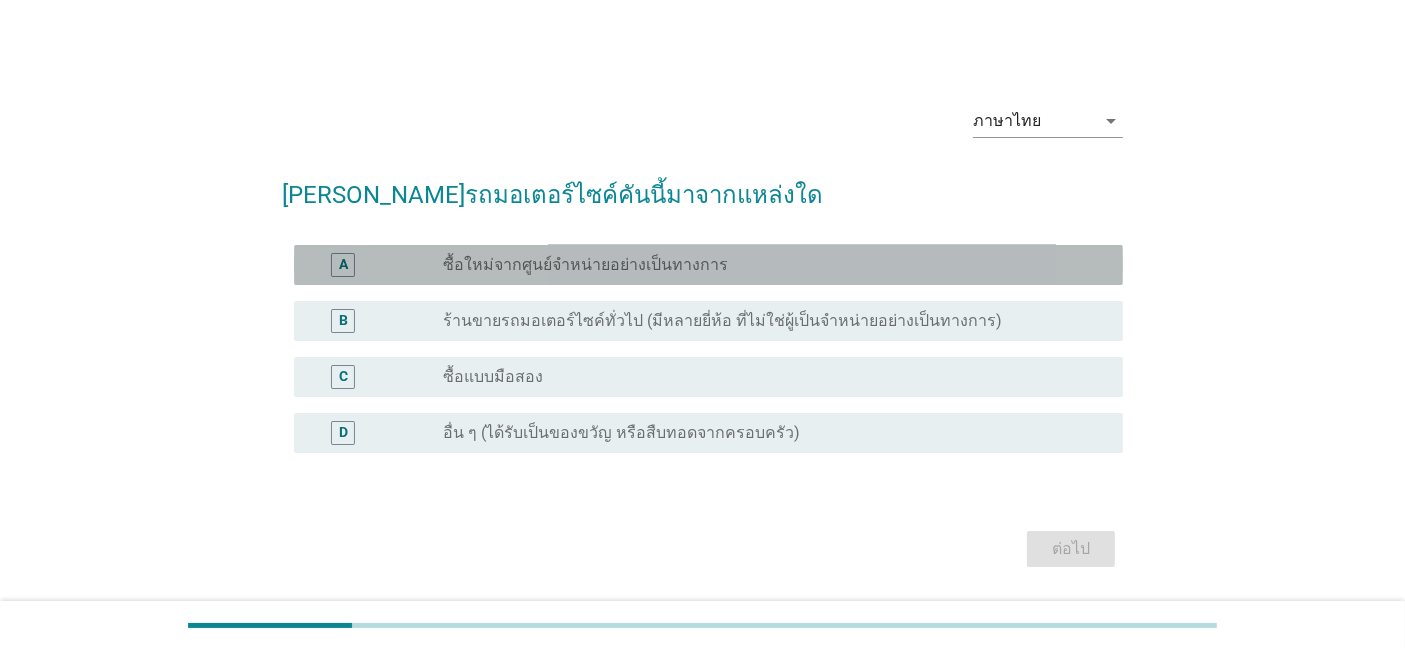 click on "radio_button_unchecked ซื้อใหม่จากศูนย์จำหน่ายอย่างเป็นทางการ" at bounding box center [767, 265] 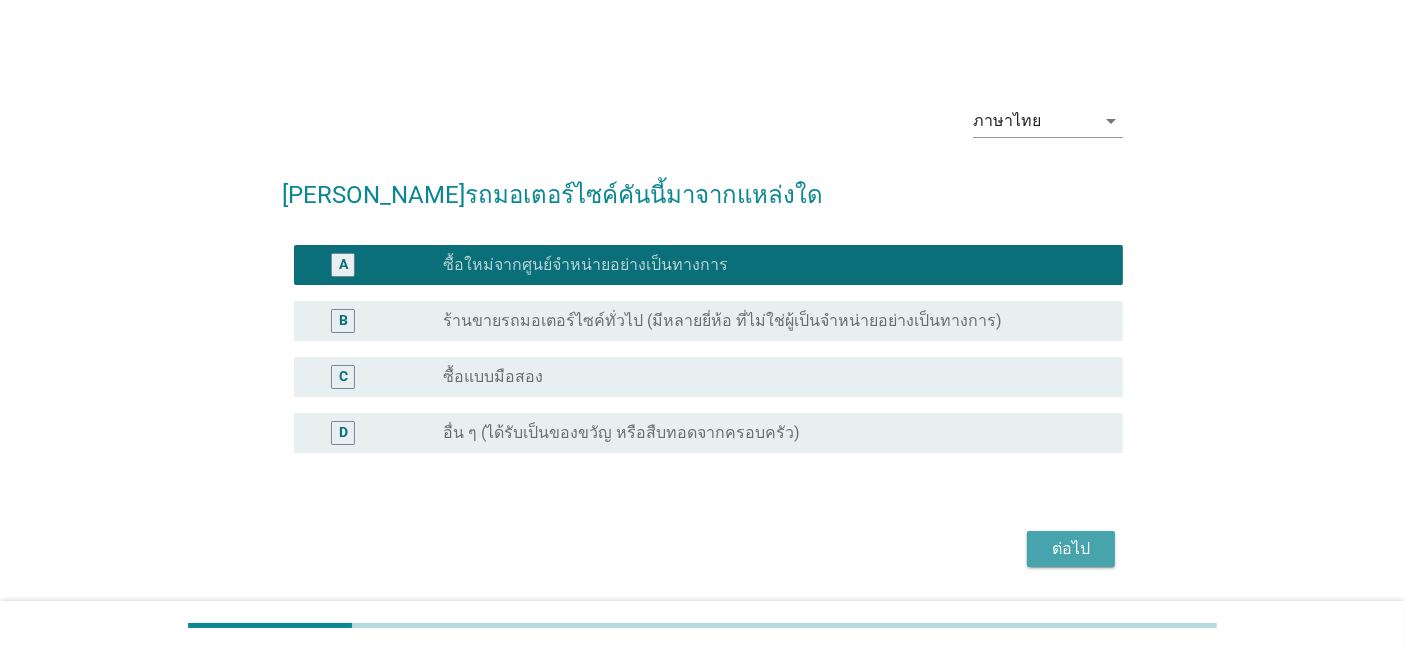 click on "ต่อไป" at bounding box center [1071, 549] 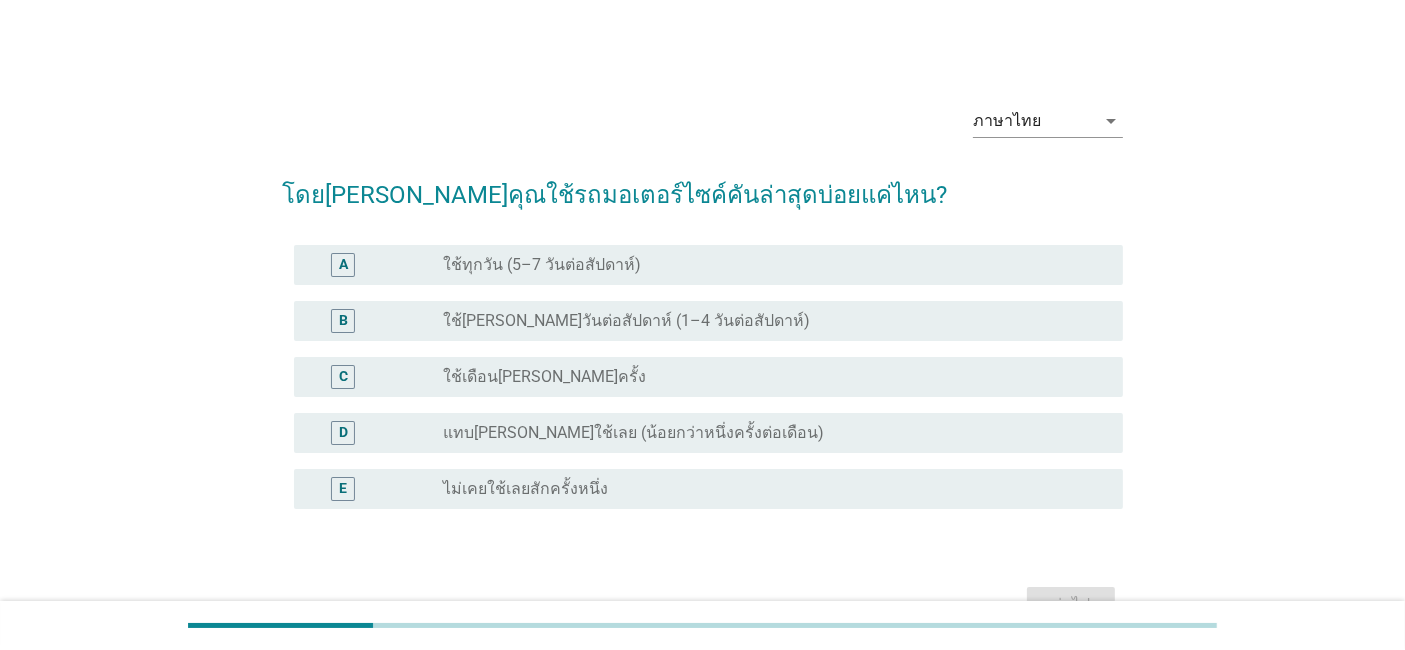 click on "A     radio_button_unchecked ใช้ทุกวัน (5–7 วันต่อสัปดาห์)" at bounding box center [702, 265] 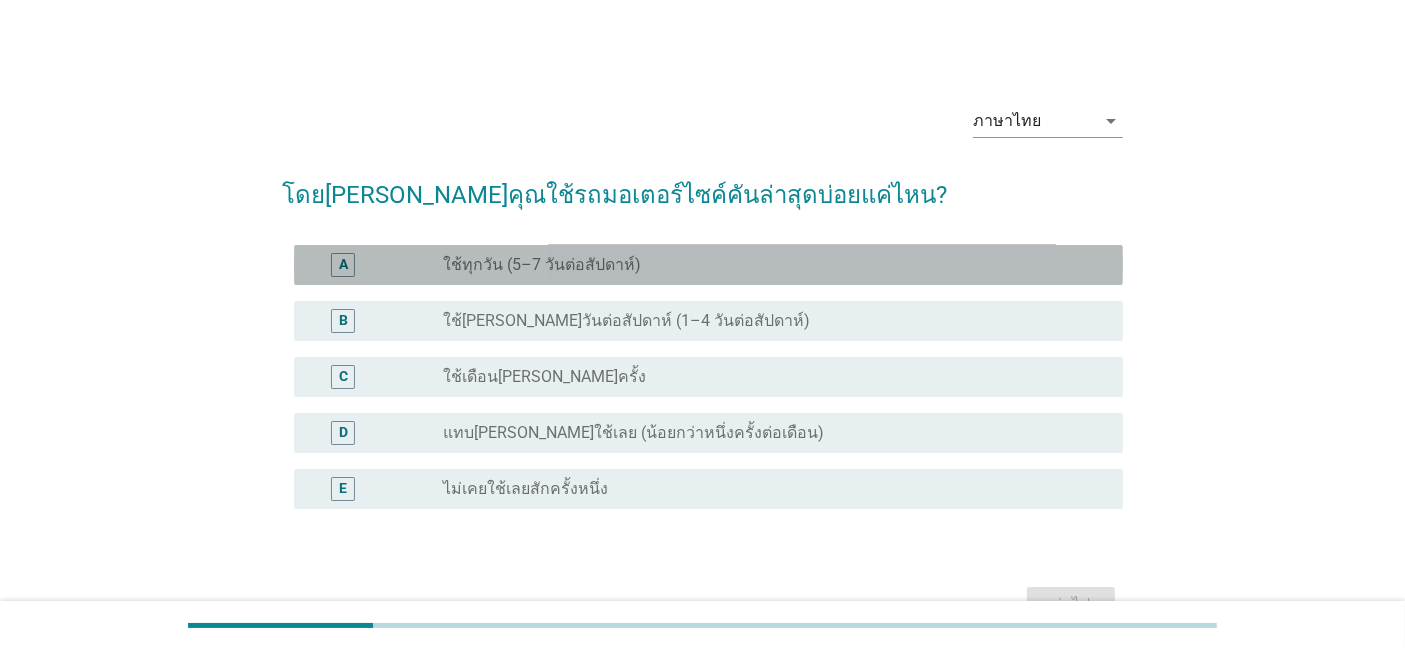 click on "A     radio_button_unchecked ใช้ทุกวัน (5–7 วันต่อสัปดาห์)" at bounding box center [708, 265] 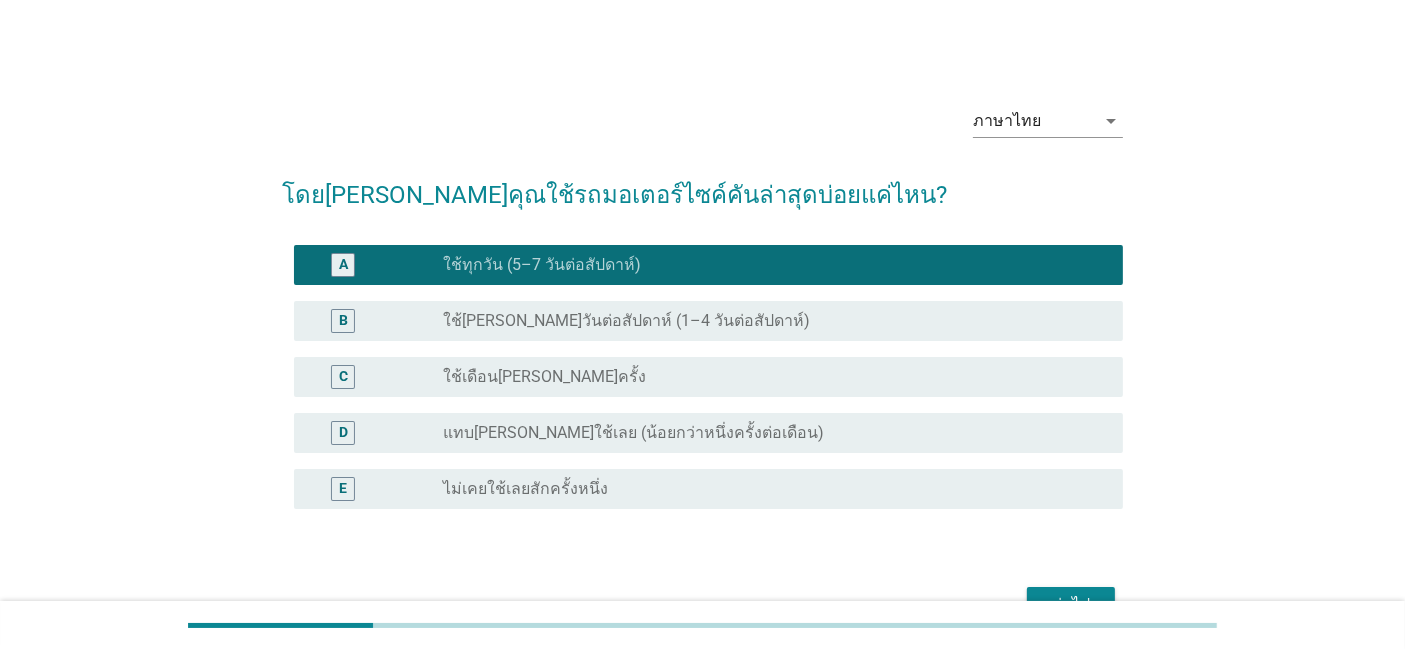 drag, startPoint x: 1030, startPoint y: 584, endPoint x: 1034, endPoint y: 598, distance: 14.56022 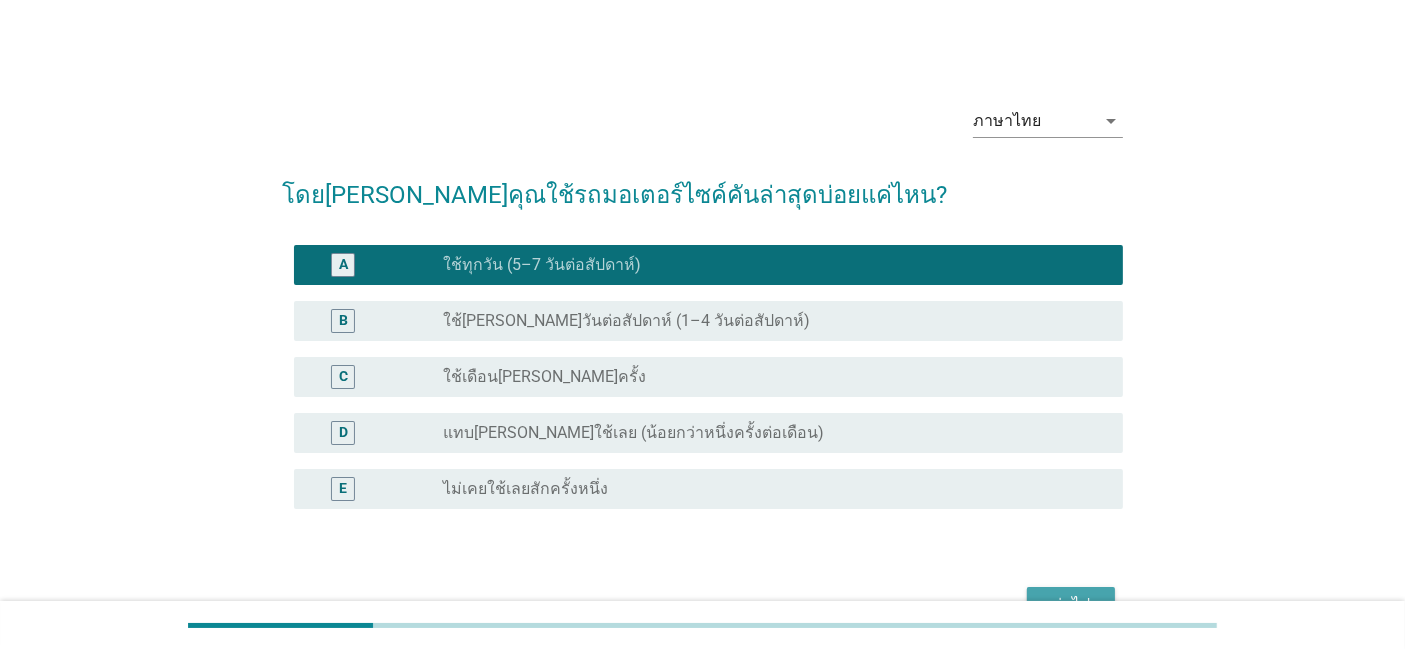 click on "ต่อไป" at bounding box center (1071, 605) 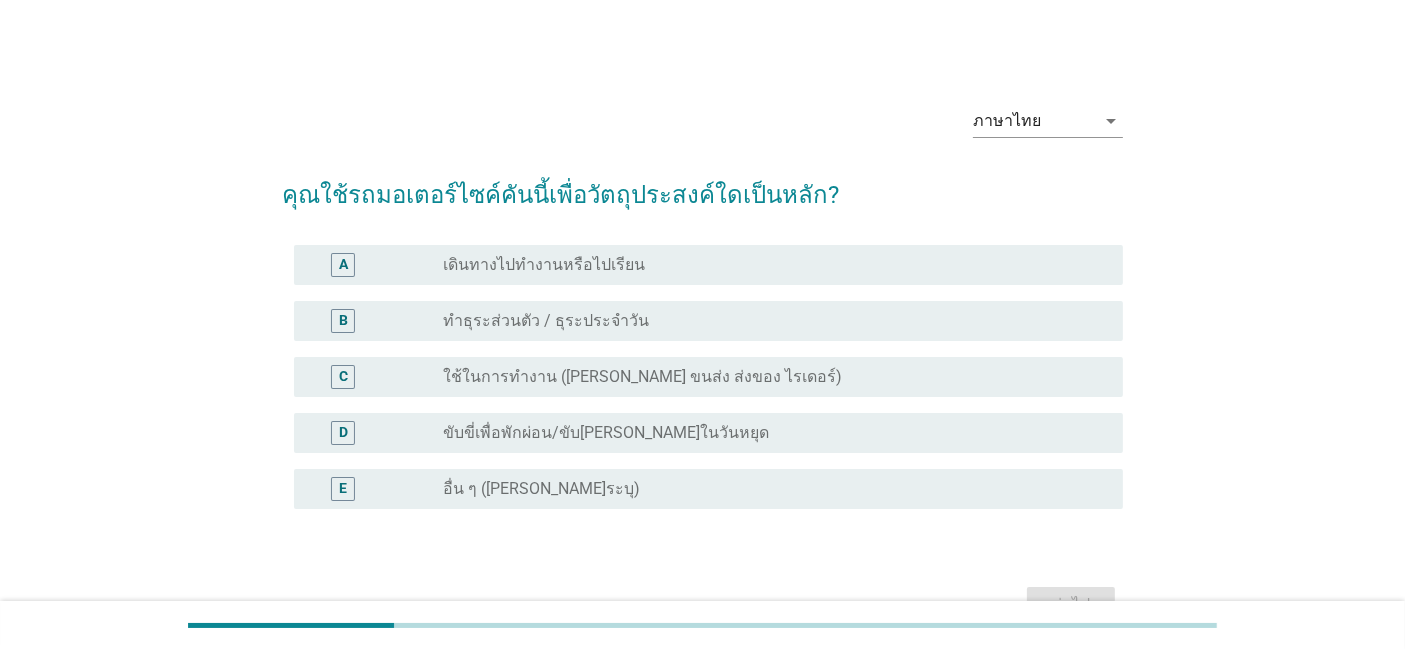 scroll, scrollTop: 86, scrollLeft: 0, axis: vertical 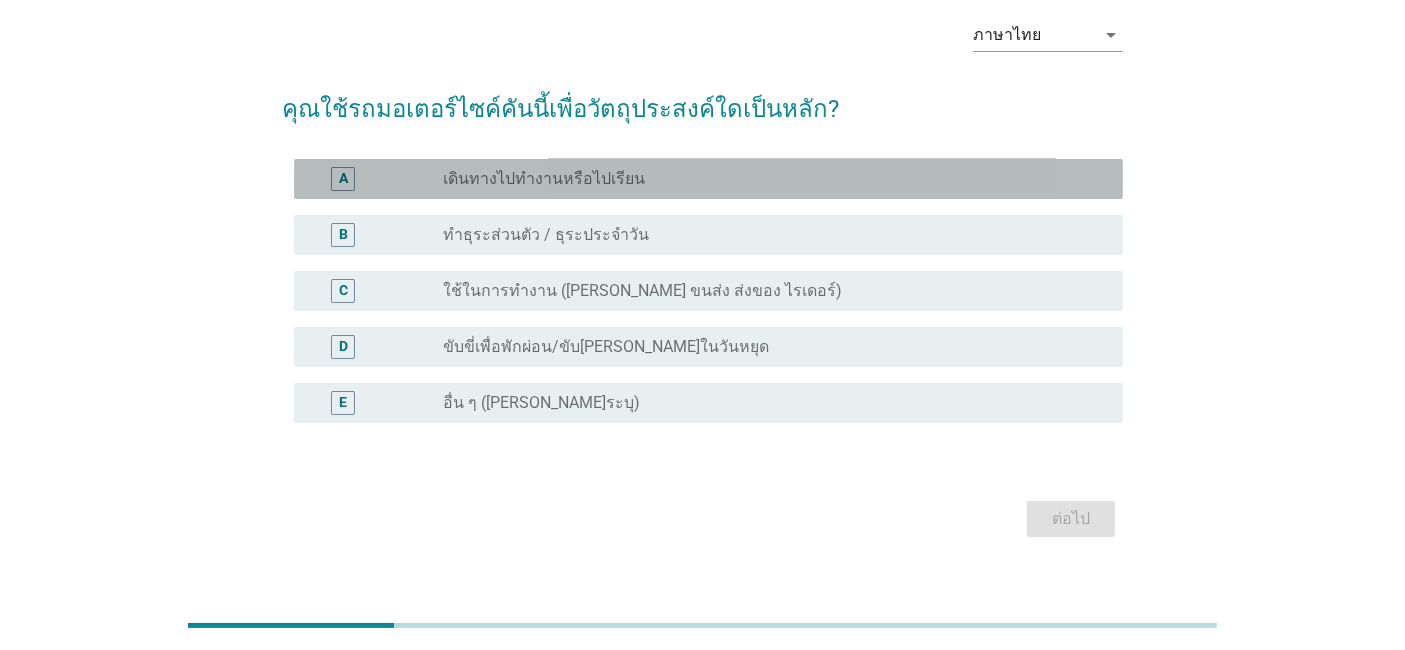 click on "radio_button_unchecked เดินทางไปทำงานหรือไปเรียน" at bounding box center (775, 179) 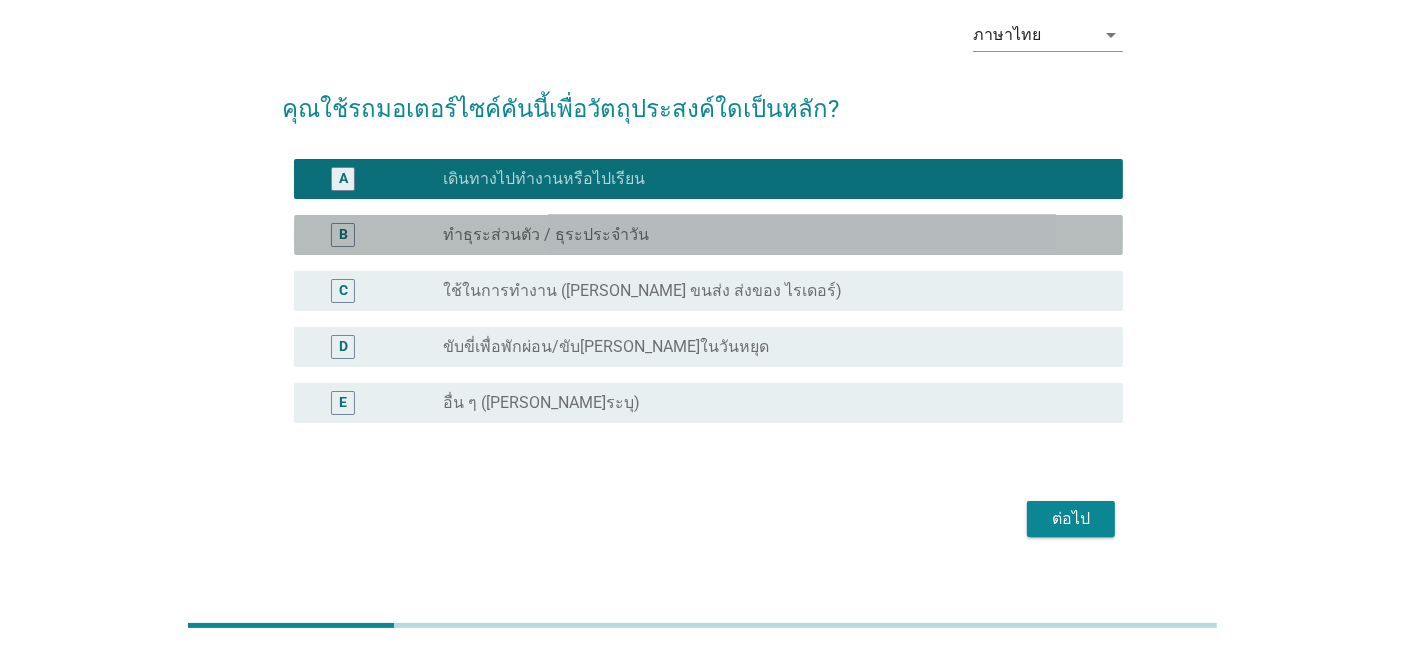 click on "B     radio_button_unchecked ทำธุระส่วนตัว / ธุระประจำวัน" at bounding box center [708, 235] 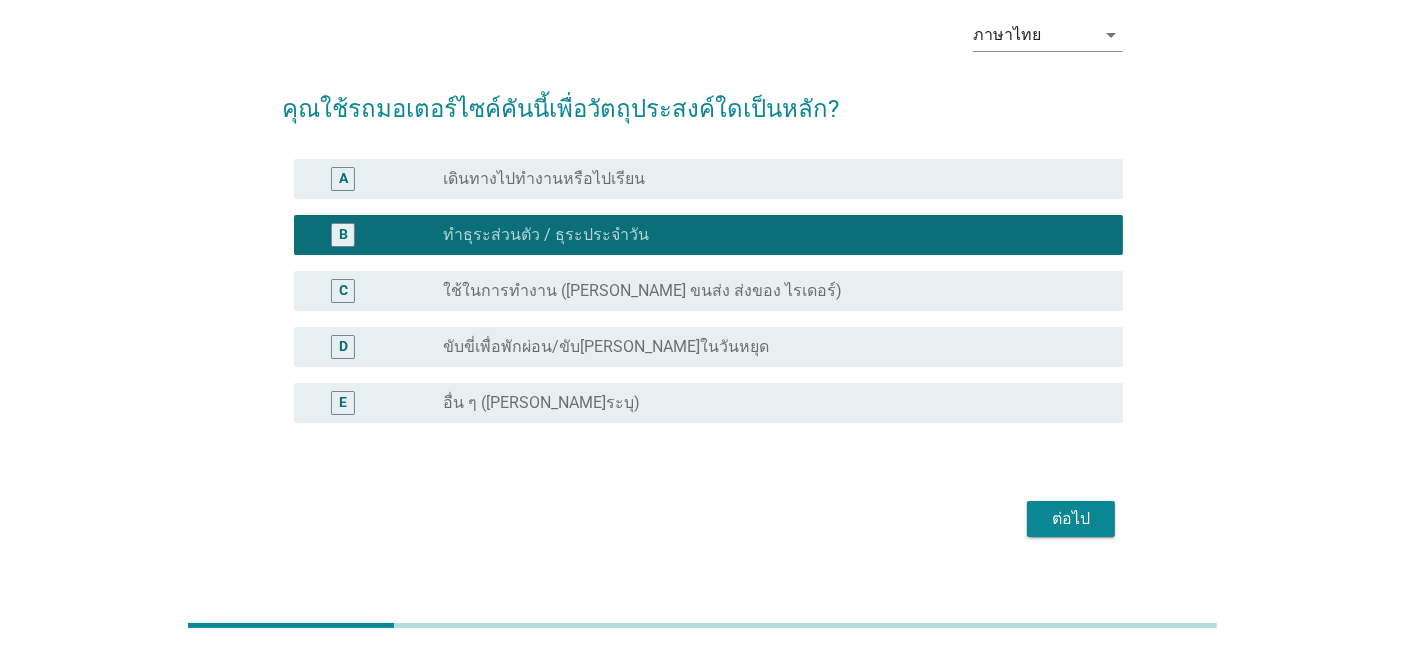 click on "B     radio_button_checked ทำธุระส่วนตัว / ธุระประจำวัน" at bounding box center (702, 235) 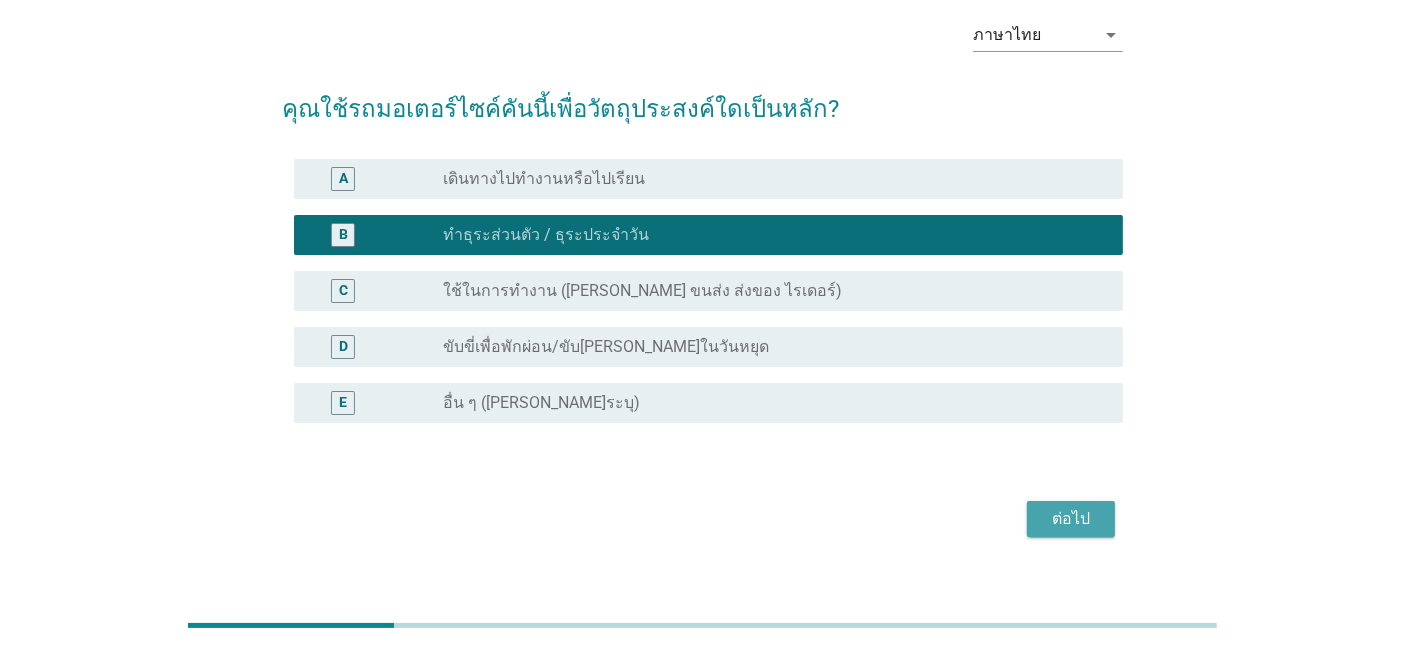 click on "ต่อไป" at bounding box center (1071, 519) 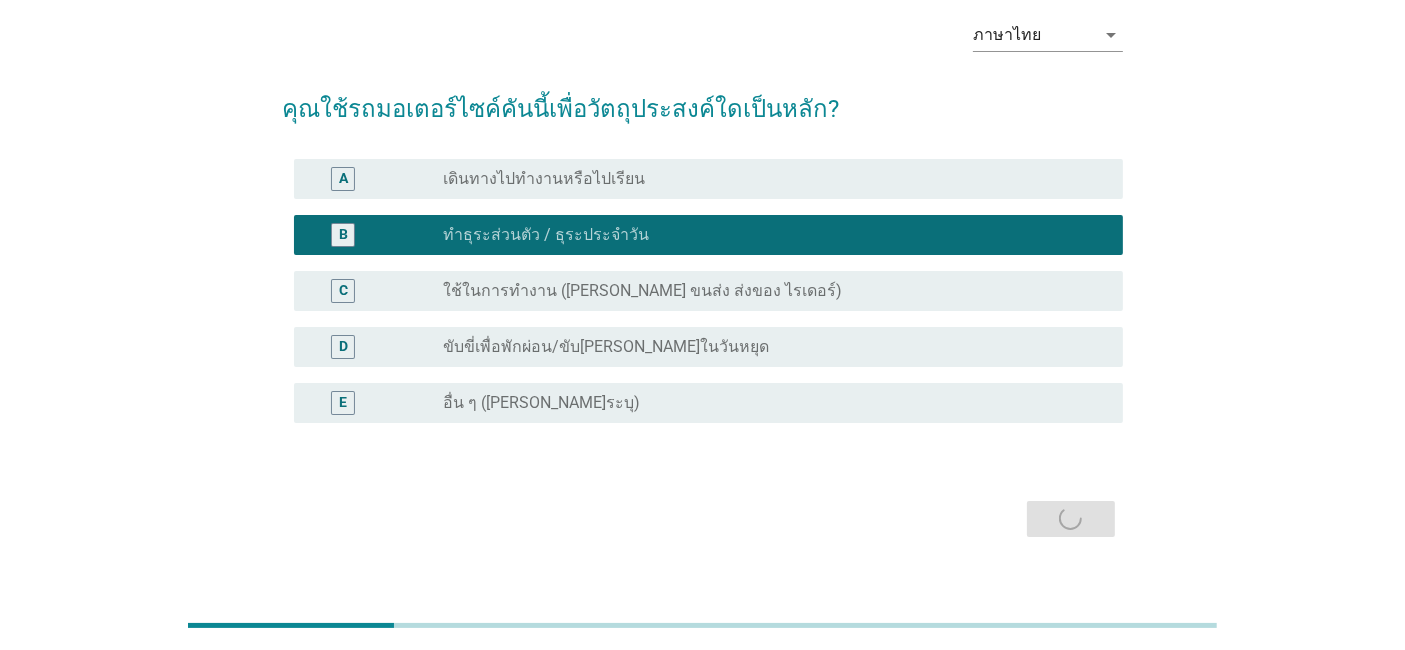 scroll, scrollTop: 0, scrollLeft: 0, axis: both 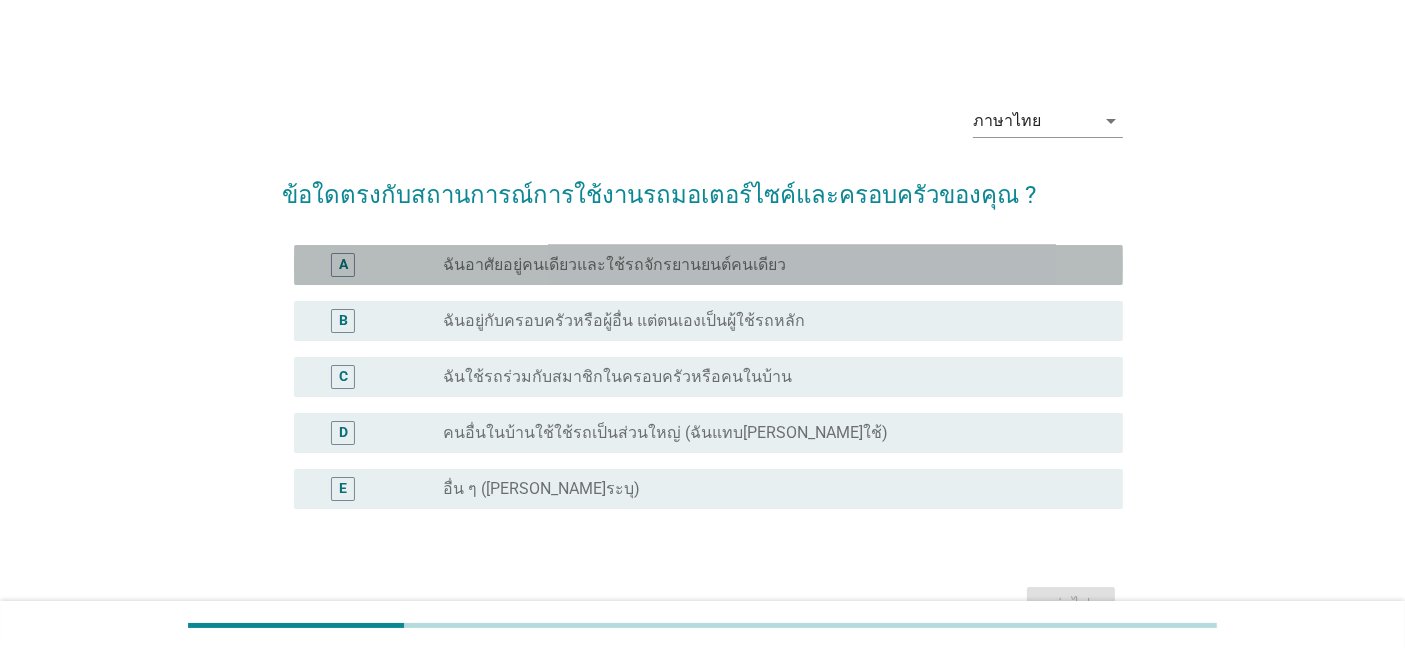 click on "radio_button_unchecked ฉันอาศัยอยู่คนเดียวและใช้รถจักรยานยนต์คนเดียว" at bounding box center [767, 265] 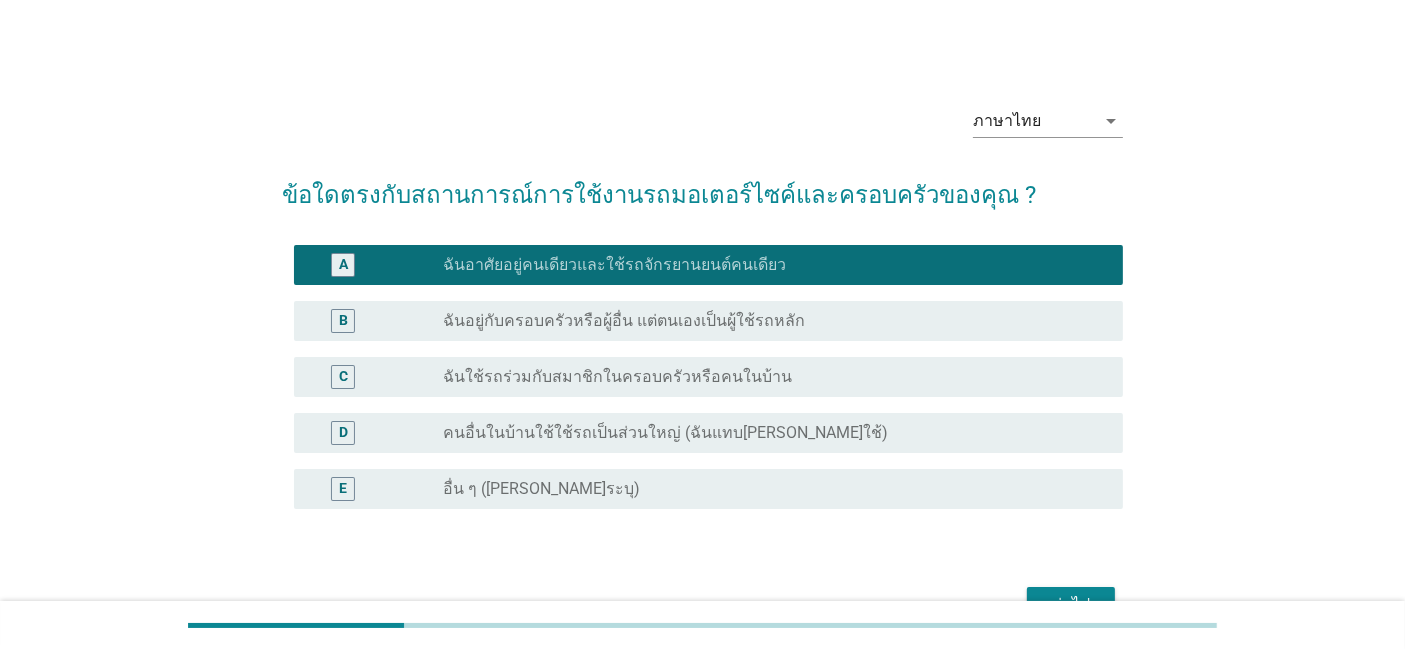 click on "radio_button_unchecked ฉันอยู่กับครอบครัวหรือผู้อื่น แต่ตนเองเป็นผู้ใช้รถหลัก" at bounding box center (767, 321) 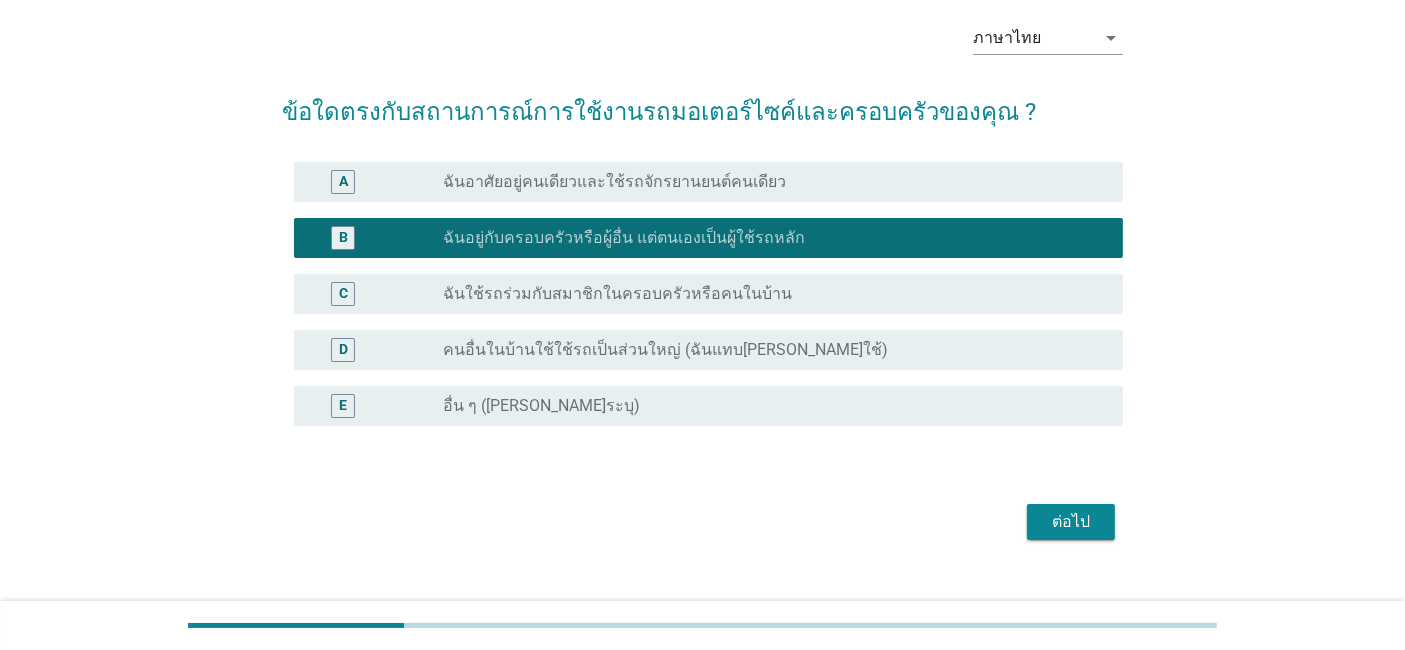 scroll, scrollTop: 91, scrollLeft: 0, axis: vertical 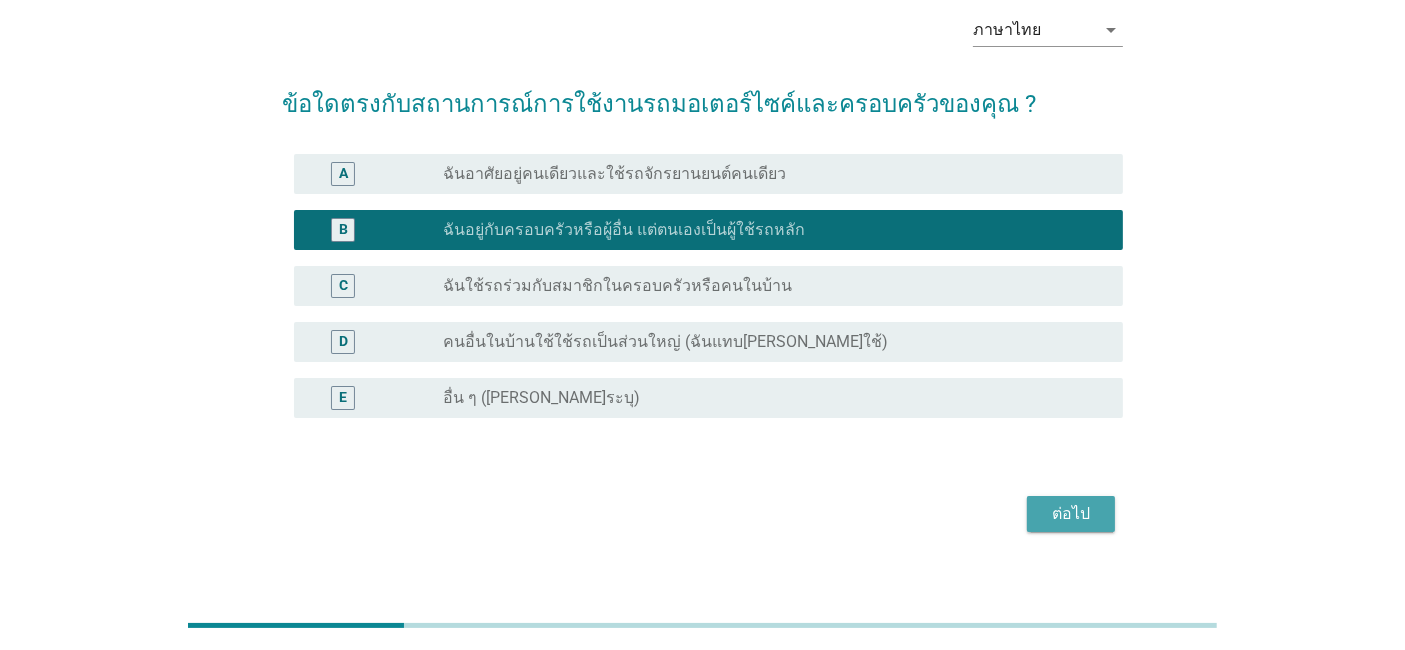 click on "ต่อไป" at bounding box center (1071, 514) 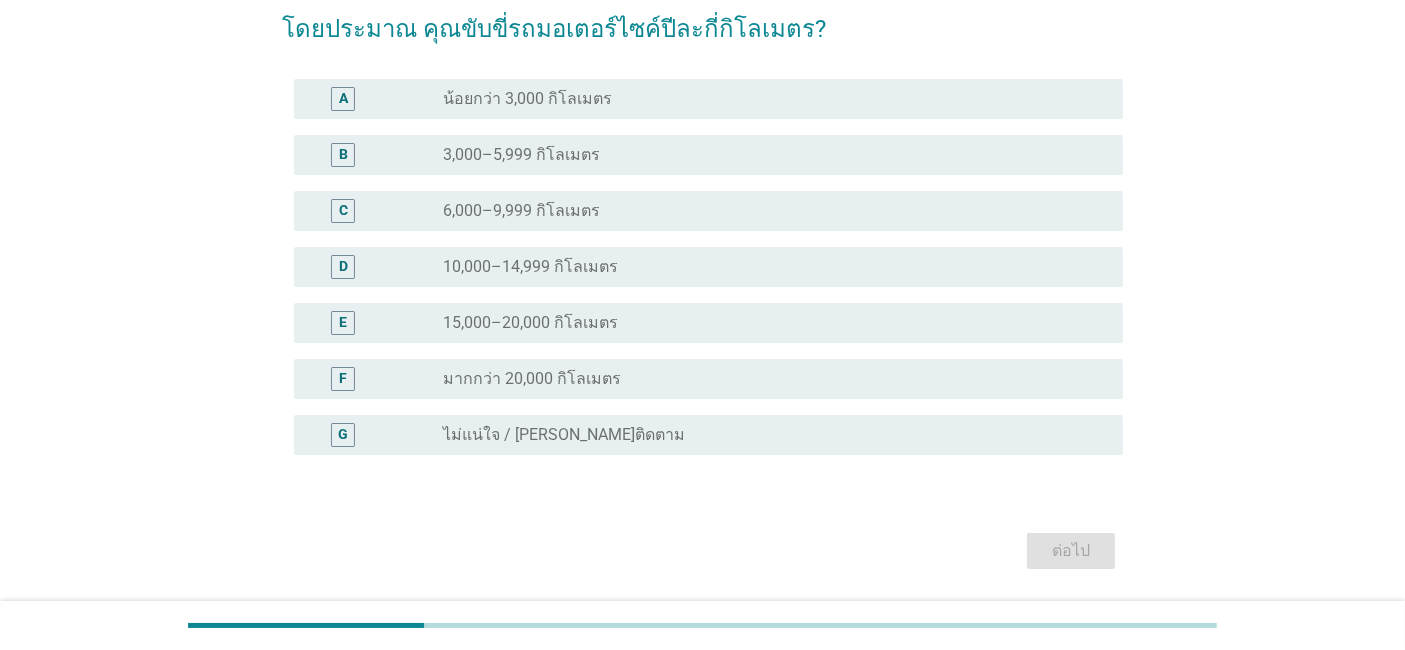 scroll, scrollTop: 168, scrollLeft: 0, axis: vertical 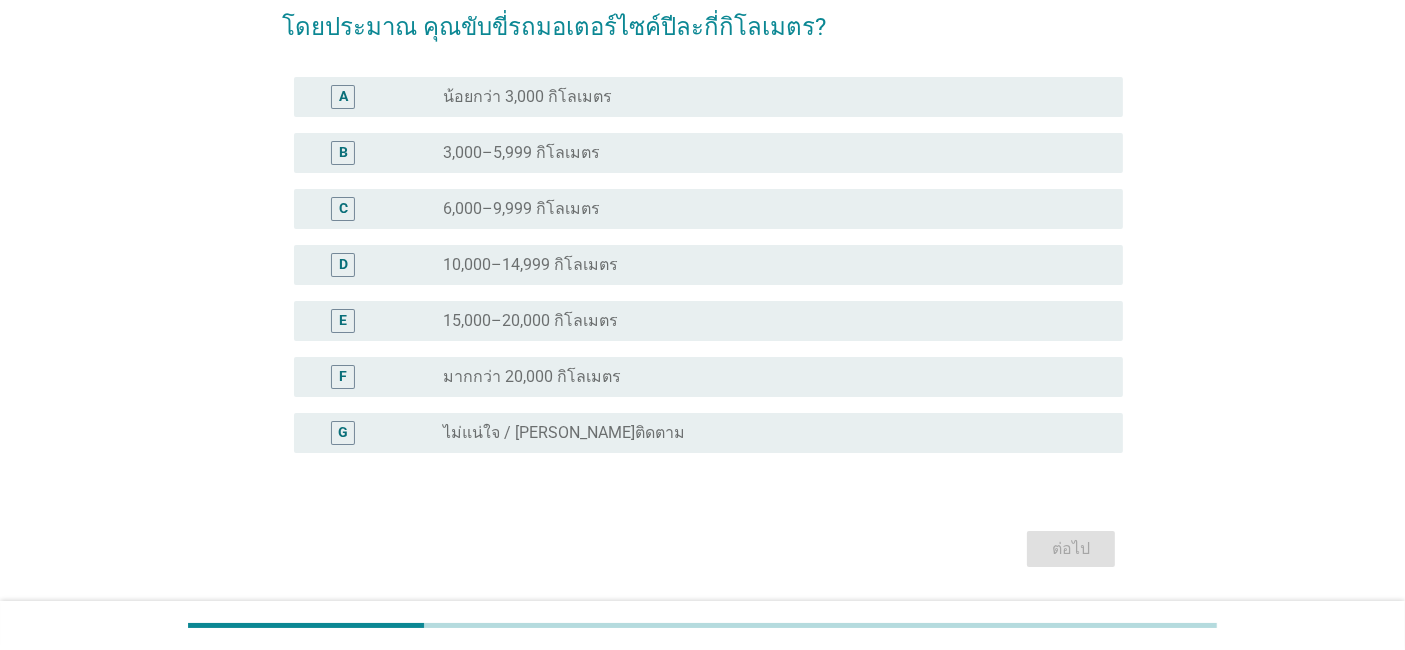 click on "A     radio_button_unchecked น้อยกว่า 3,000 กิโลเมตร" at bounding box center (708, 97) 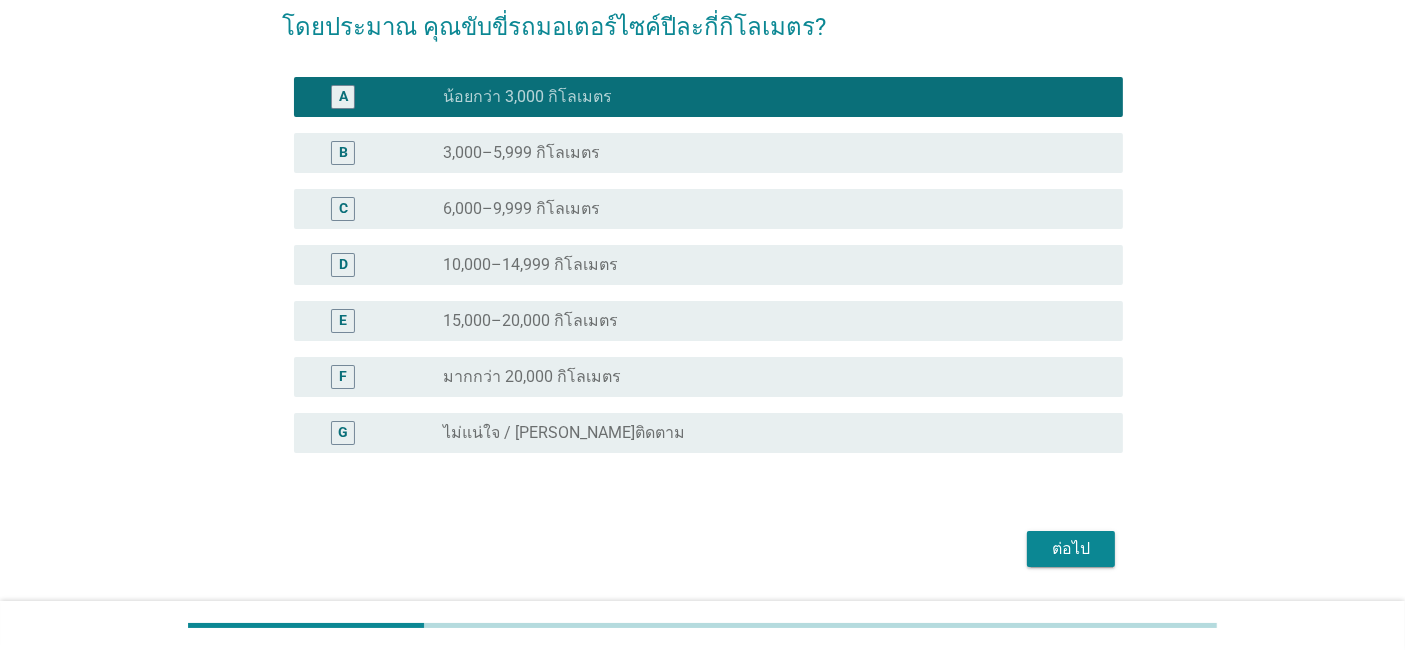 drag, startPoint x: 1055, startPoint y: 520, endPoint x: 1054, endPoint y: 539, distance: 19.026299 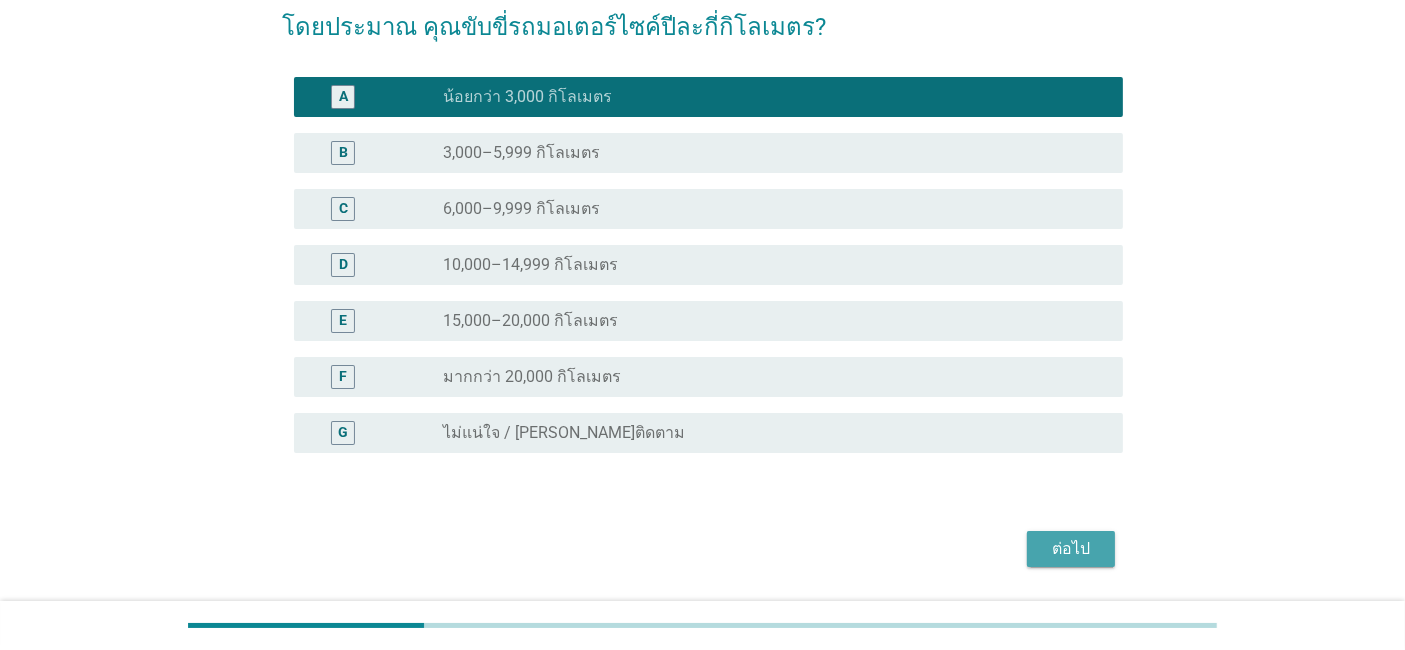 click on "ต่อไป" at bounding box center [1071, 549] 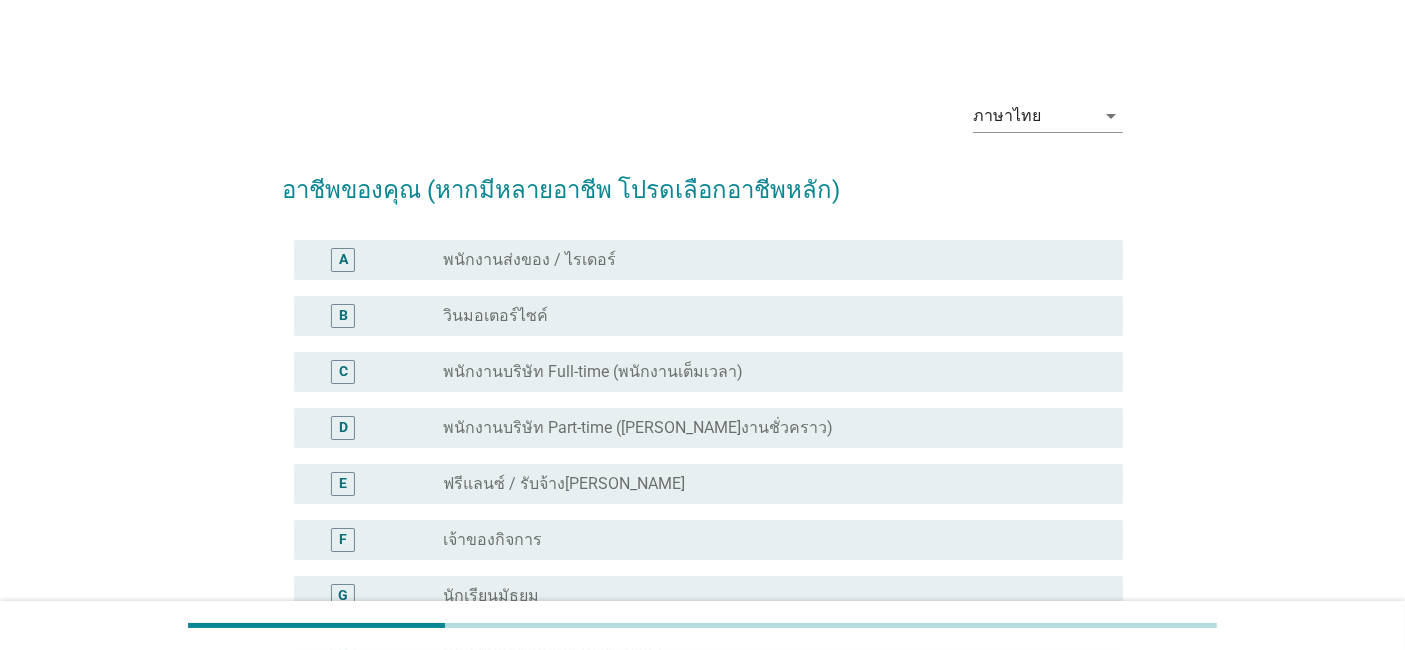 scroll, scrollTop: 8, scrollLeft: 0, axis: vertical 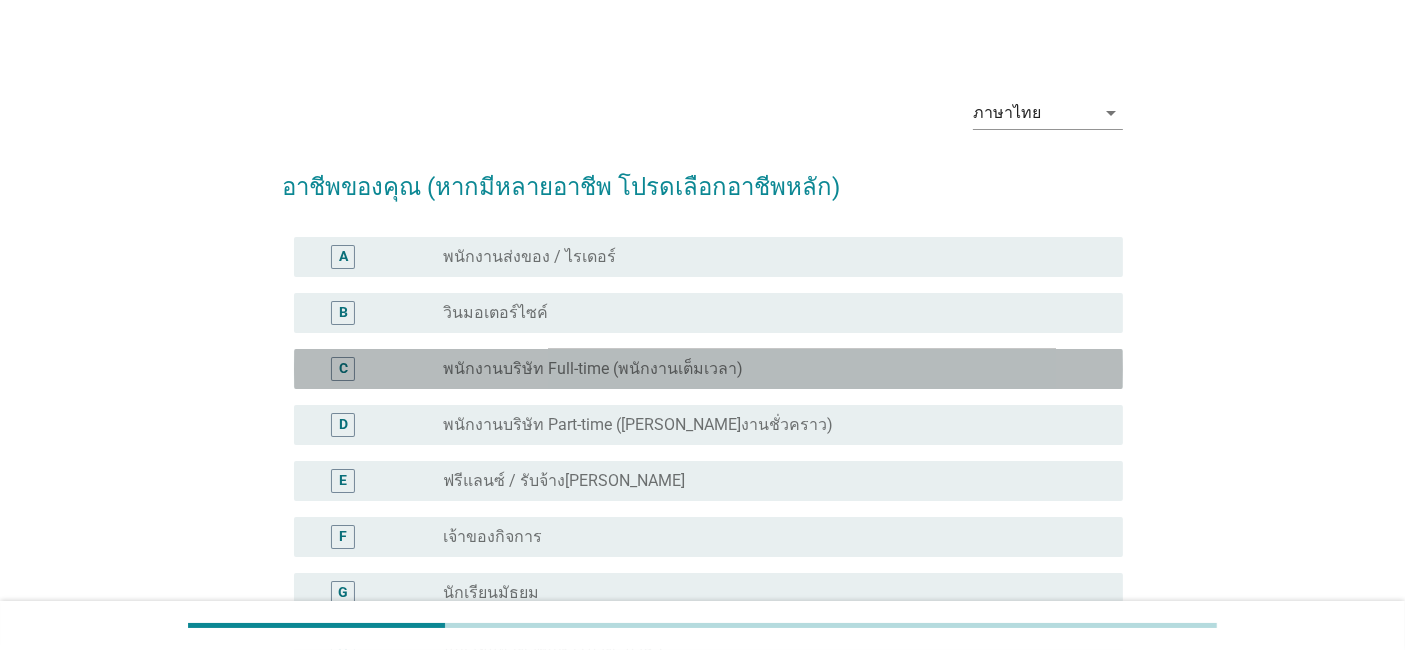 click on "พนักงานบริษัท Full-time (พนักงานเต็มเวลา)" at bounding box center (593, 369) 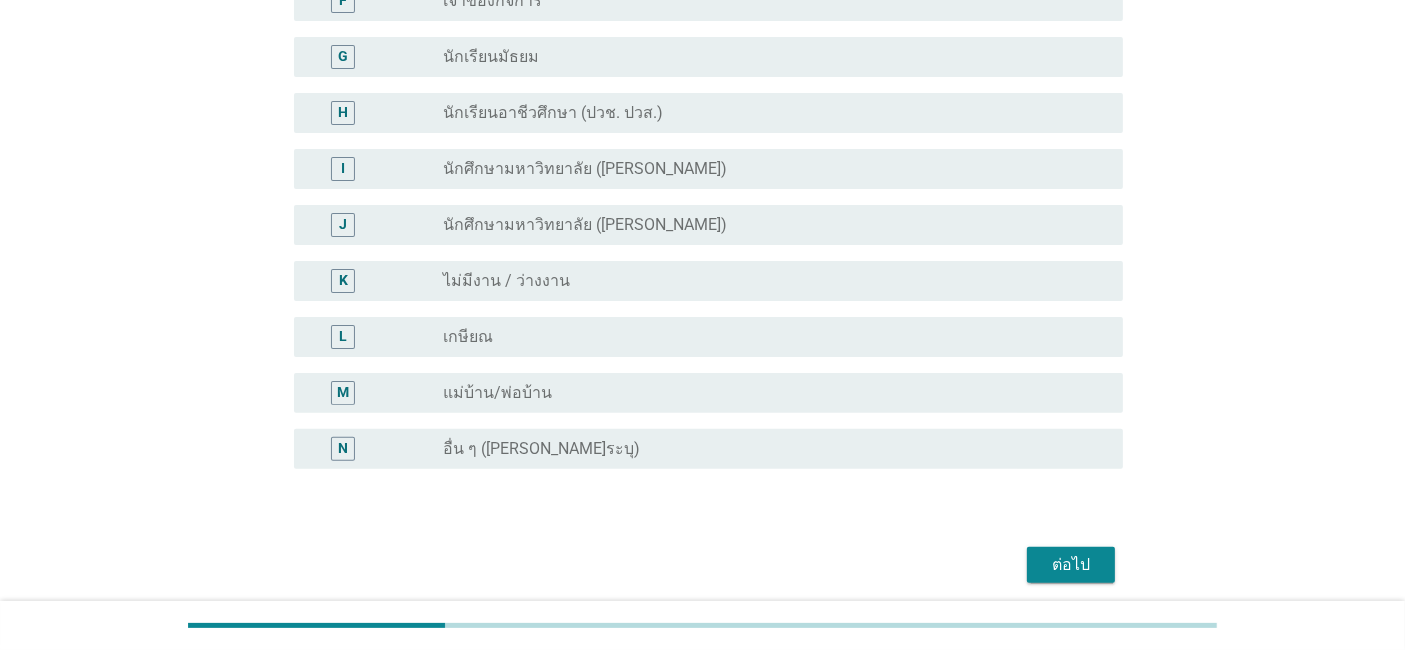 scroll, scrollTop: 557, scrollLeft: 0, axis: vertical 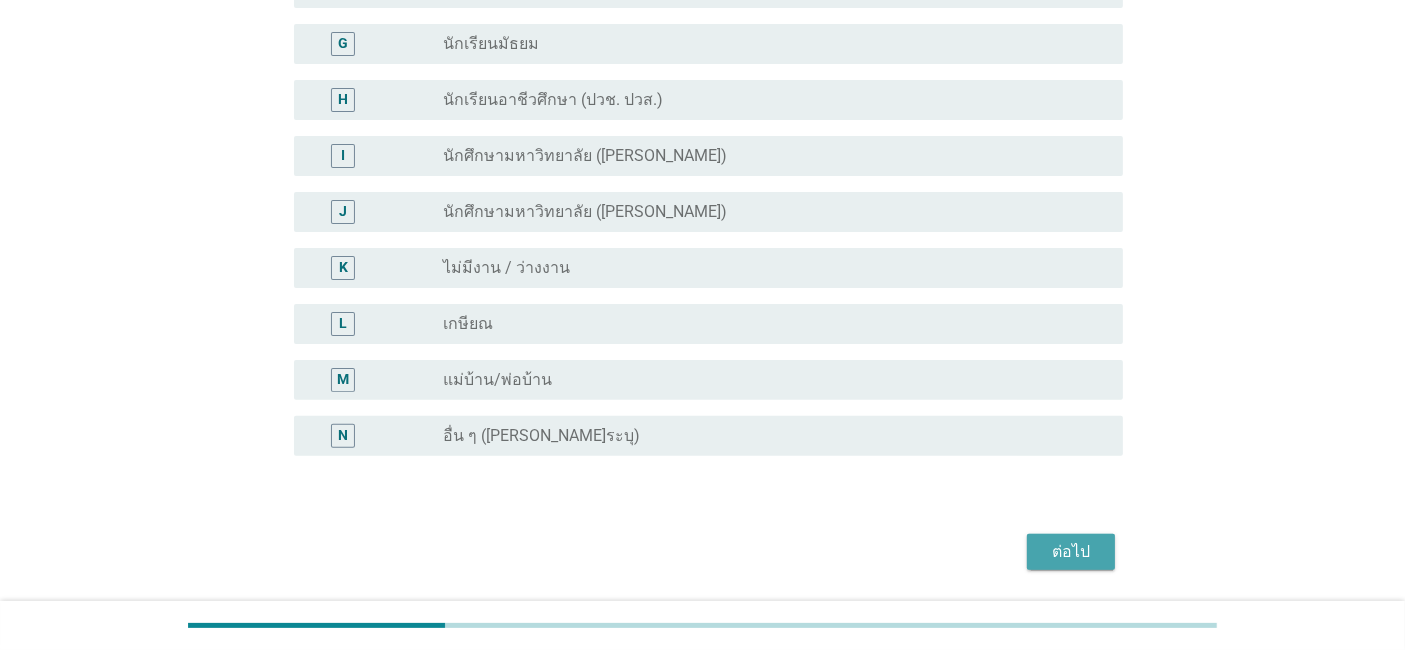 click on "ต่อไป" at bounding box center (1071, 552) 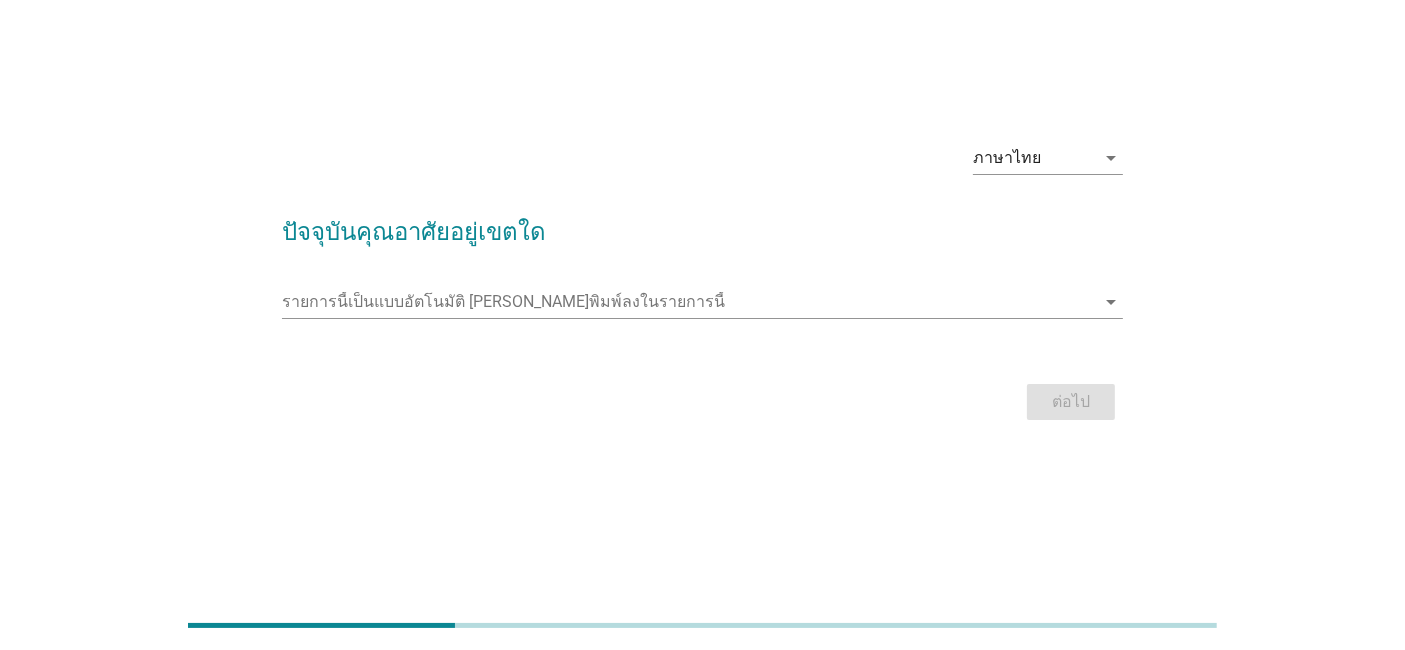 scroll, scrollTop: 0, scrollLeft: 0, axis: both 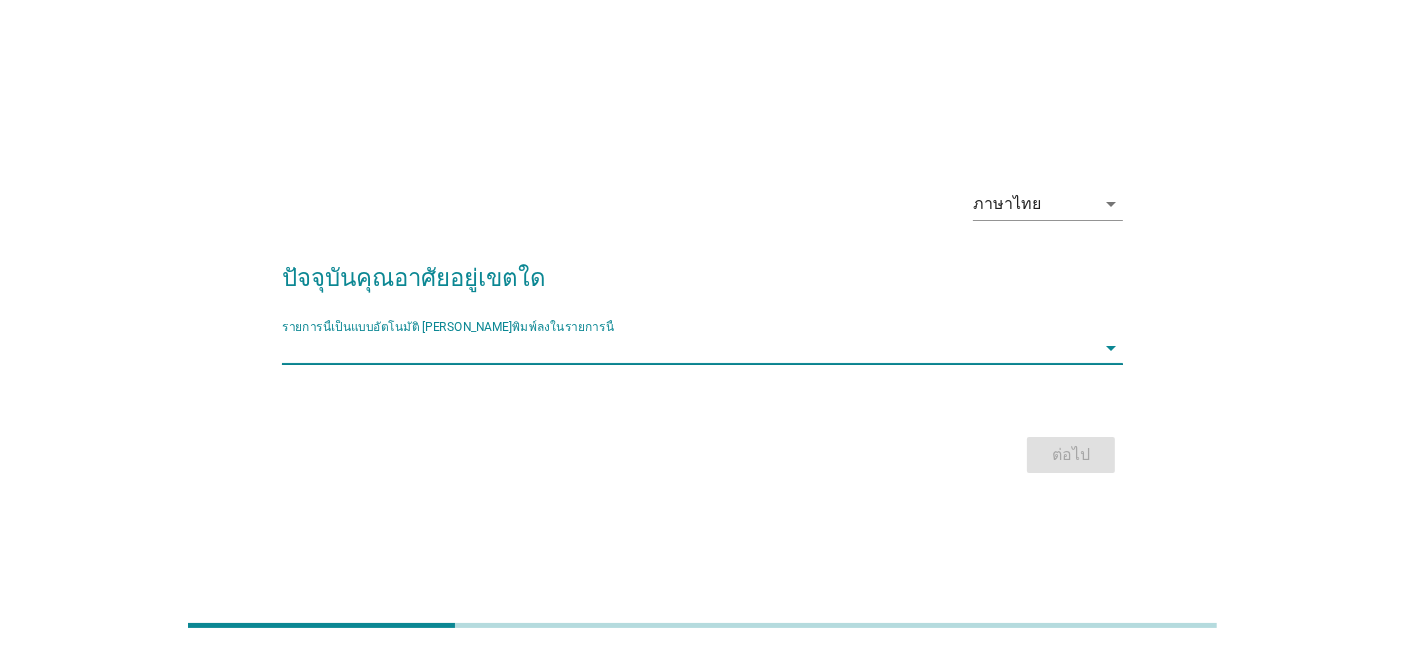 click at bounding box center (688, 348) 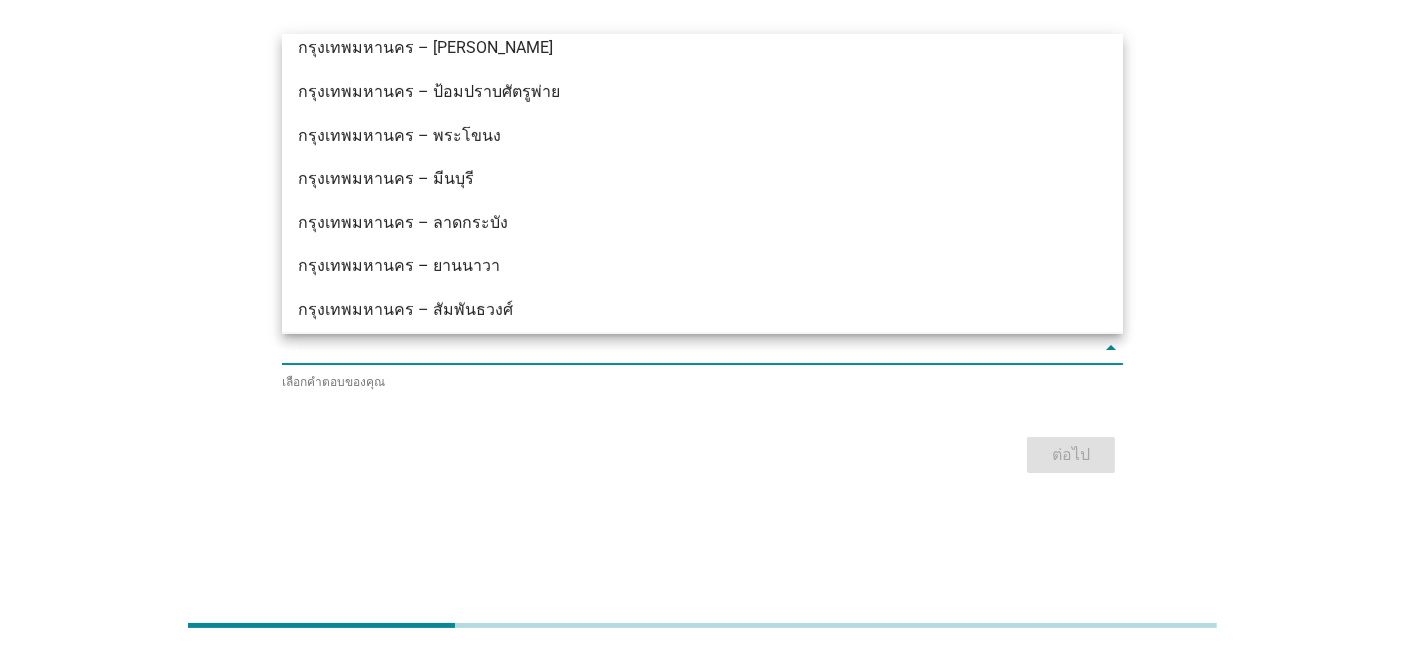 scroll, scrollTop: 0, scrollLeft: 0, axis: both 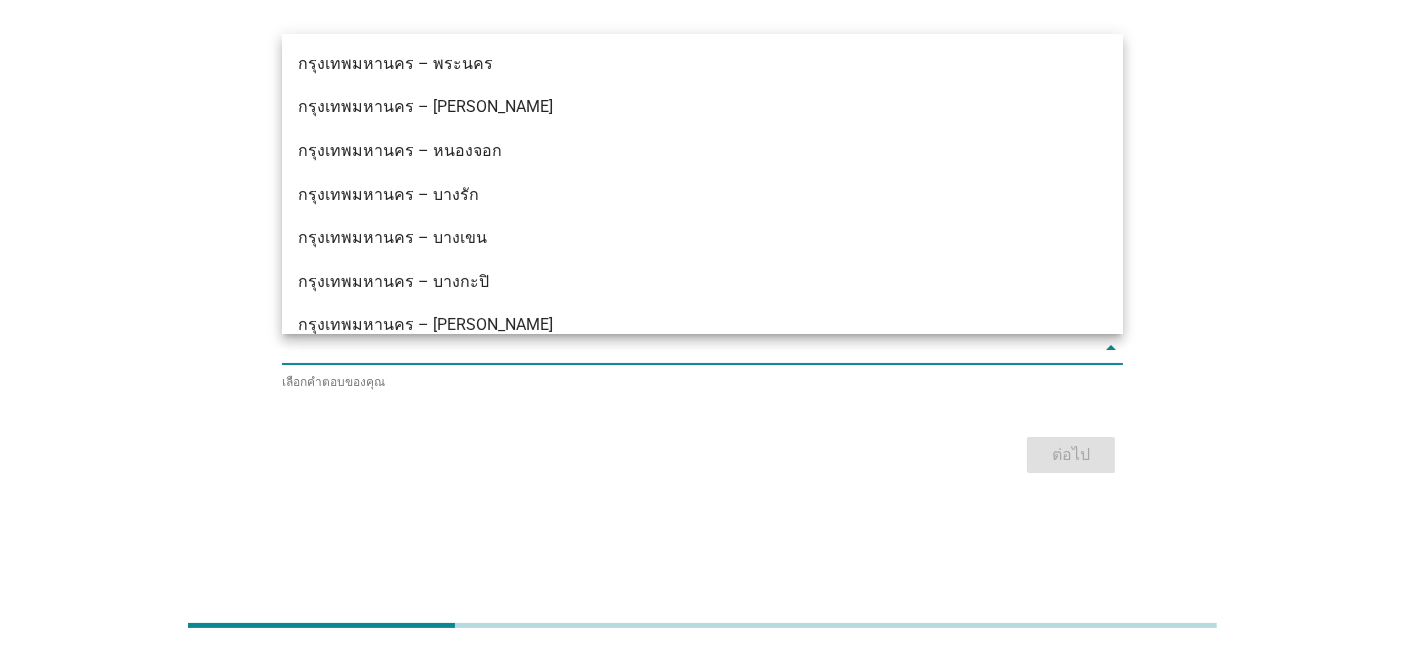 click on "ภาษาไทย arrow_drop_down   ปัจจุบันคุณอาศัยอยู่เขตใด       รายการนี้เป็นแบบอัตโนมัติ [PERSON_NAME]พิมพ์ลงในรายการนี้ arrow_drop_down เลือกคำตอบของคุณ     ต่อไป" at bounding box center [702, 325] 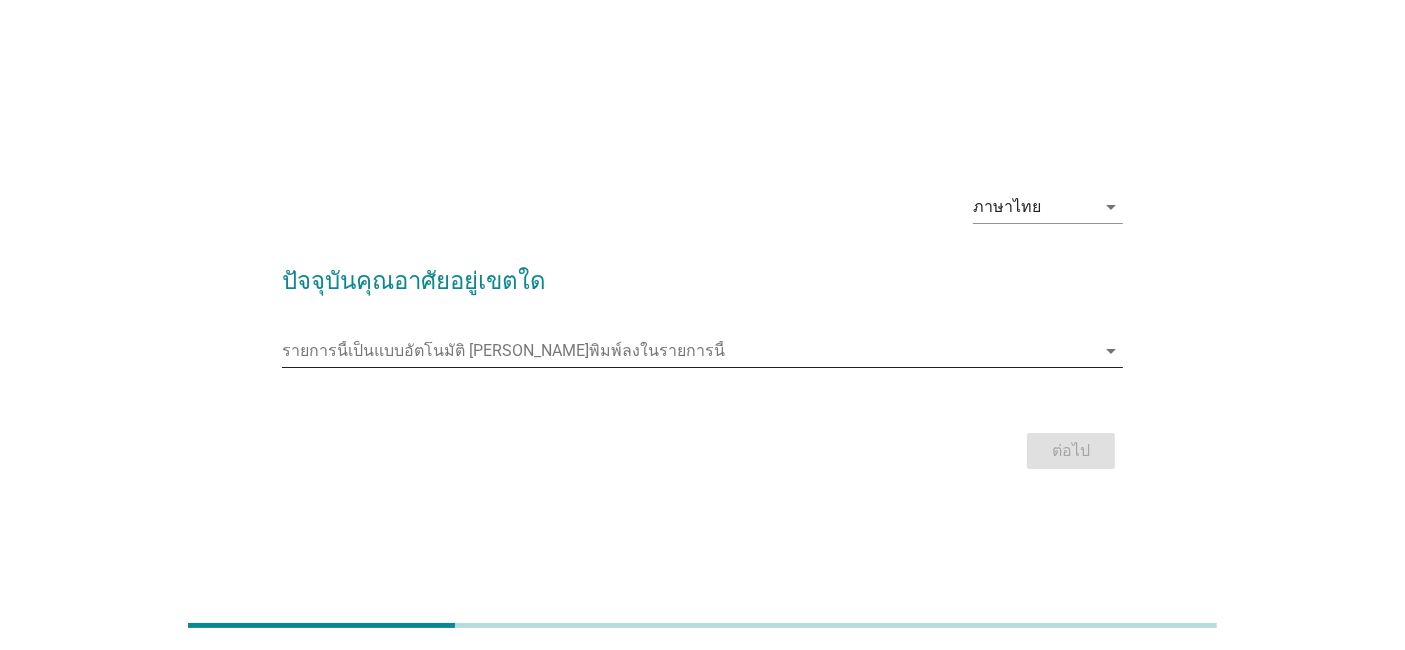 click at bounding box center [688, 351] 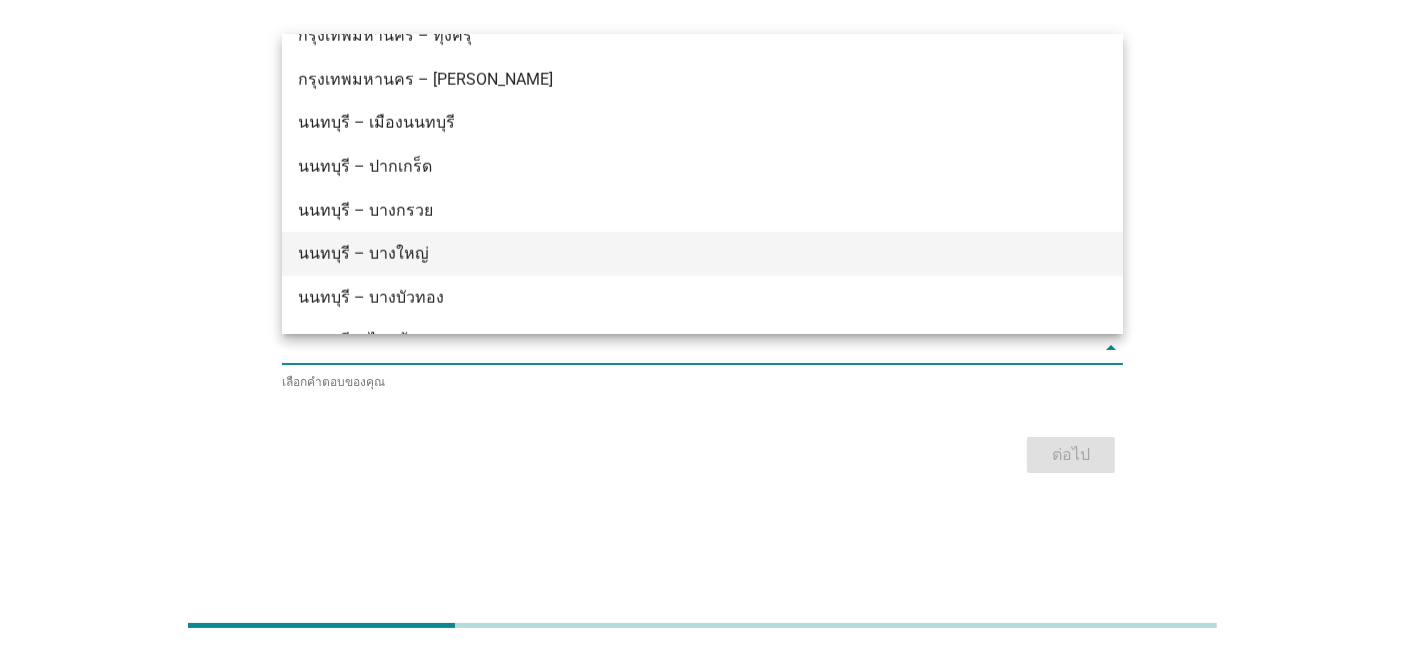 scroll, scrollTop: 2114, scrollLeft: 0, axis: vertical 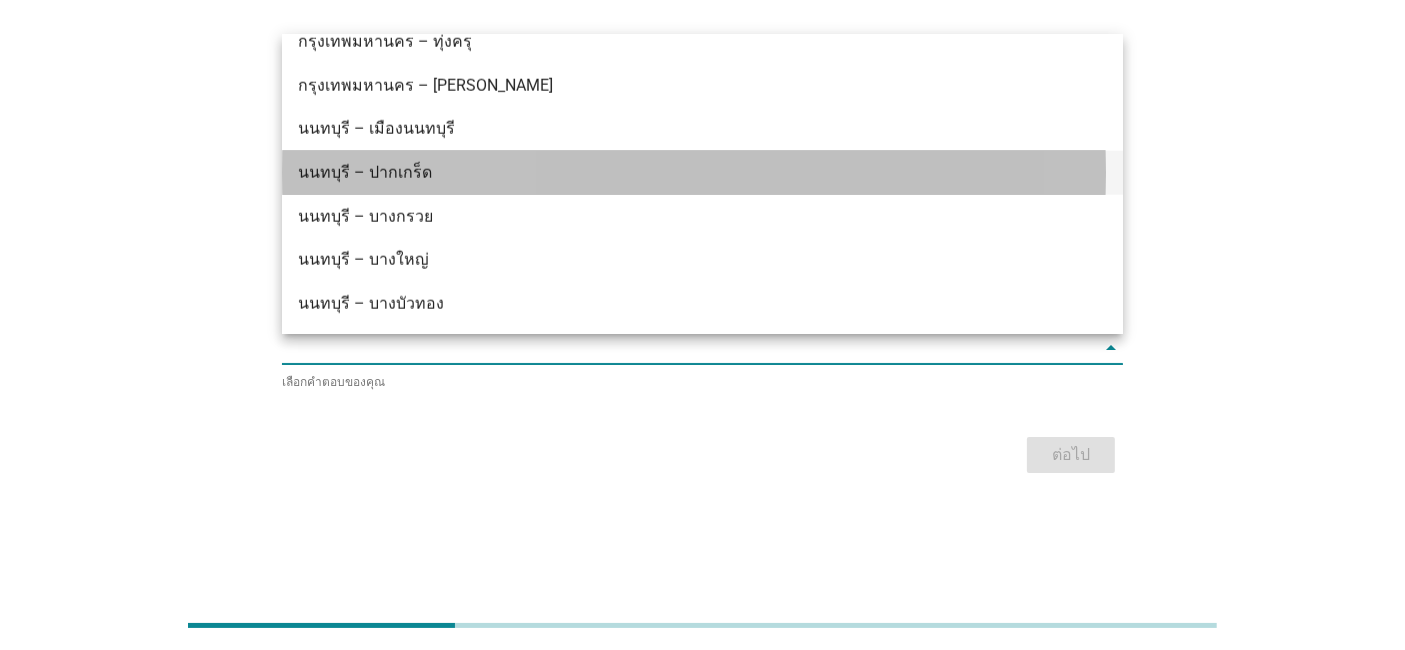 click on "นนทบุรี – ปากเกร็ด" at bounding box center (669, 173) 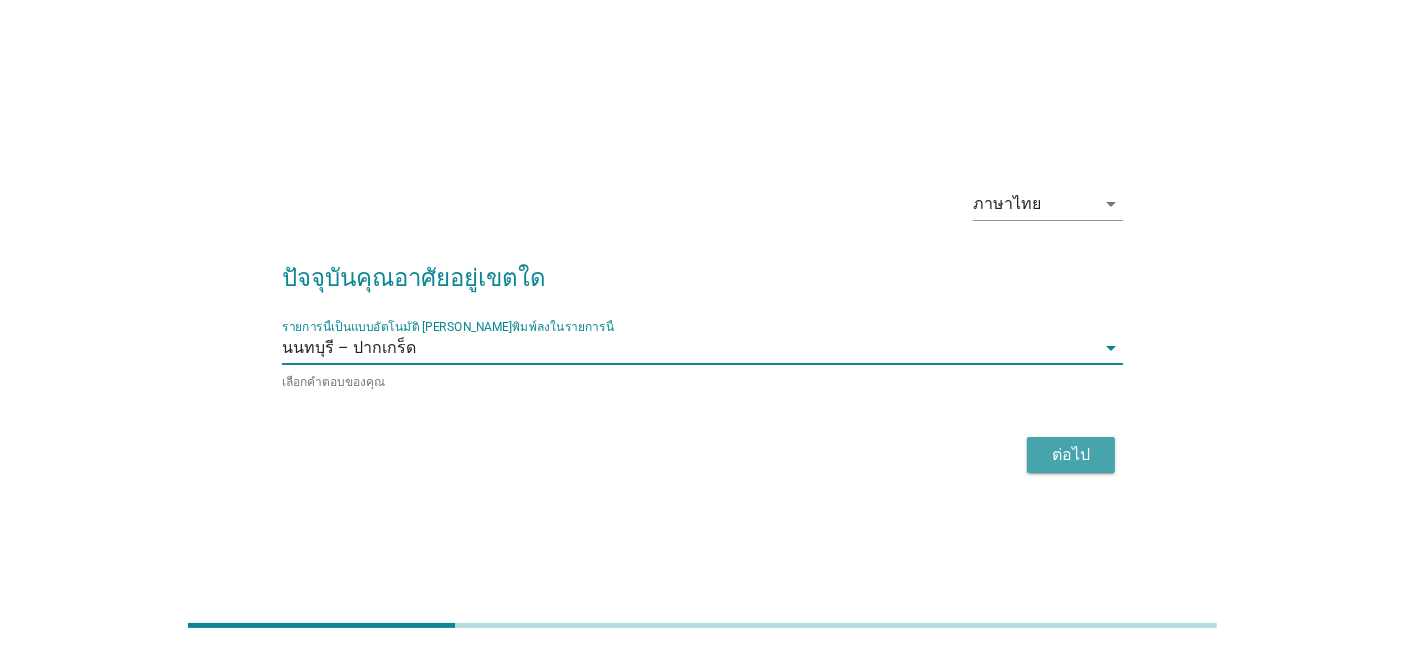 click on "ต่อไป" at bounding box center (1071, 455) 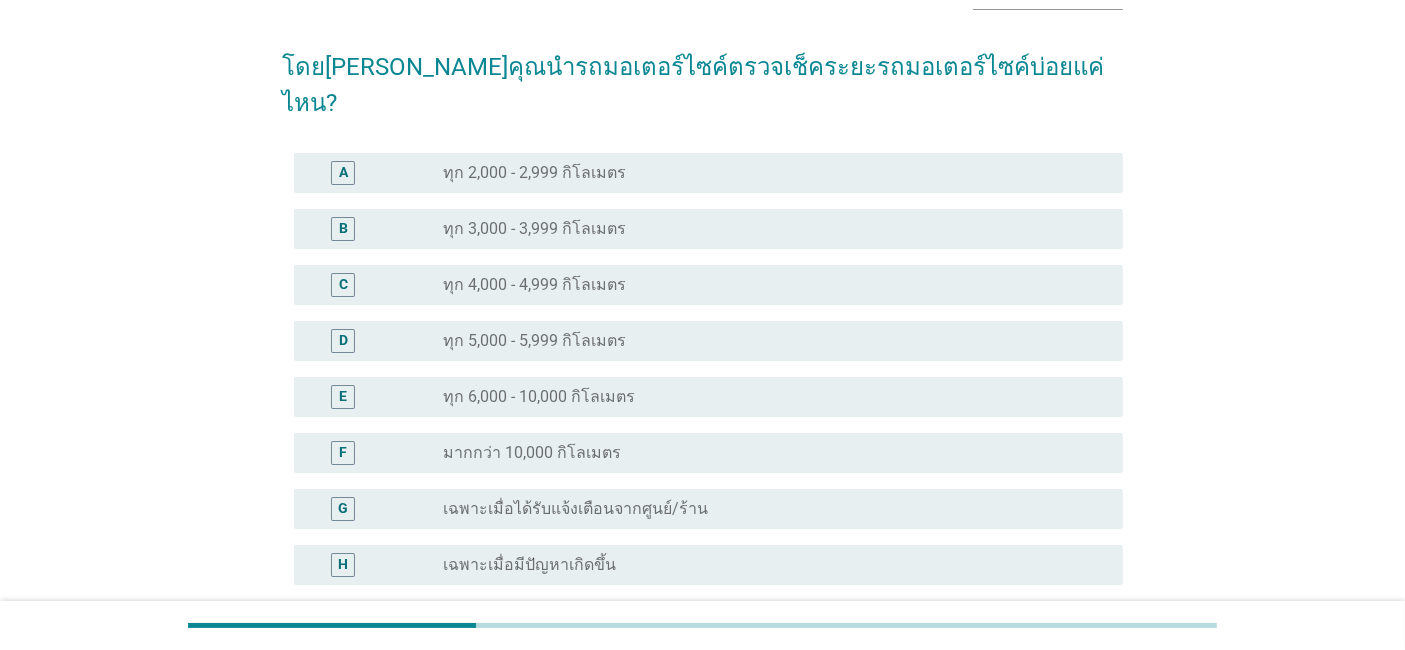scroll, scrollTop: 128, scrollLeft: 0, axis: vertical 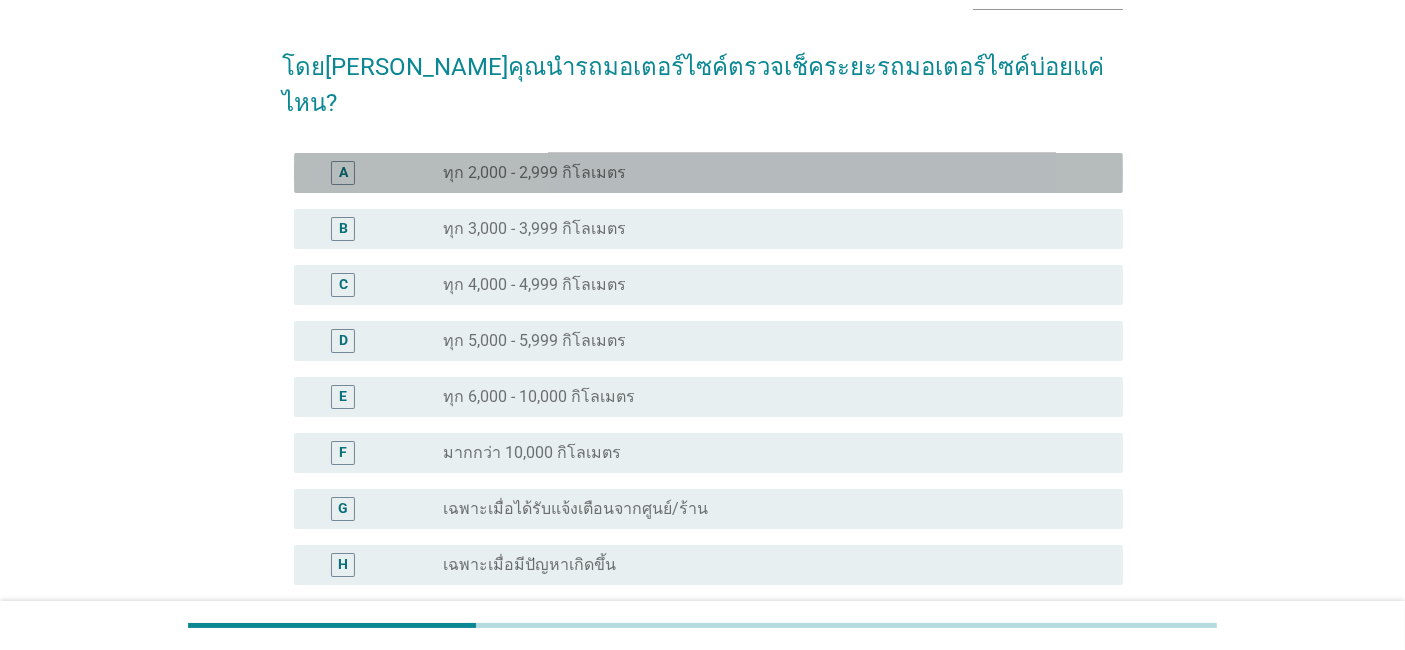 click on "radio_button_unchecked ทุก 2,000 - 2,999 กิโลเมตร" at bounding box center [767, 173] 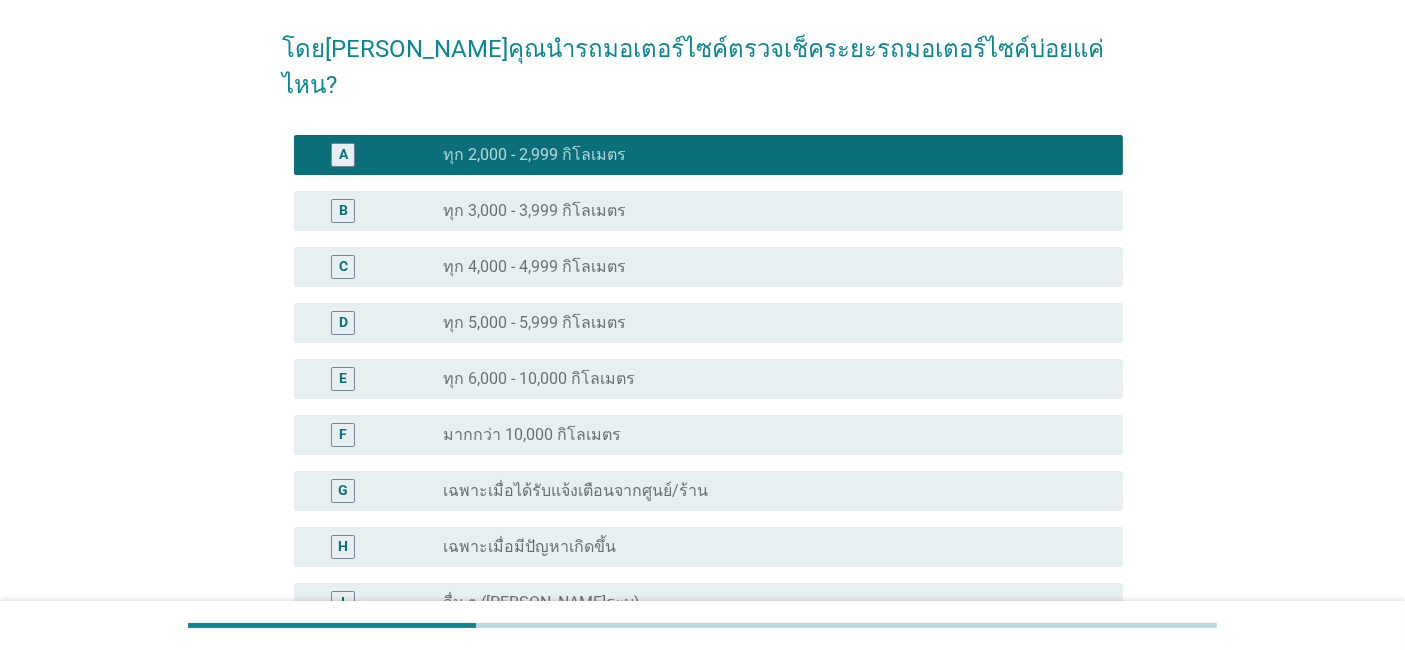 scroll, scrollTop: 339, scrollLeft: 0, axis: vertical 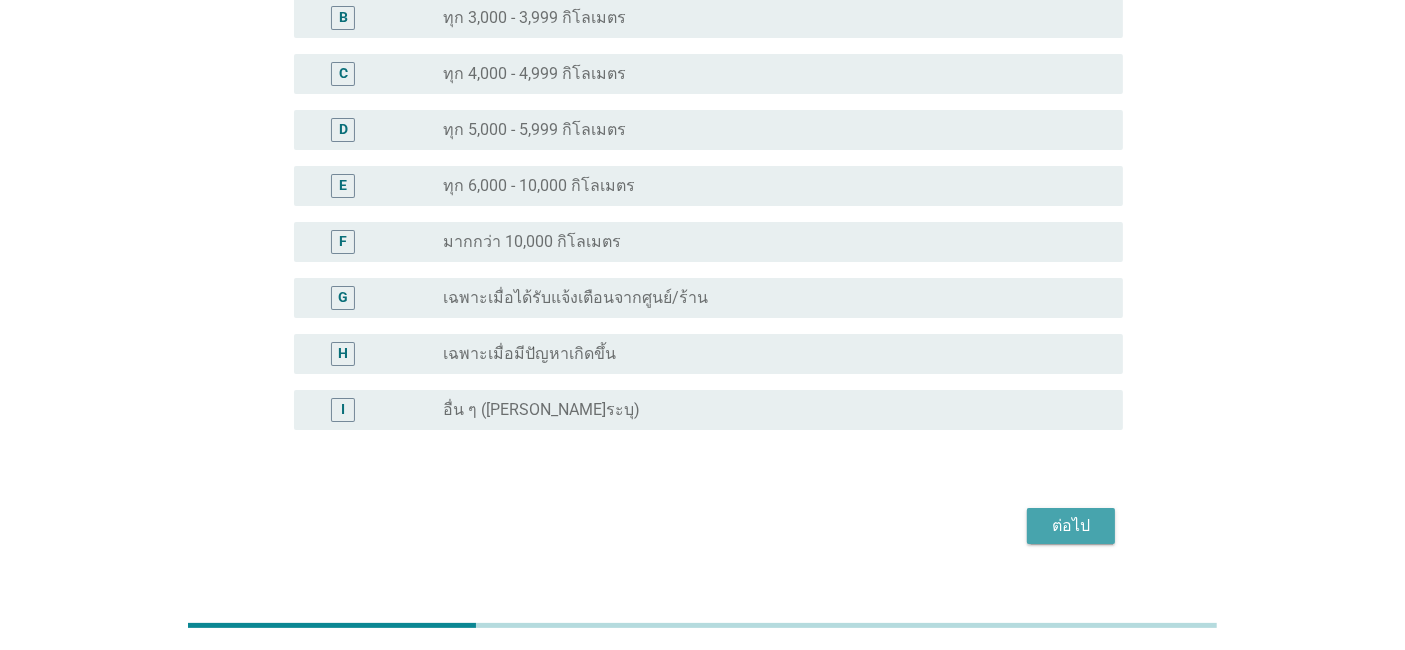 click on "ต่อไป" at bounding box center [1071, 526] 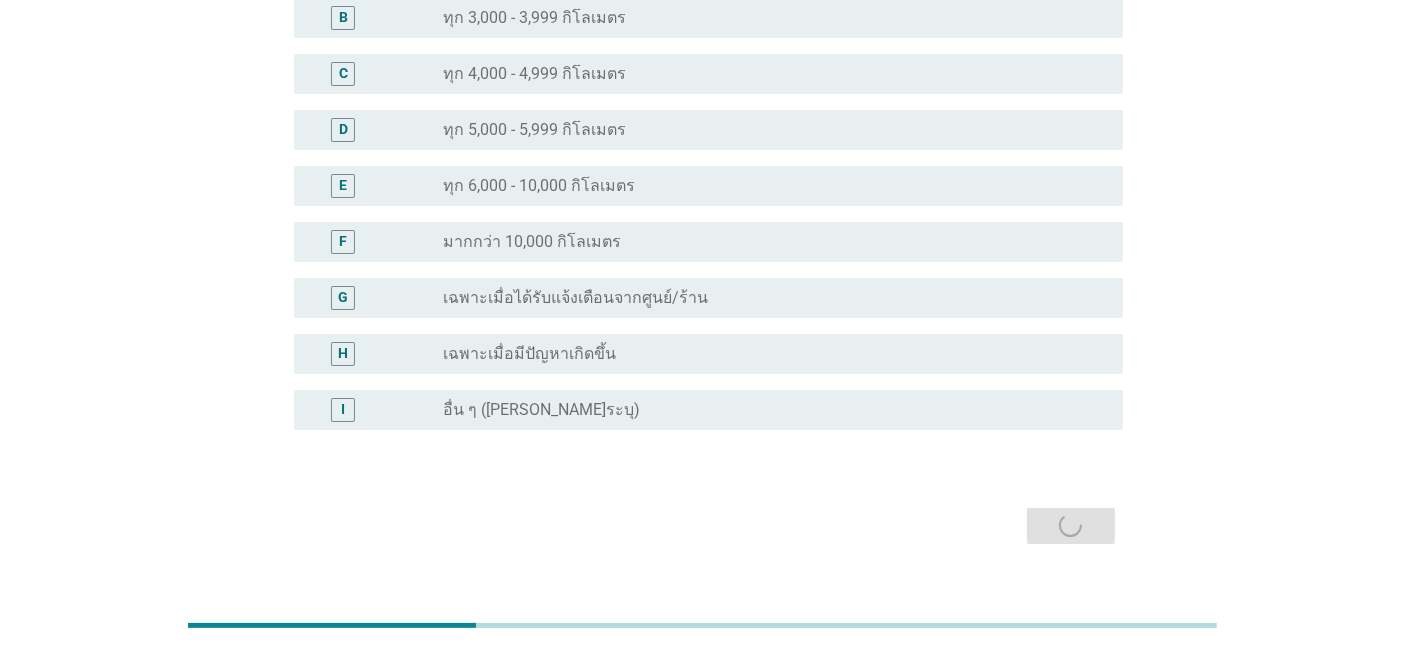 scroll, scrollTop: 0, scrollLeft: 0, axis: both 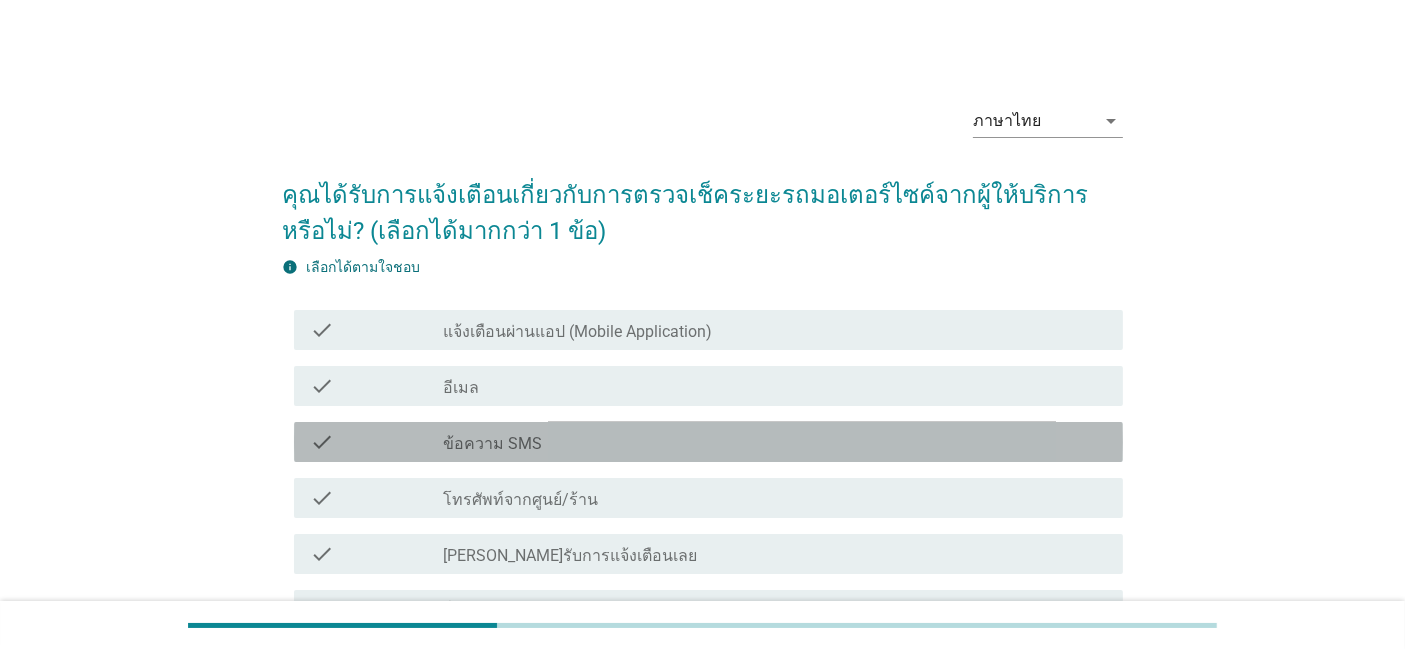 click on "check_box_outline_blank ข้อความ SMS" at bounding box center (775, 442) 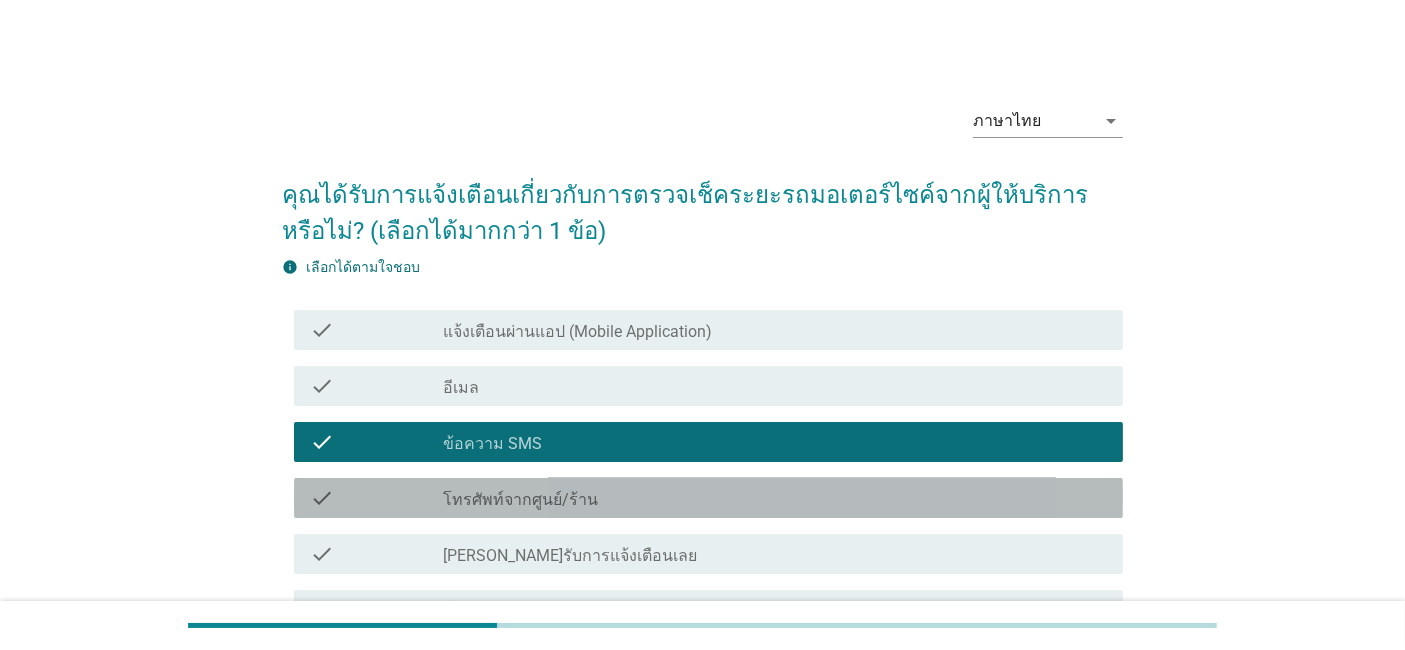 click on "check_box_outline_[PERSON_NAME]/ร้าน" at bounding box center [775, 498] 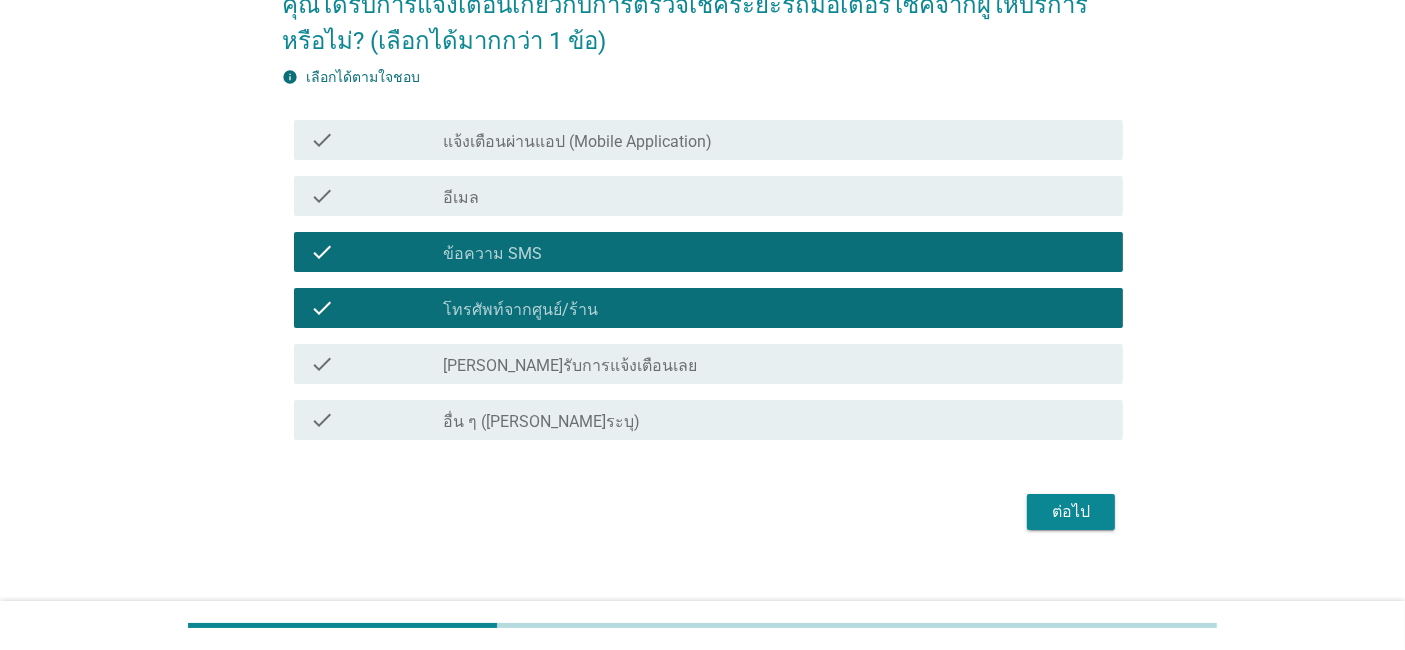 scroll, scrollTop: 212, scrollLeft: 0, axis: vertical 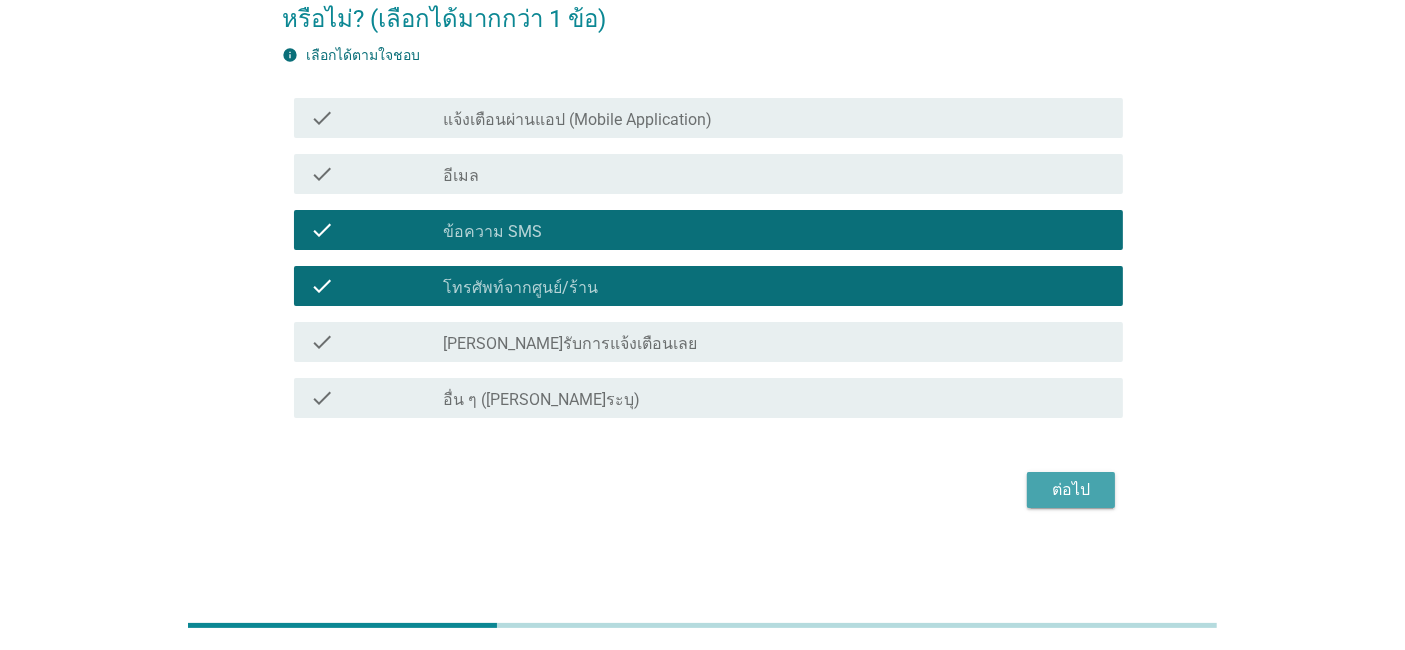 click on "ต่อไป" at bounding box center [1071, 490] 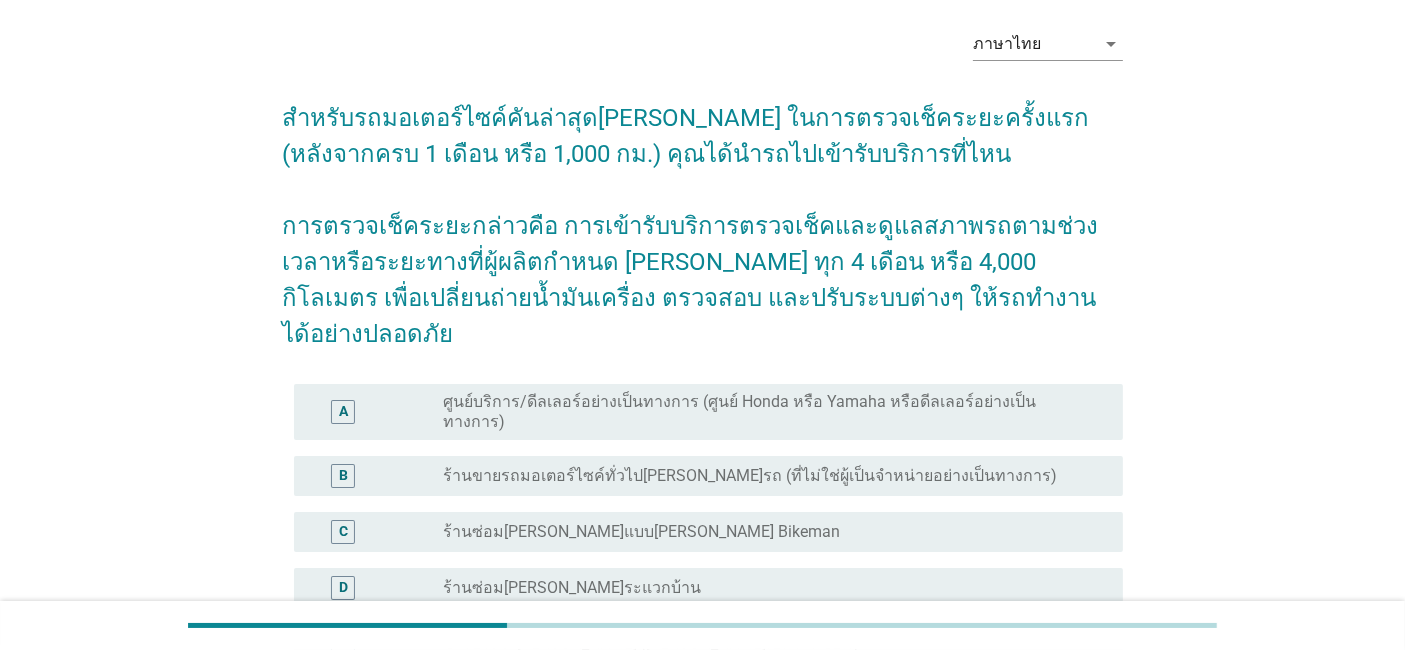 scroll, scrollTop: 79, scrollLeft: 0, axis: vertical 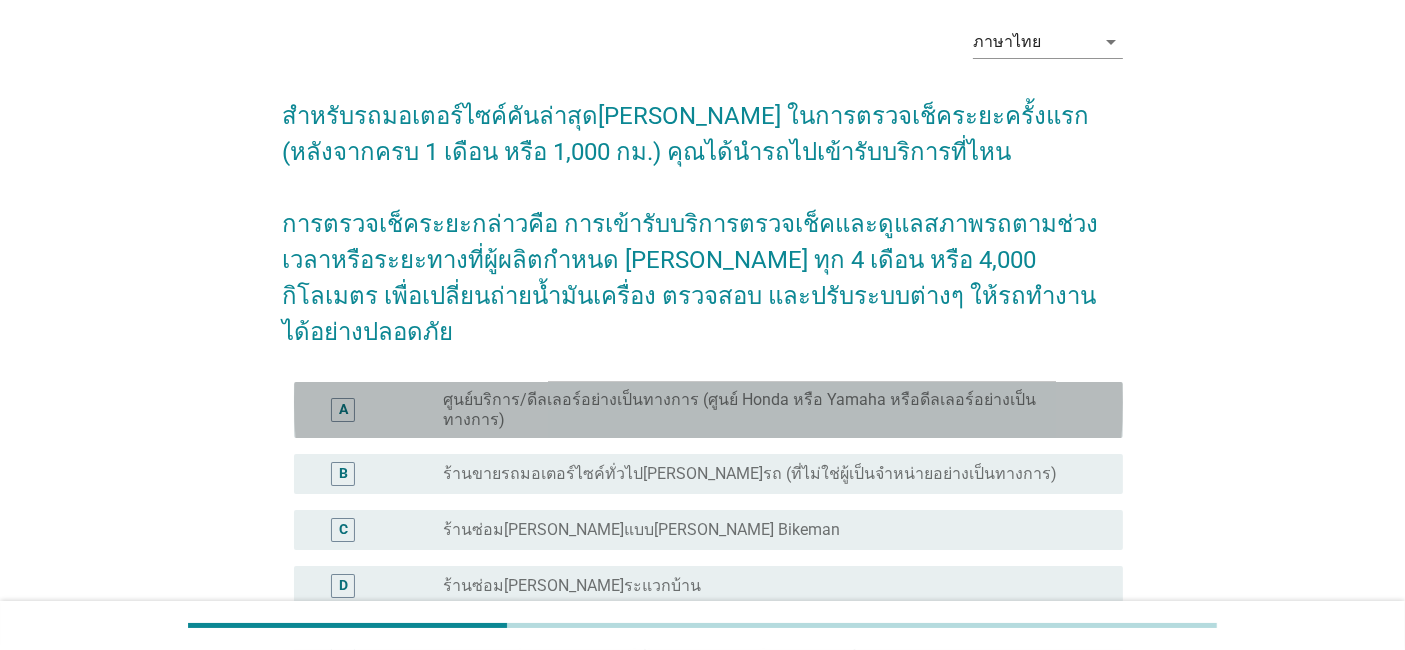 click on "ศูนย์บริการ/ดีลเลอร์อย่างเป็นทางการ (ศูนย์ Honda หรือ Yamaha หรือดีลเลอร์อย่างเป็นทางการ)" at bounding box center (767, 410) 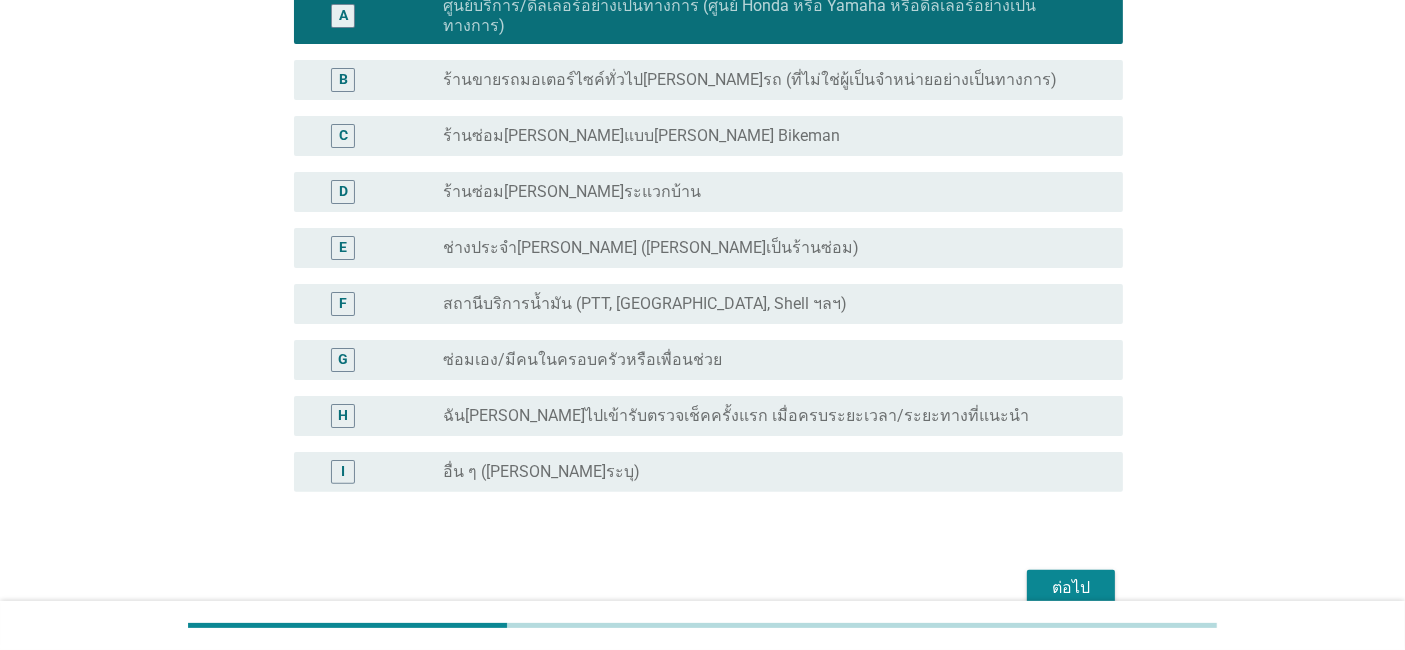 scroll, scrollTop: 519, scrollLeft: 0, axis: vertical 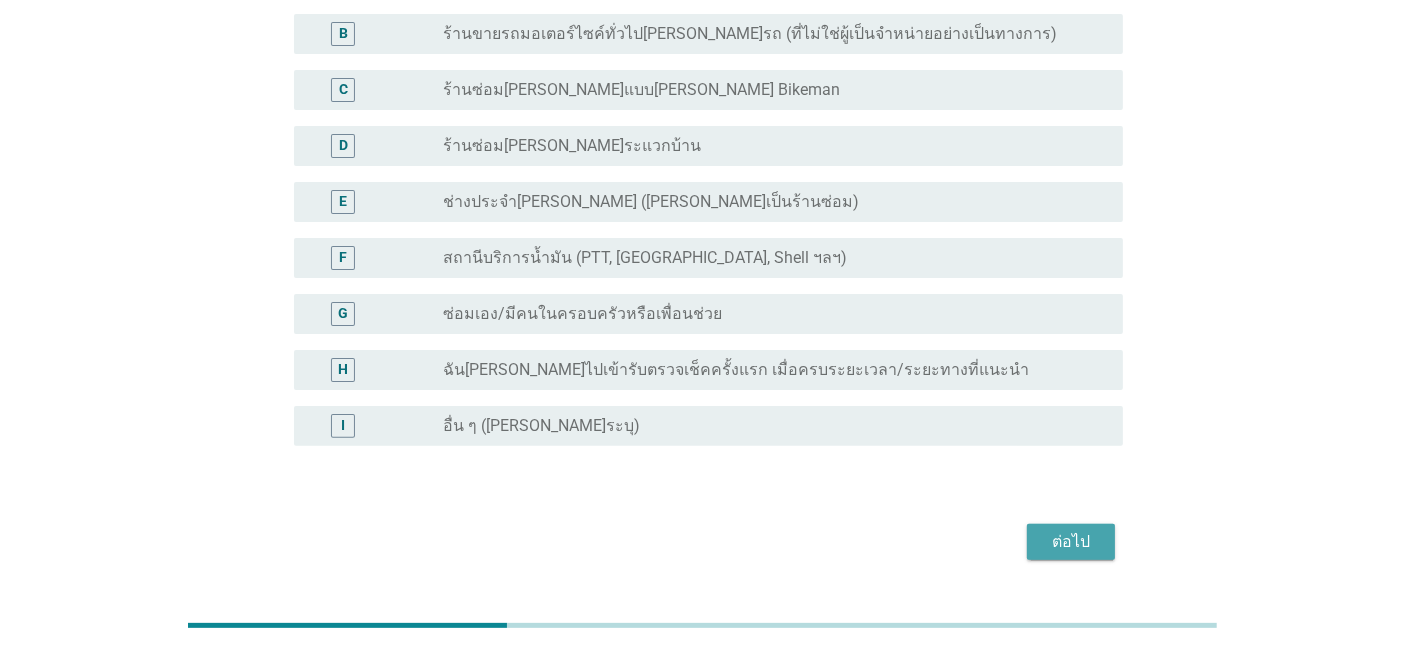 click on "ต่อไป" at bounding box center (1071, 542) 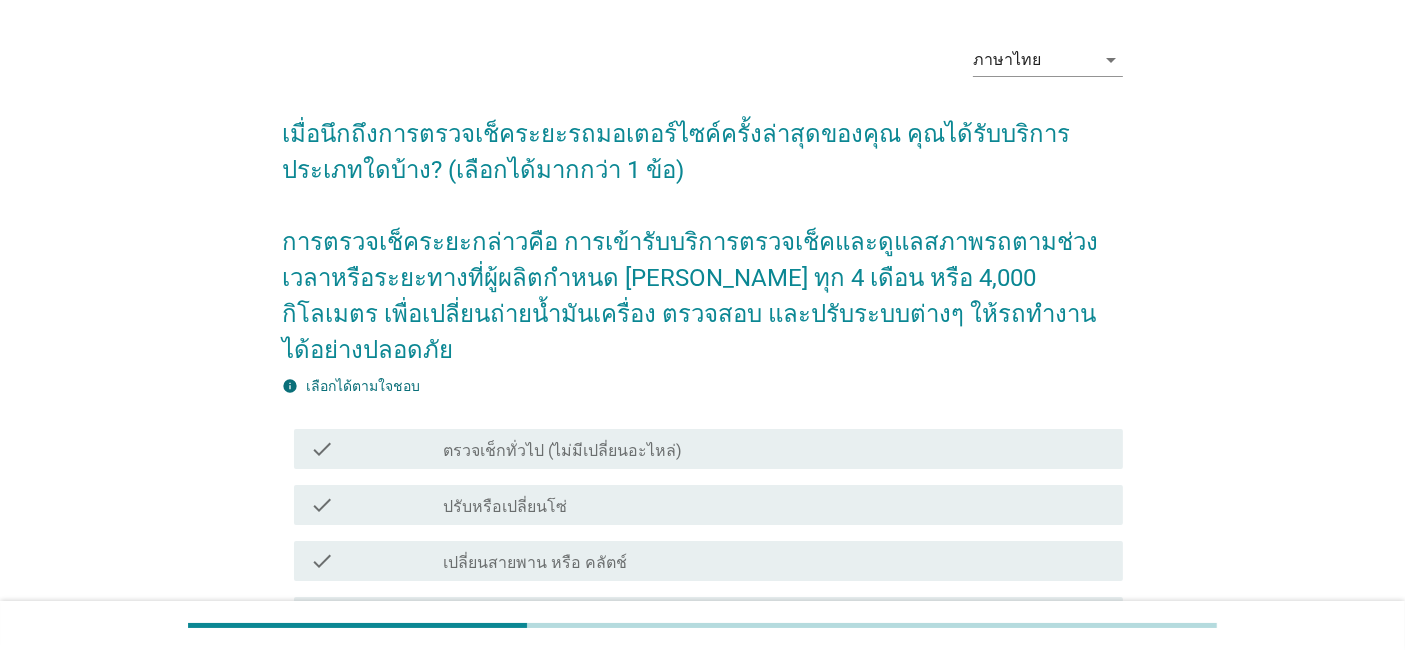 scroll, scrollTop: 62, scrollLeft: 0, axis: vertical 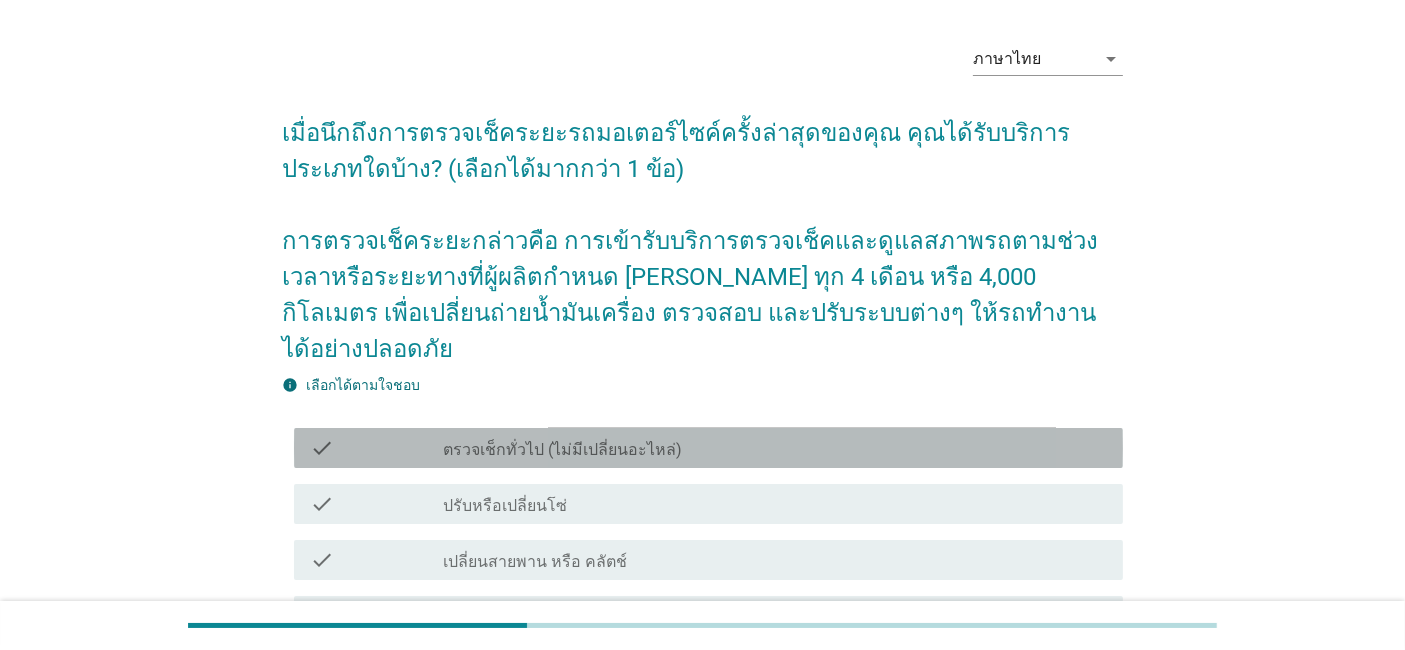 click on "check_box_outline_blank ตรวจเช็กทั่วไป (ไม่มีเปลี่ยนอะไหล่)" at bounding box center (775, 448) 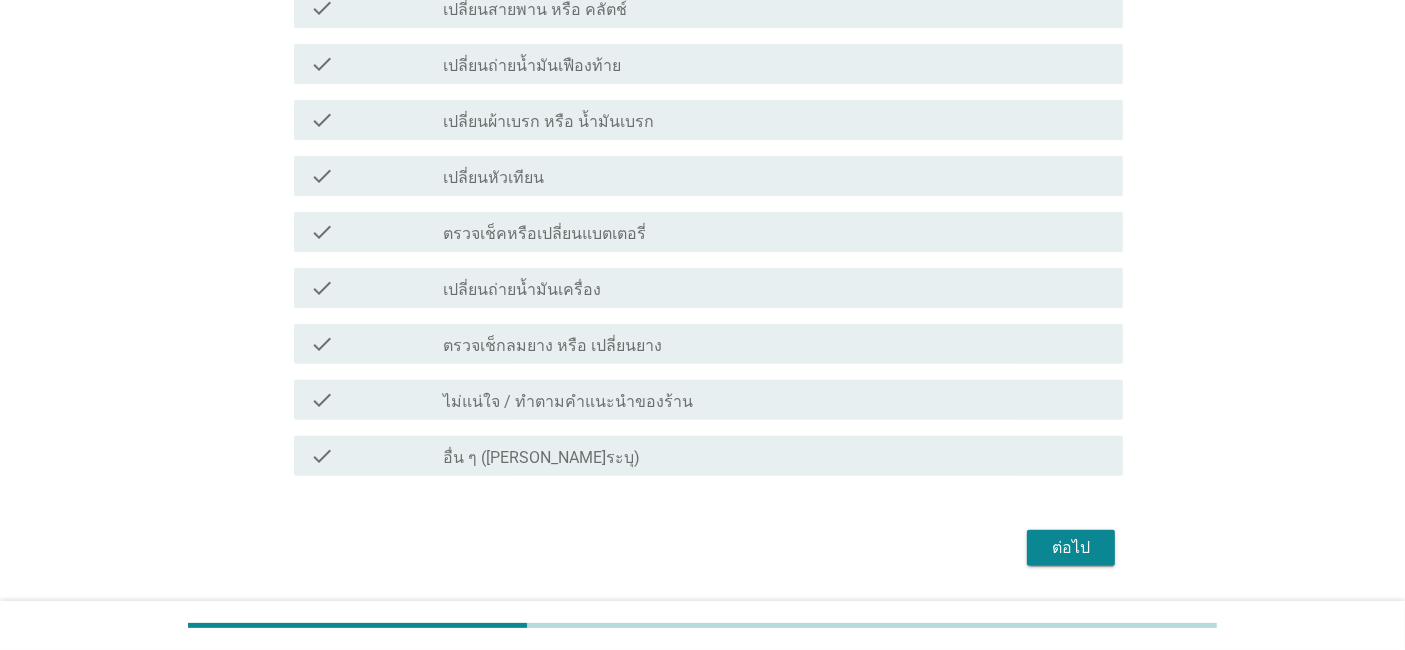 scroll, scrollTop: 631, scrollLeft: 0, axis: vertical 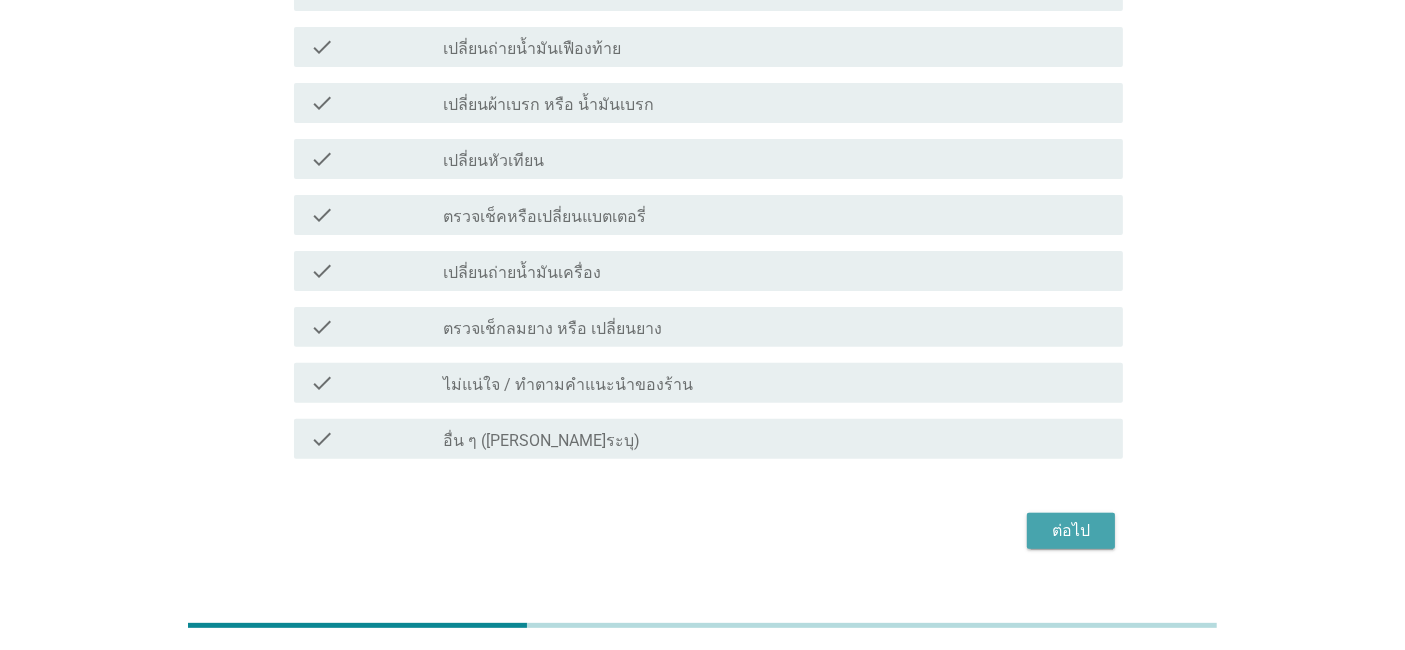 click on "ต่อไป" at bounding box center [1071, 531] 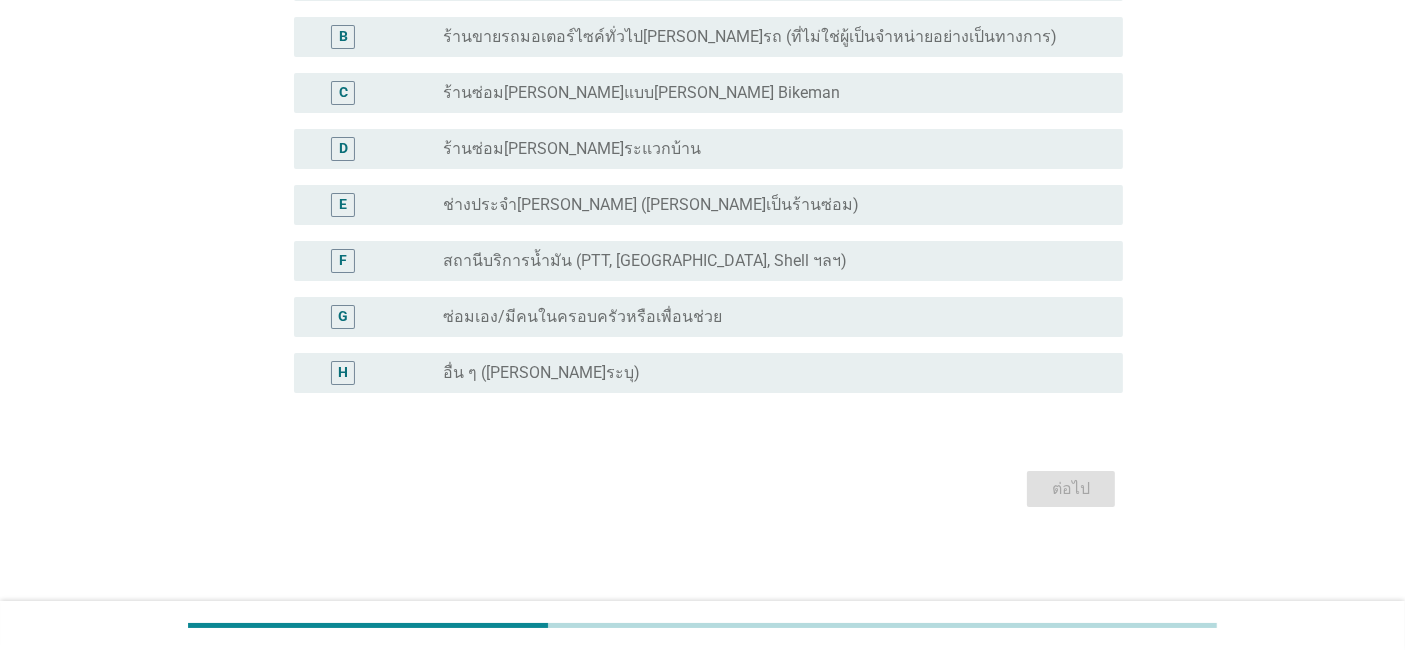 scroll, scrollTop: 0, scrollLeft: 0, axis: both 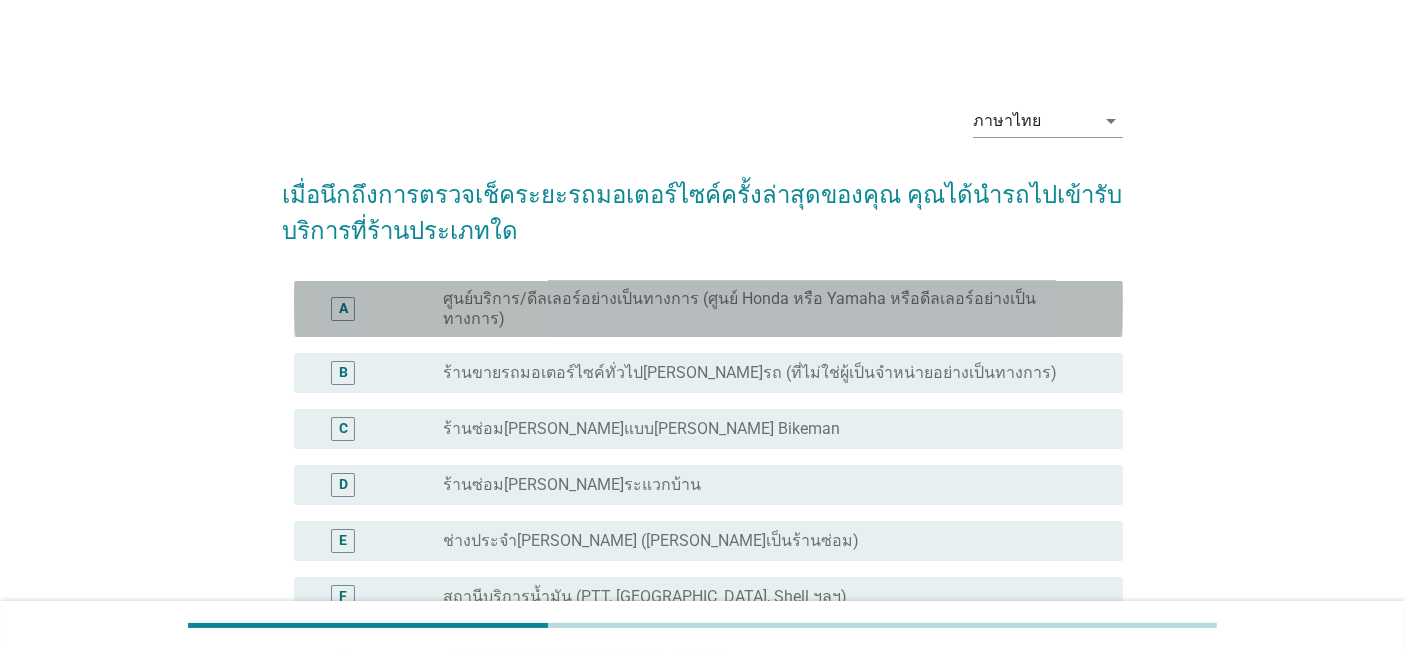 click on "ศูนย์บริการ/ดีลเลอร์อย่างเป็นทางการ (ศูนย์ Honda หรือ Yamaha หรือดีลเลอร์อย่างเป็นทางการ)" at bounding box center [767, 309] 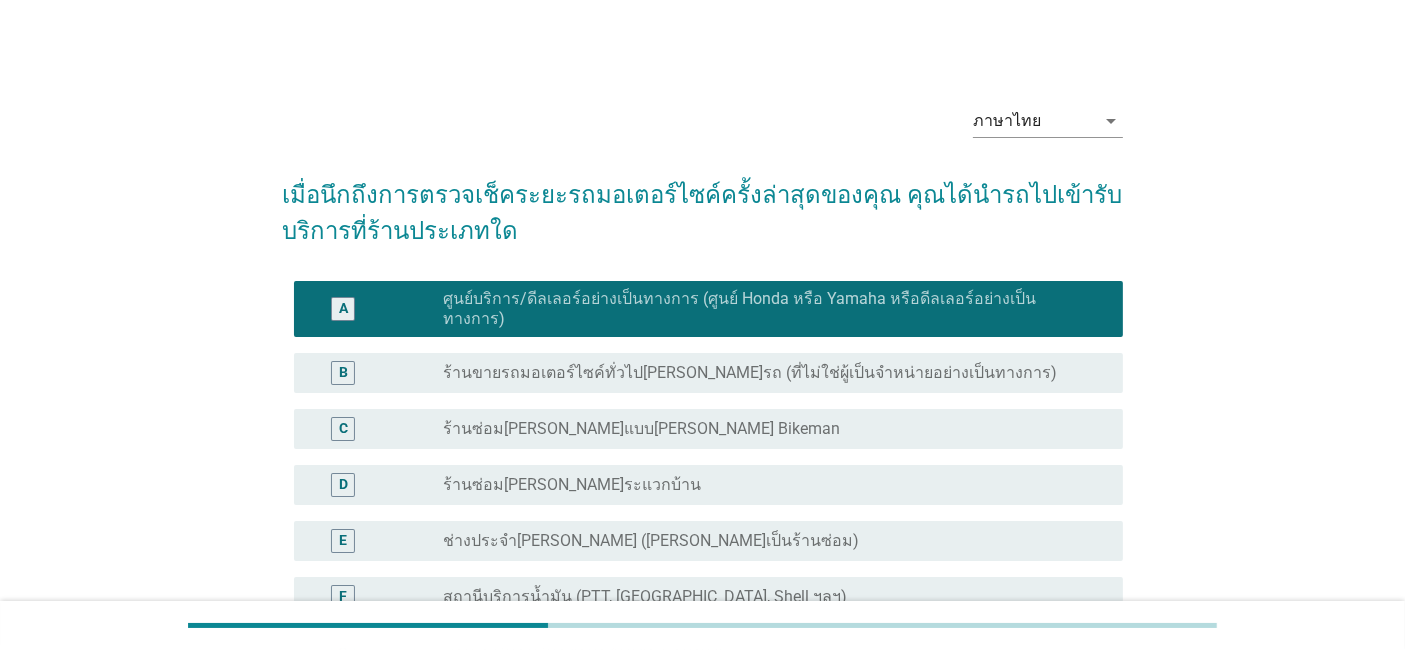 scroll, scrollTop: 319, scrollLeft: 0, axis: vertical 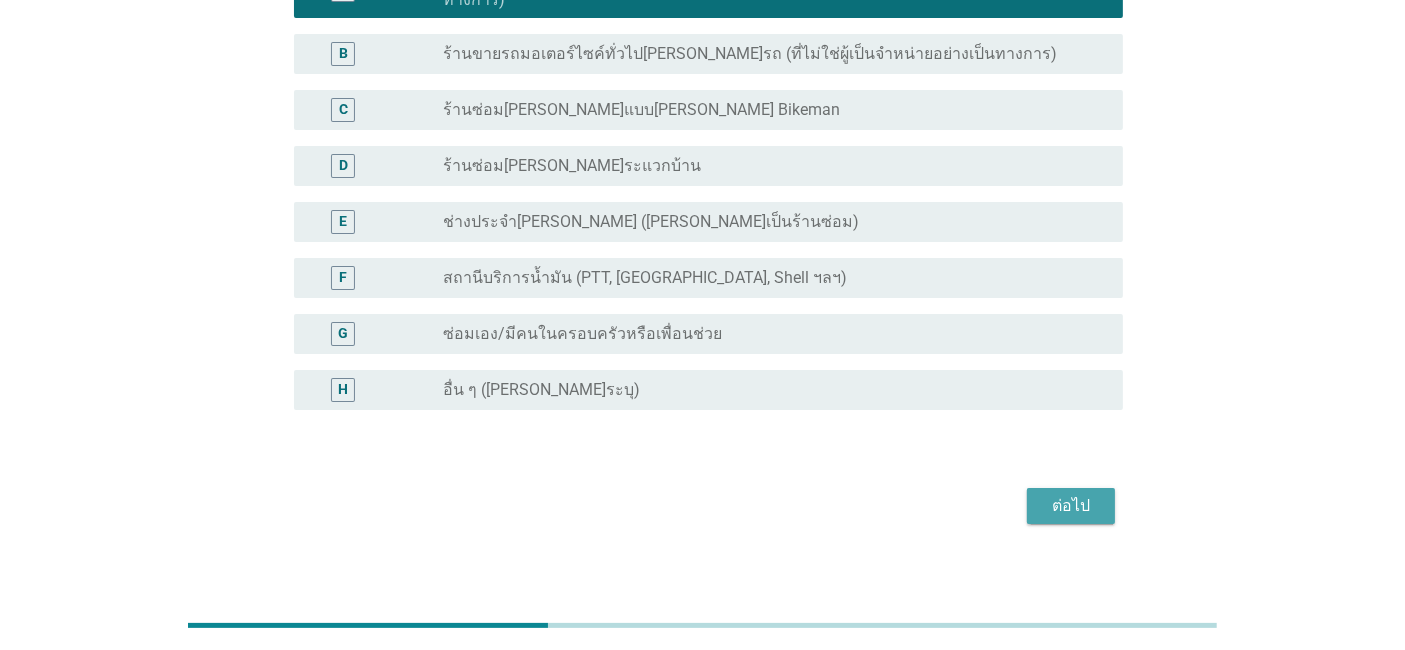 click on "ต่อไป" at bounding box center (1071, 506) 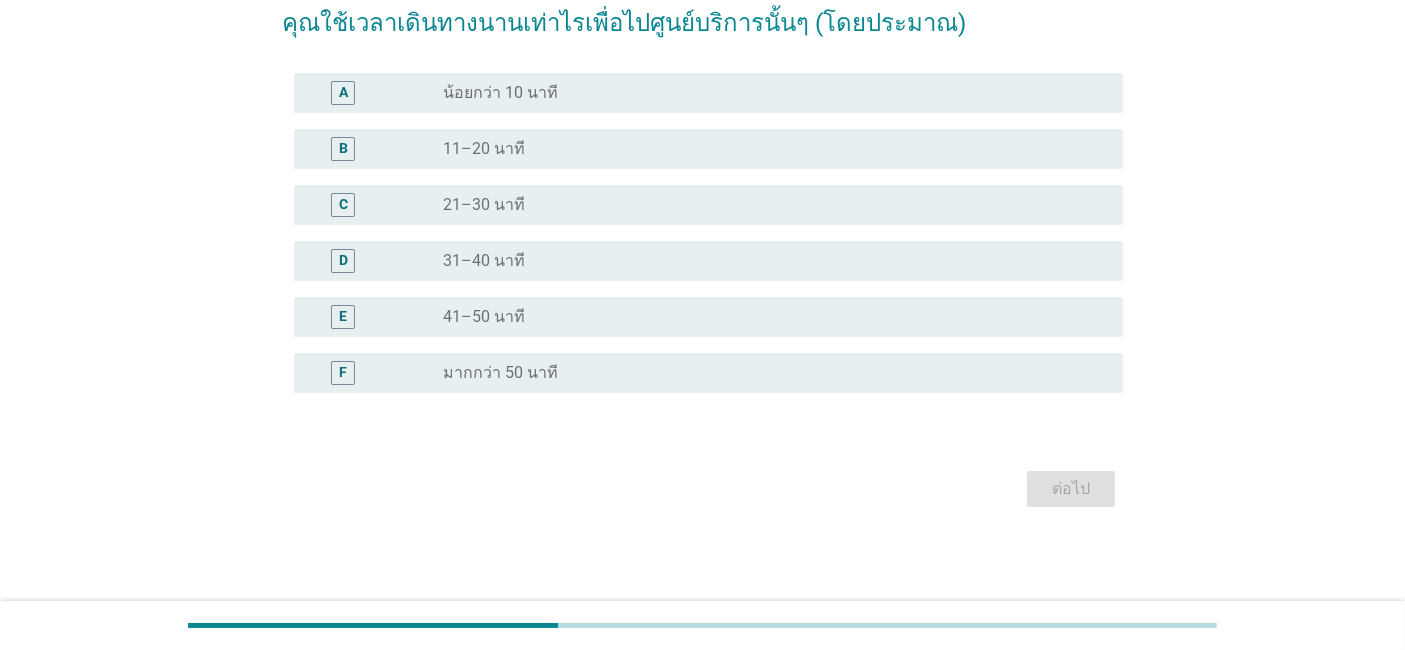 scroll, scrollTop: 0, scrollLeft: 0, axis: both 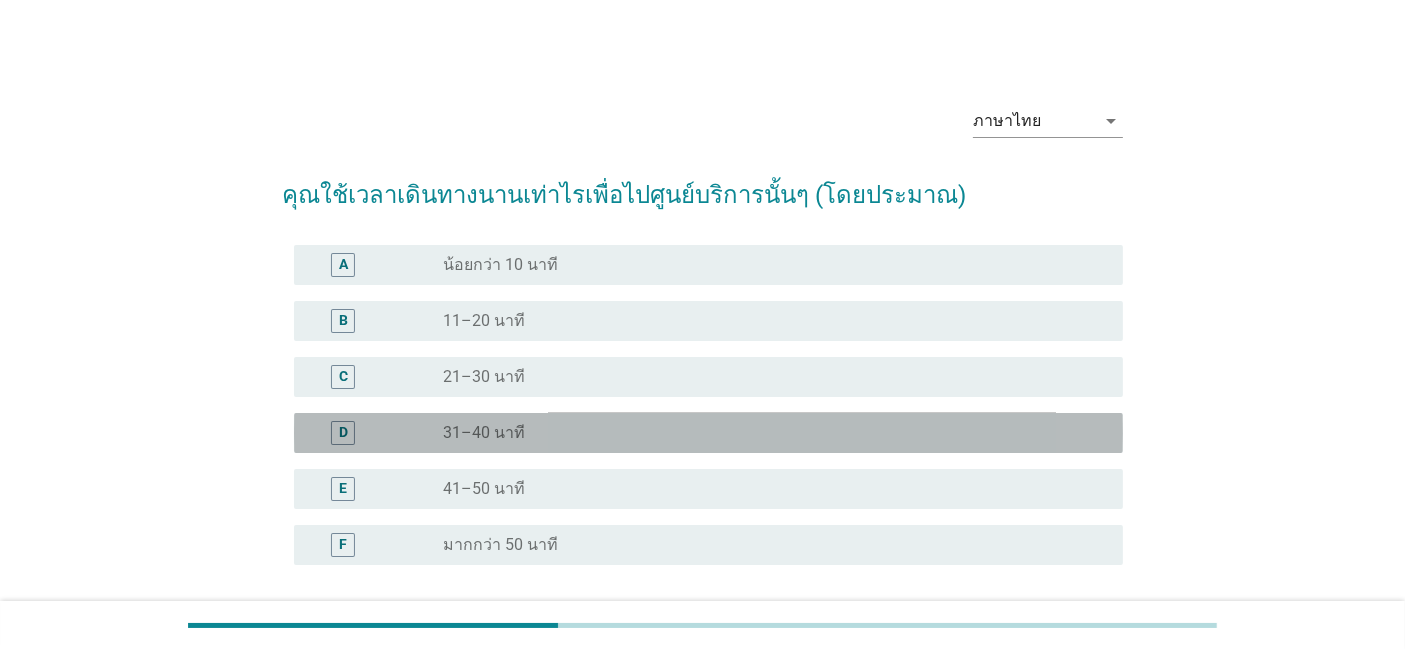 click on "D     radio_button_unchecked 31–40 นาที" at bounding box center (708, 433) 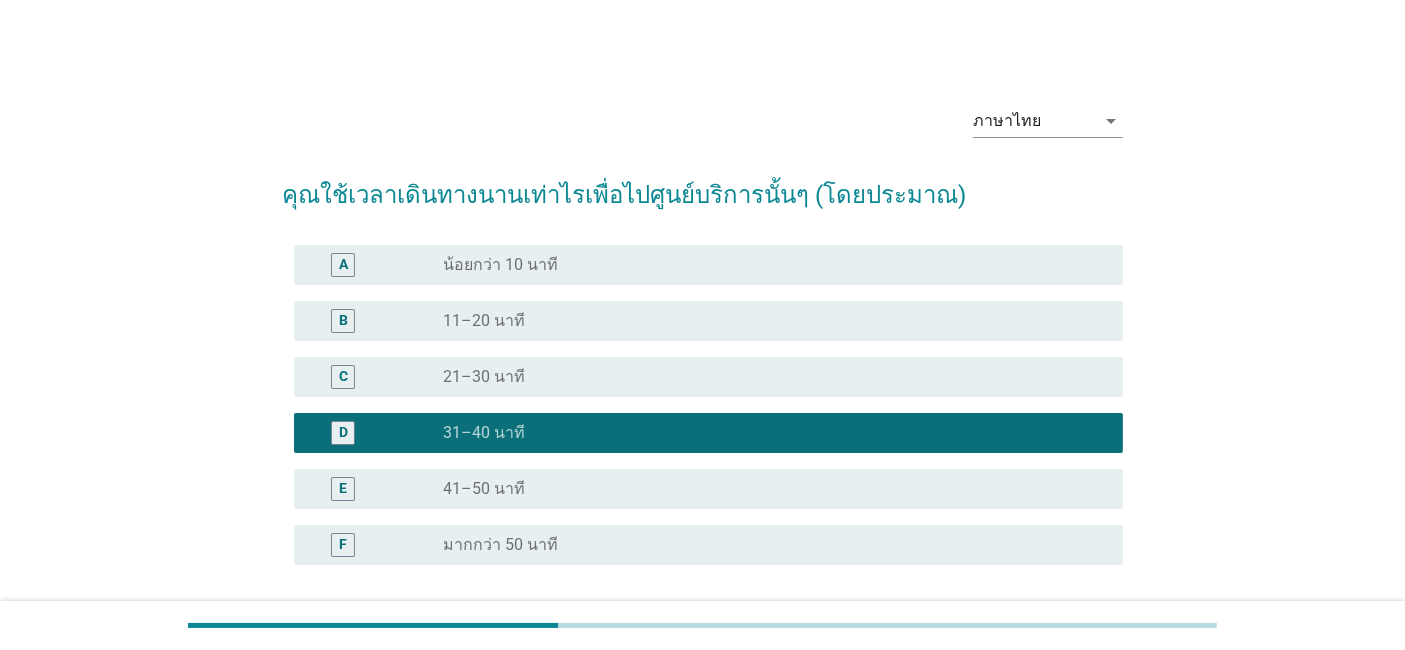 scroll, scrollTop: 171, scrollLeft: 0, axis: vertical 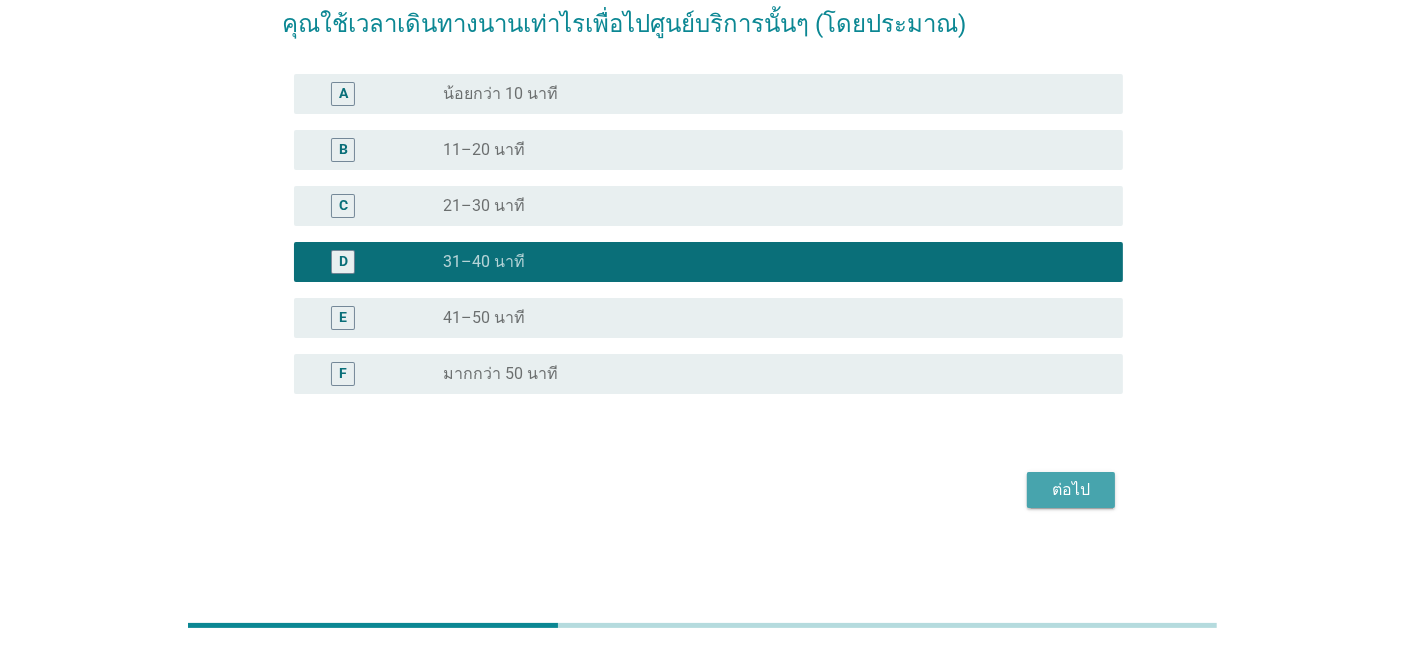 click on "ต่อไป" at bounding box center (1071, 490) 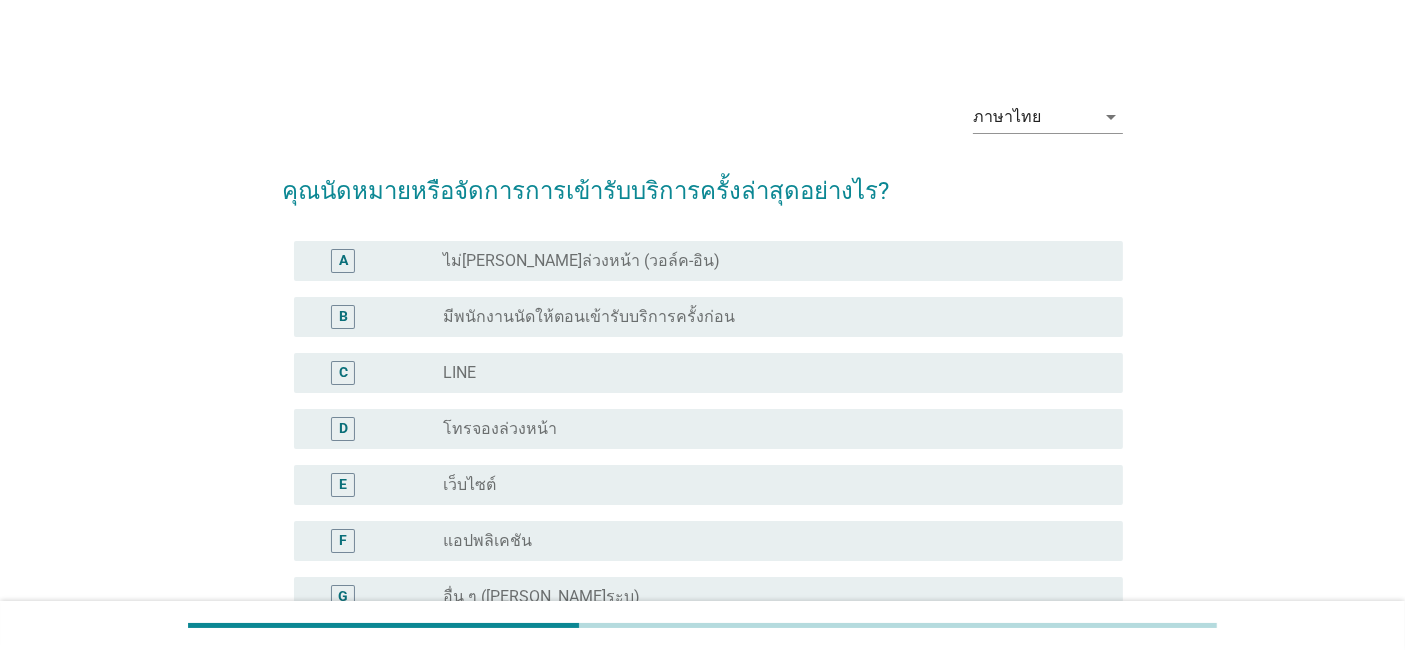 scroll, scrollTop: 8, scrollLeft: 0, axis: vertical 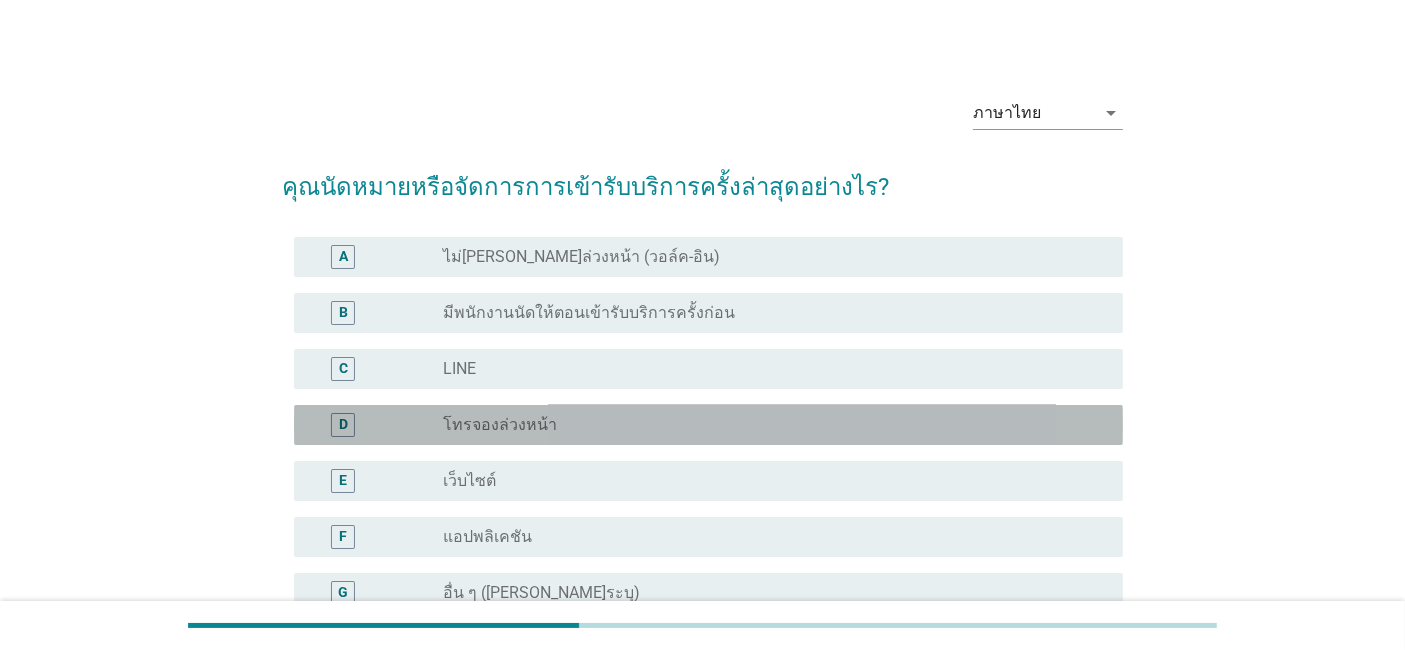 click on "D     radio_button_unchecked โทรจองล่วงหน้า" at bounding box center [708, 425] 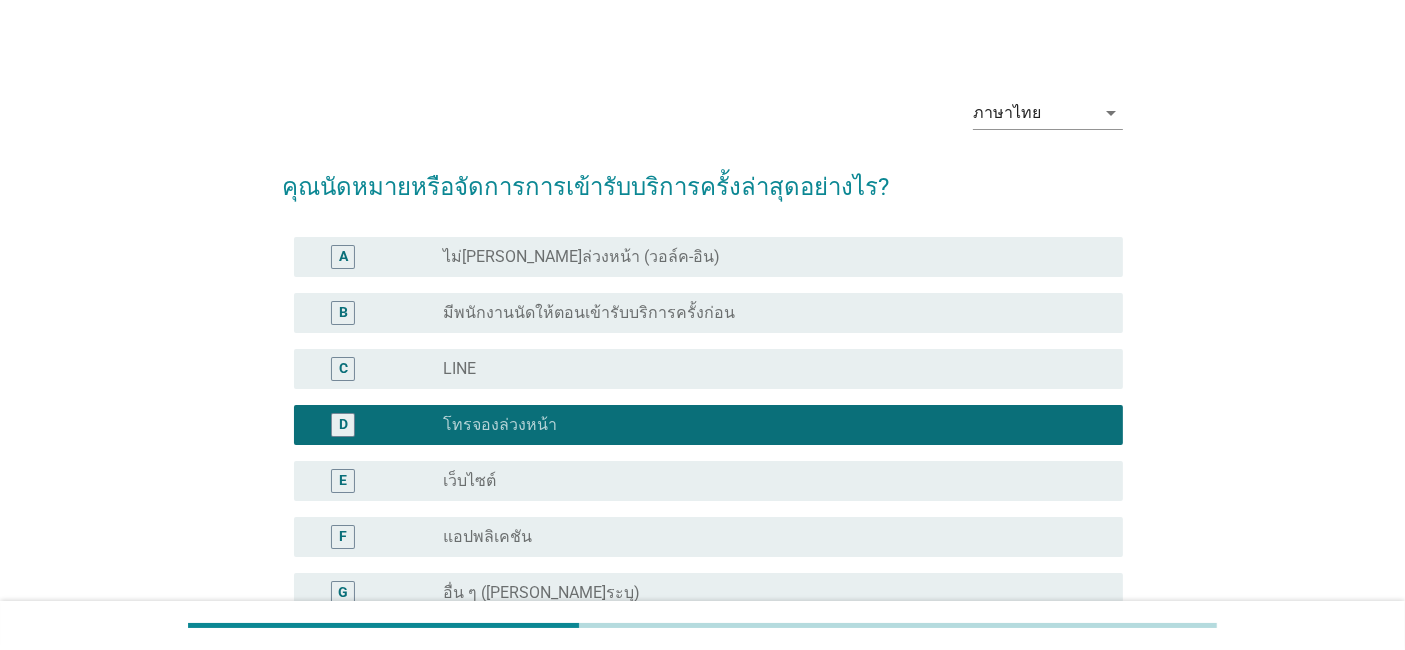 scroll, scrollTop: 227, scrollLeft: 0, axis: vertical 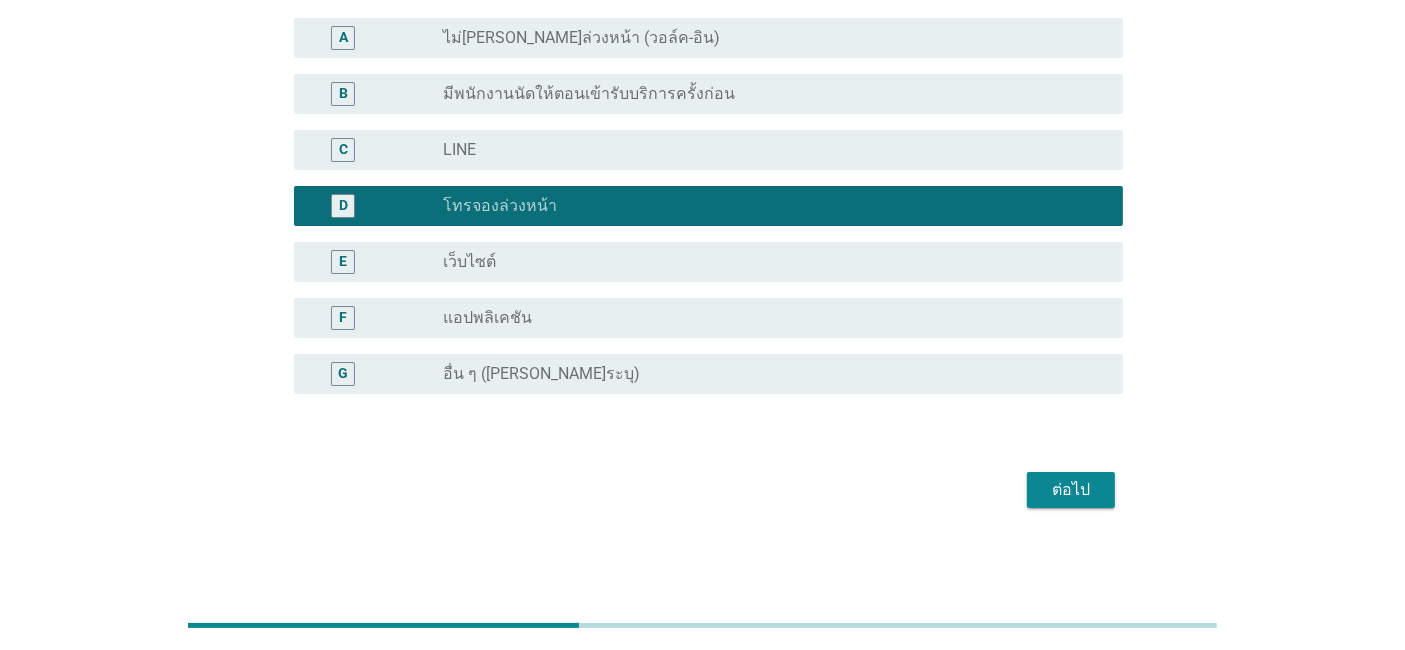 click on "ต่อไป" at bounding box center (1071, 490) 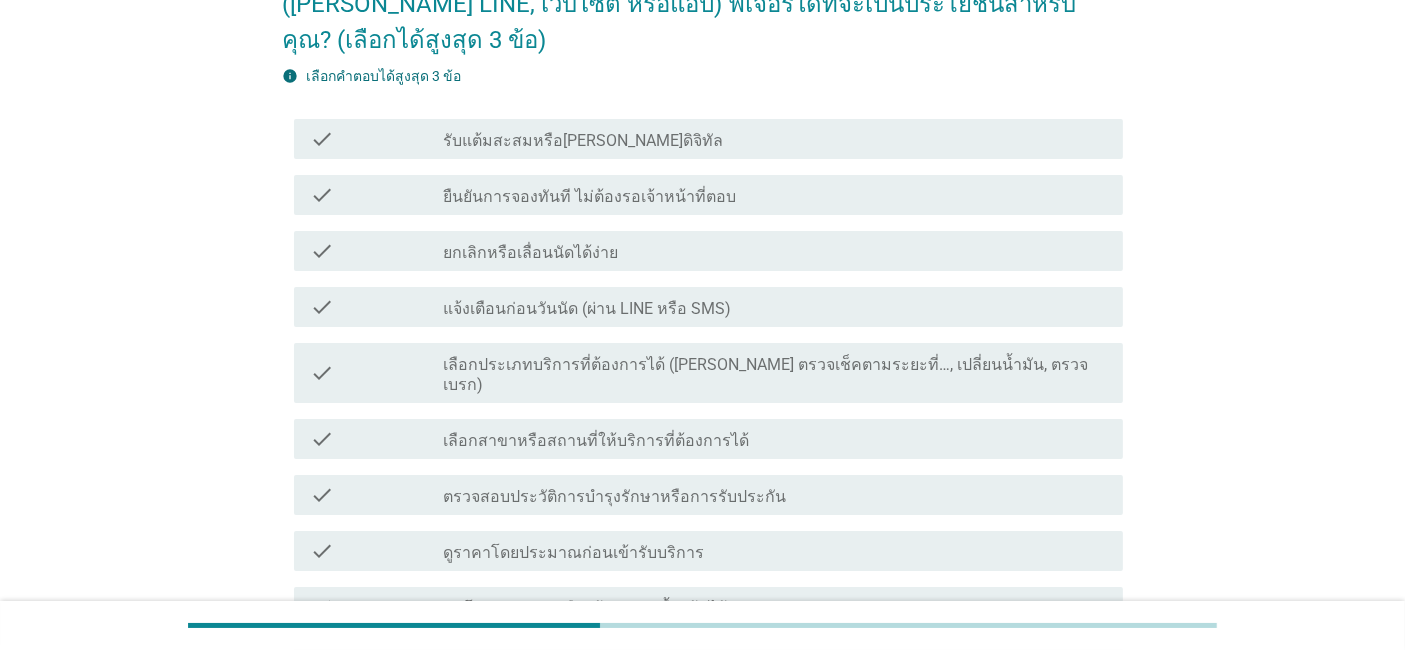 scroll, scrollTop: 0, scrollLeft: 0, axis: both 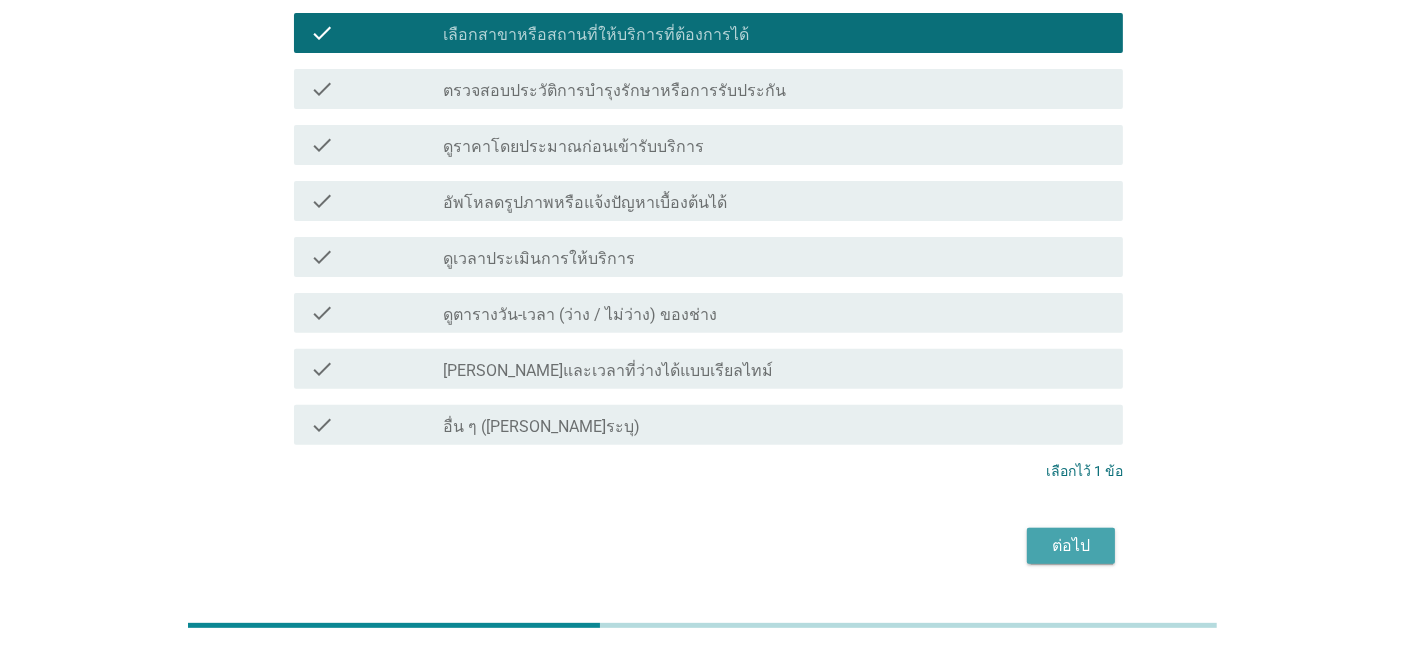 click on "ต่อไป" at bounding box center (1071, 546) 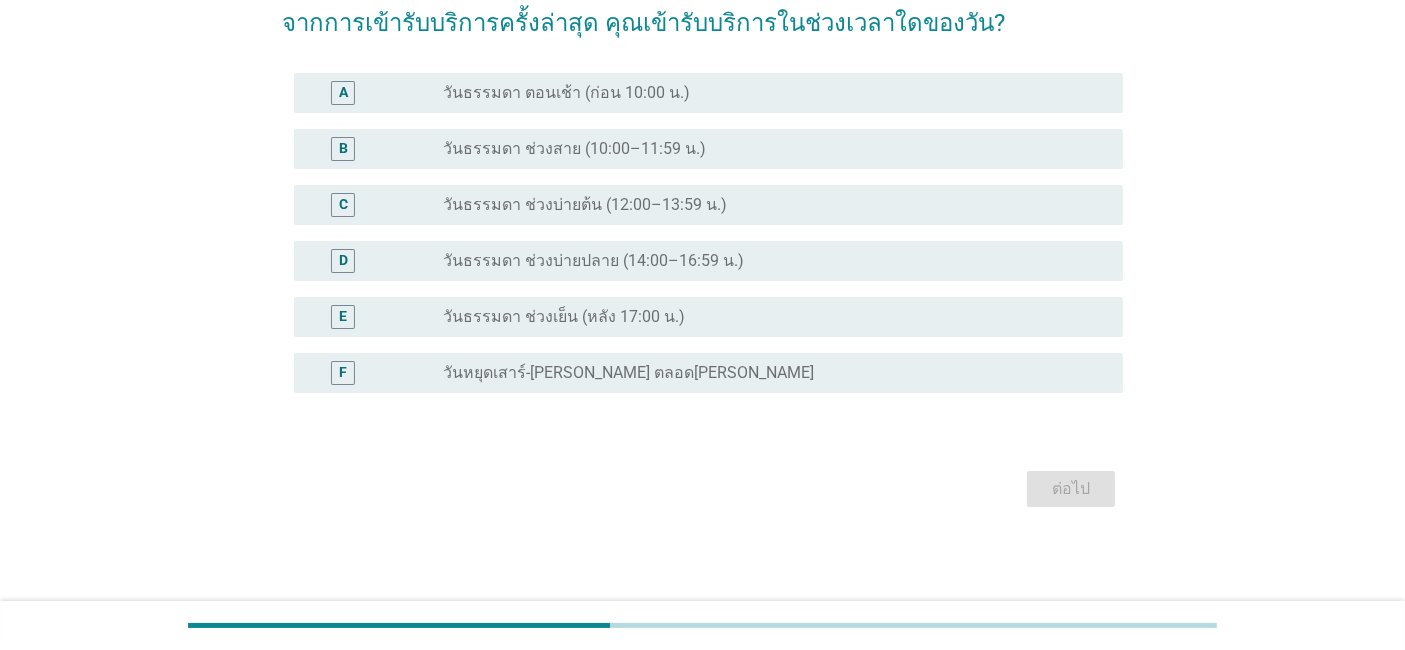scroll, scrollTop: 0, scrollLeft: 0, axis: both 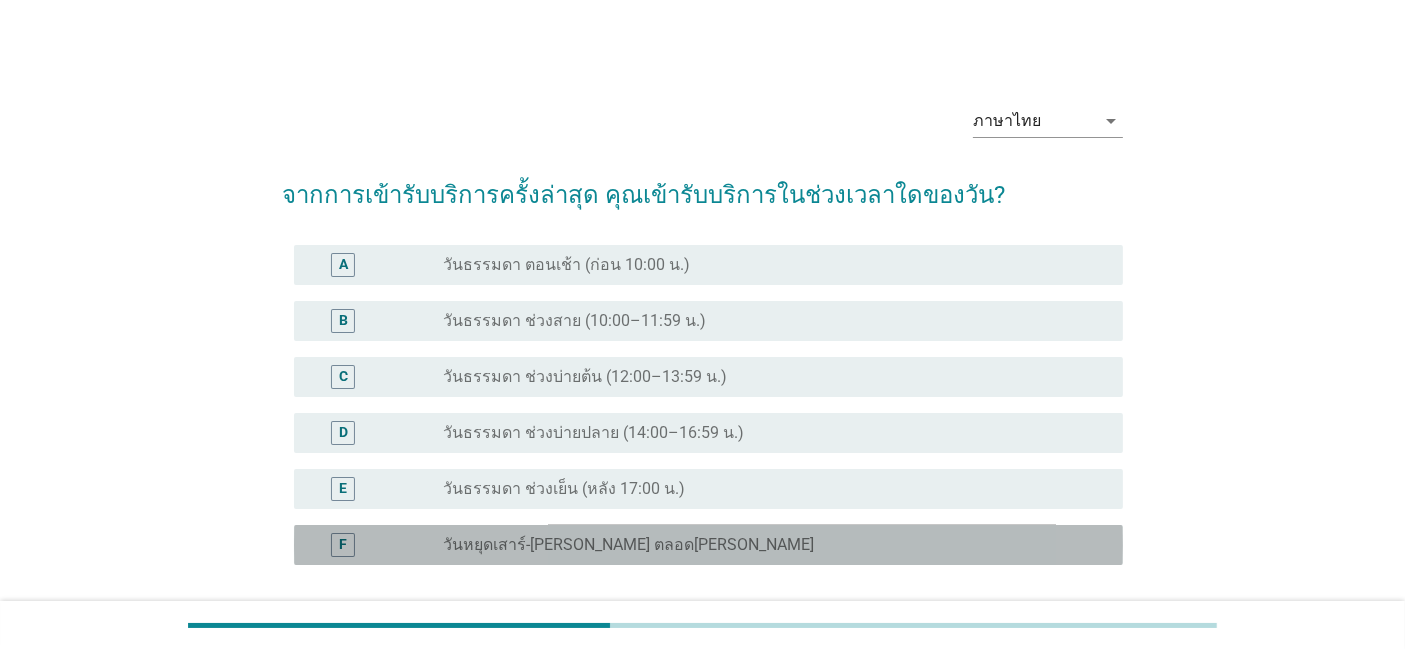 click on "radio_button_unchecked วันหยุดเสาร์-[PERSON_NAME] ตลอด[PERSON_NAME]" at bounding box center (767, 545) 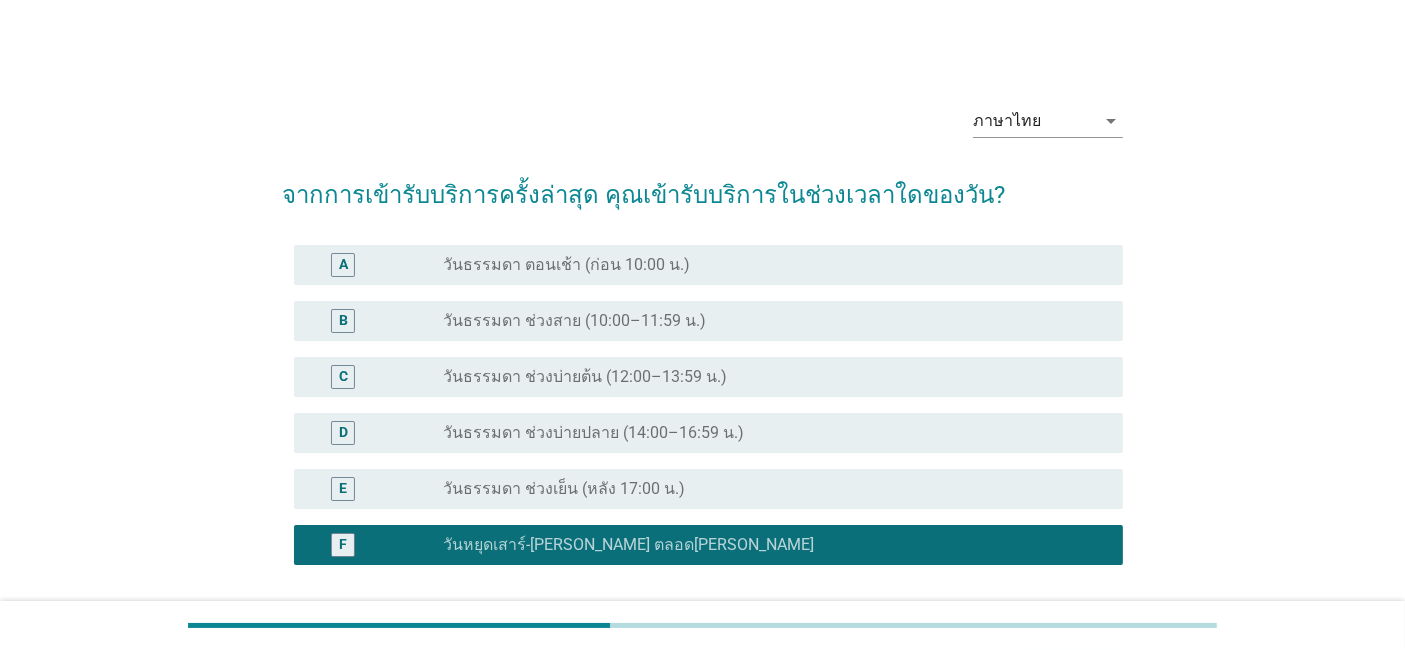 scroll, scrollTop: 171, scrollLeft: 0, axis: vertical 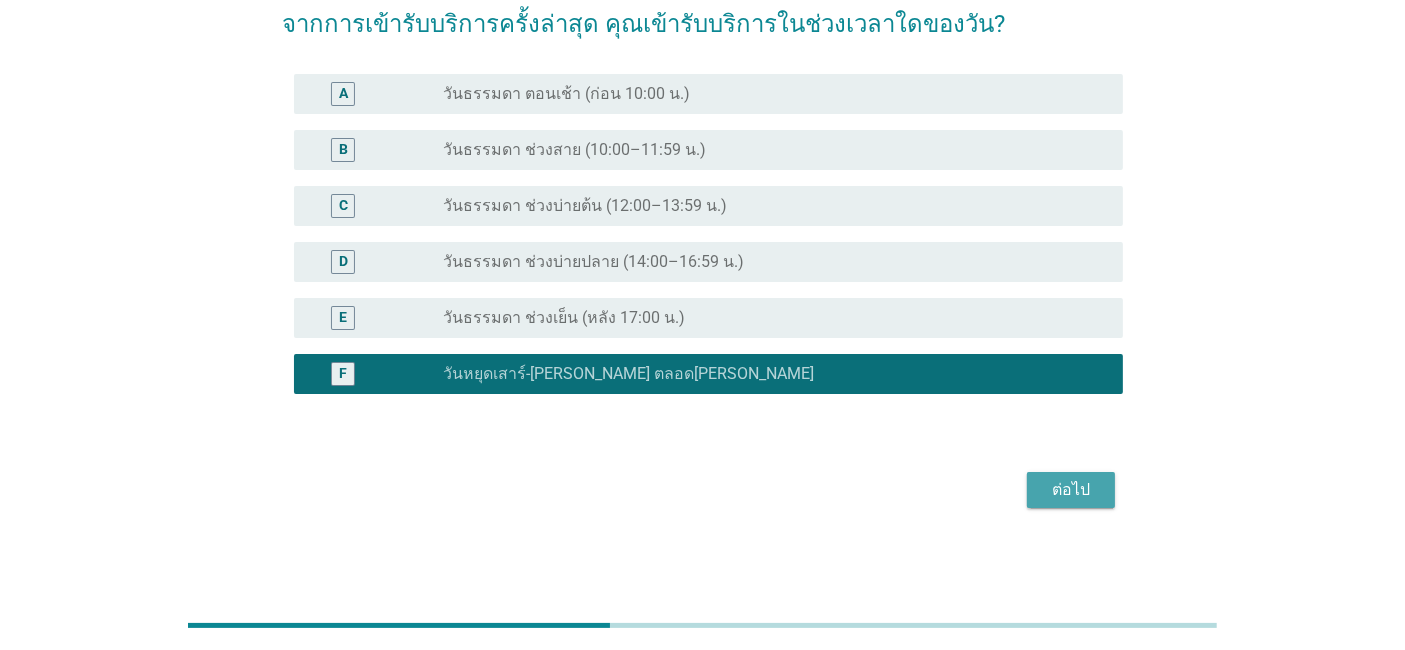 click on "ต่อไป" at bounding box center (1071, 490) 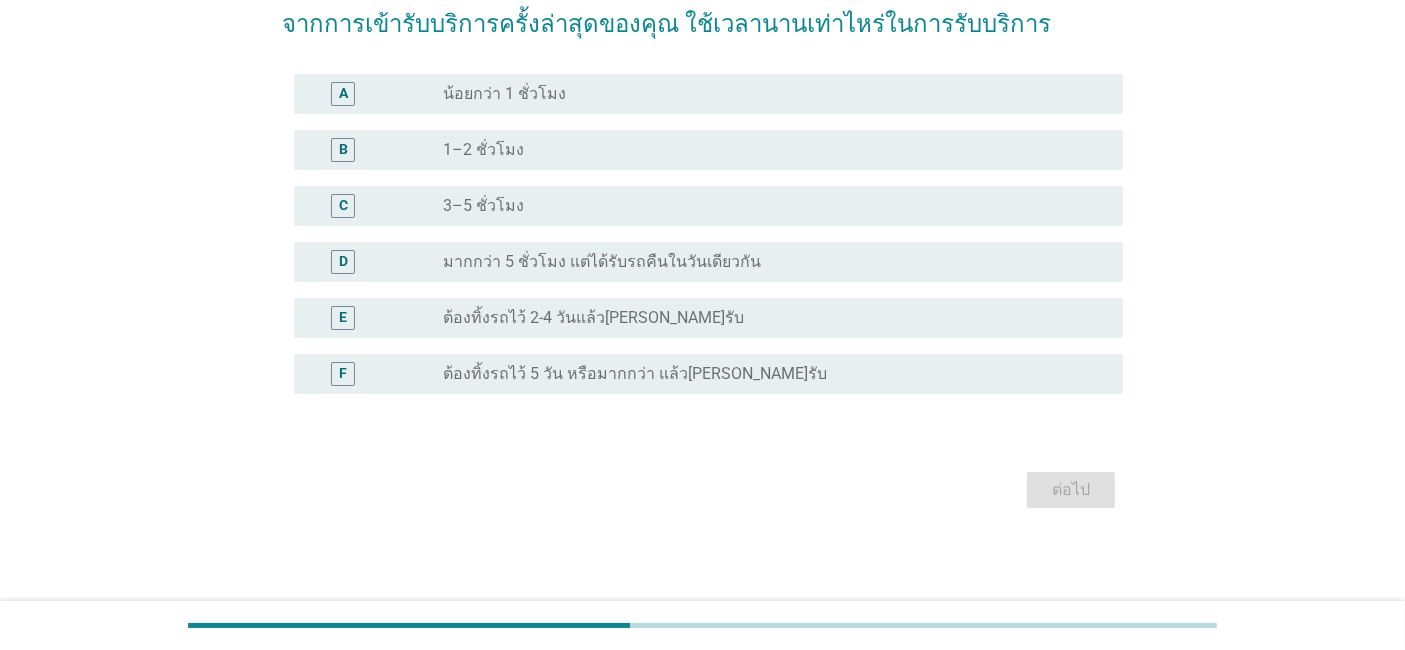 scroll, scrollTop: 0, scrollLeft: 0, axis: both 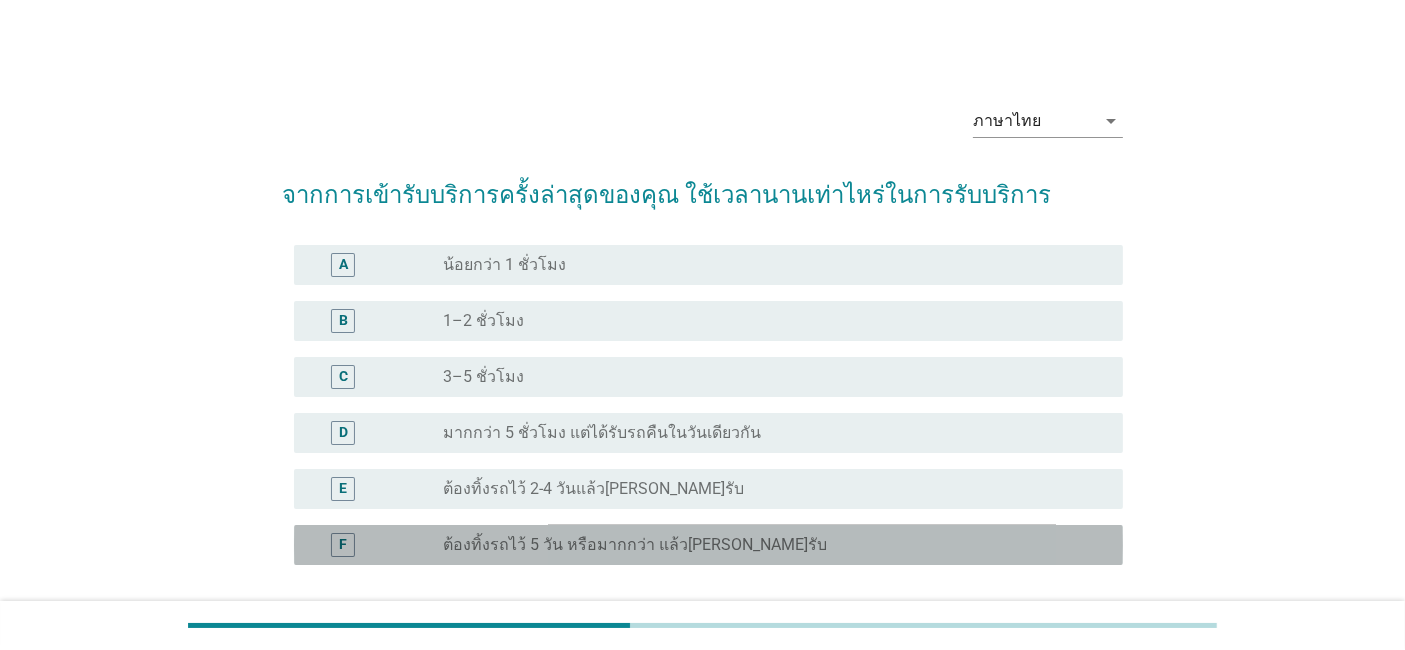 click on "radio_button_unchecked ต้องทิ้งรถไว้ 5 วัน หรือมากกว่า แล้ว[PERSON_NAME]รับ" at bounding box center [767, 545] 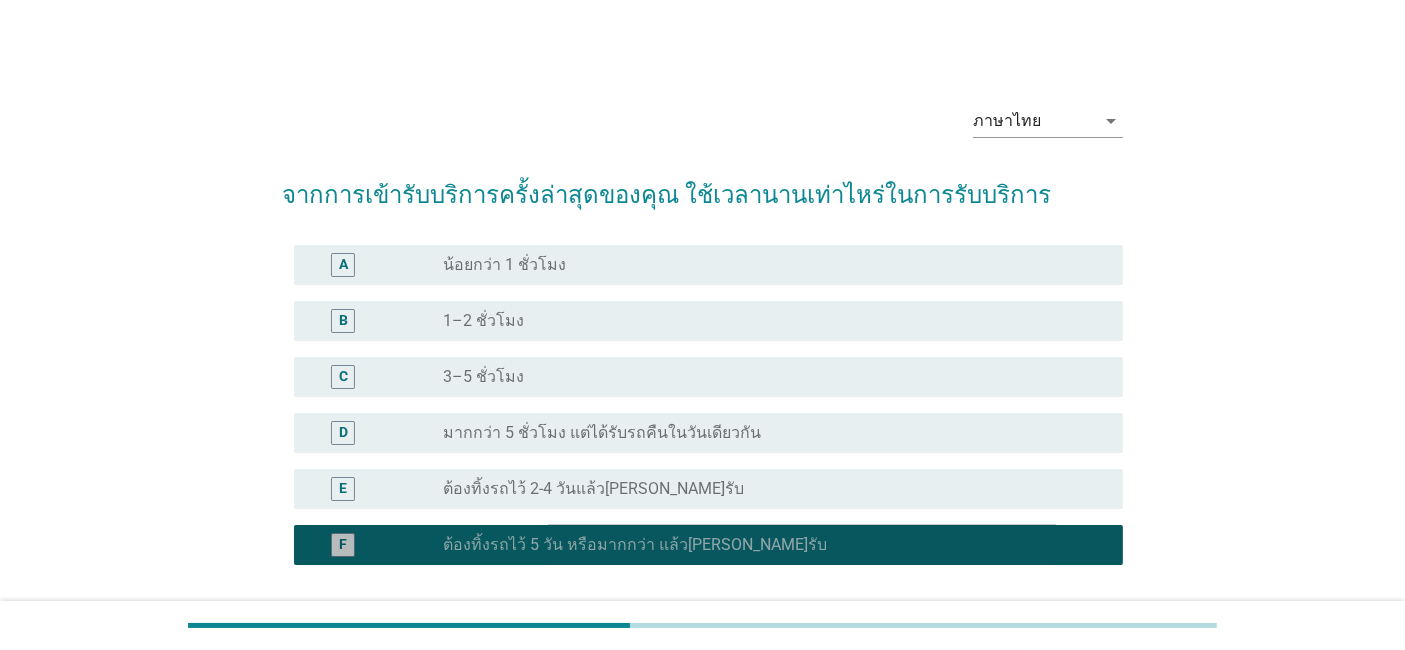 click on "radio_button_checked ต้องทิ้งรถไว้ 5 วัน หรือมากกว่า แล้ว[PERSON_NAME]รับ" at bounding box center (767, 545) 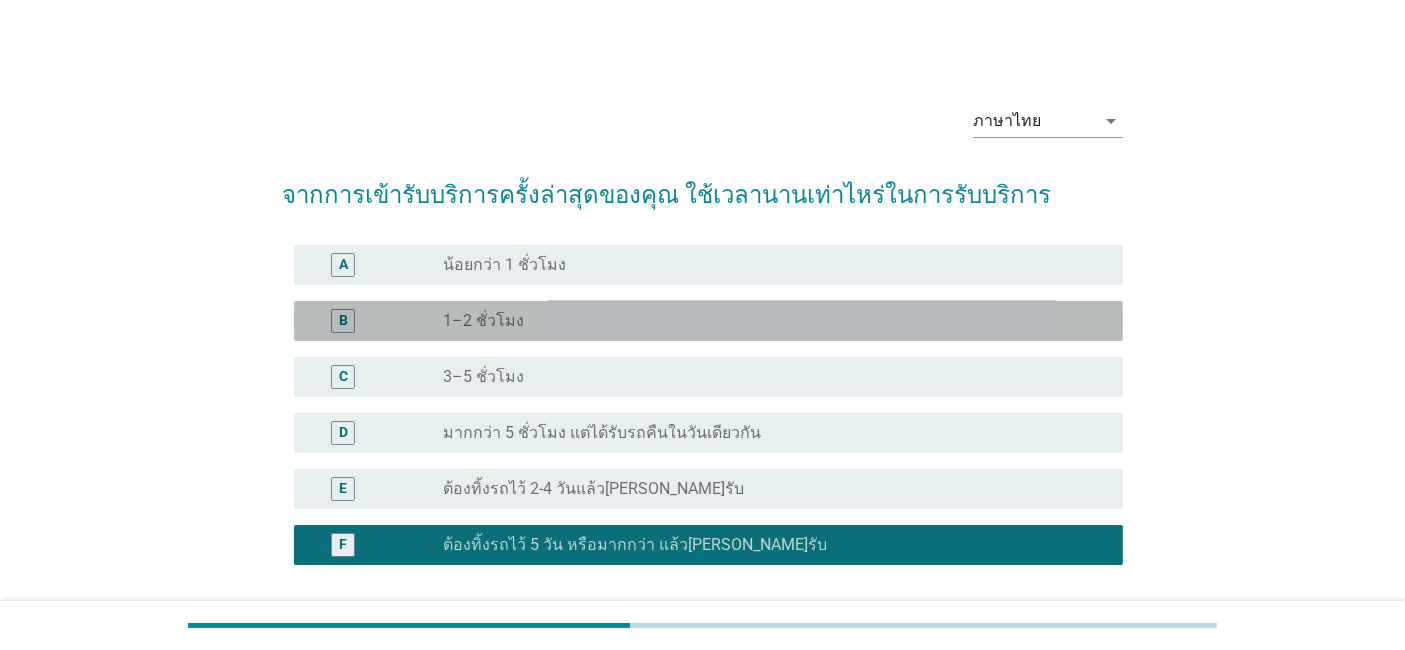 click on "radio_button_unchecked 1–2 ชั่วโมง" at bounding box center [775, 321] 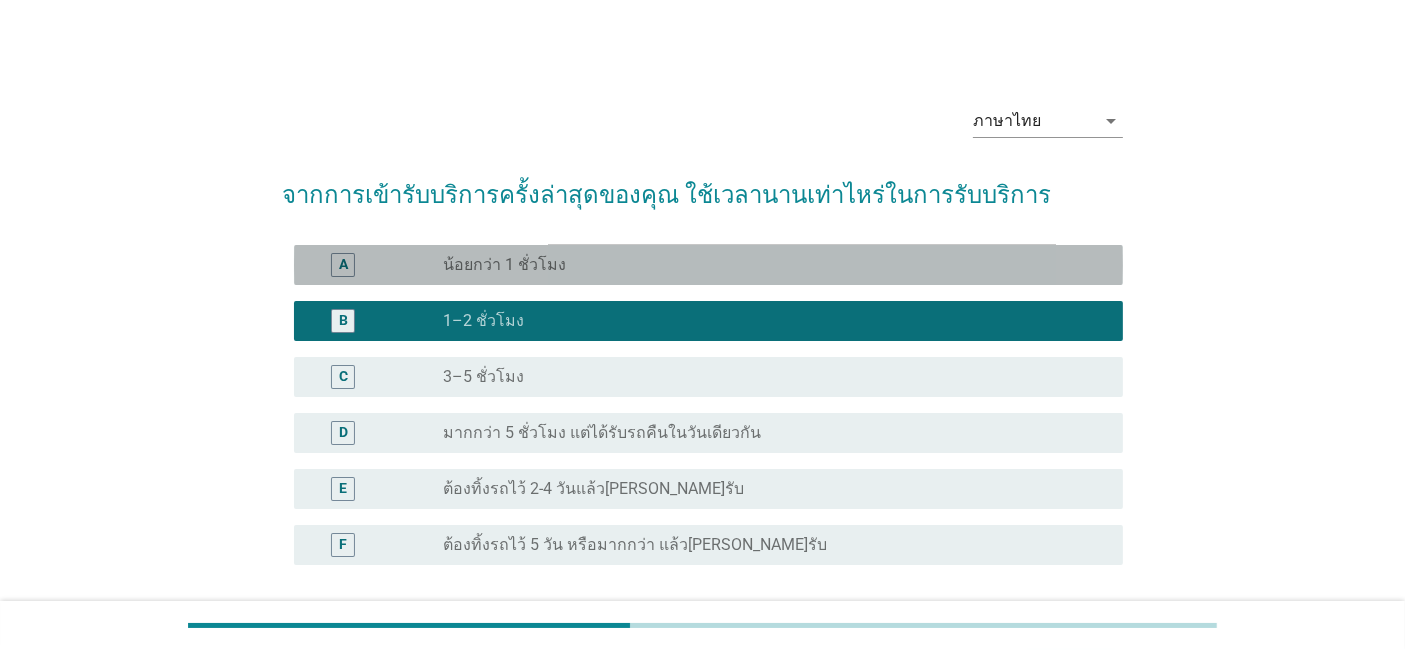 click on "radio_button_unchecked น้อยกว่า 1 ชั่วโมง" at bounding box center [767, 265] 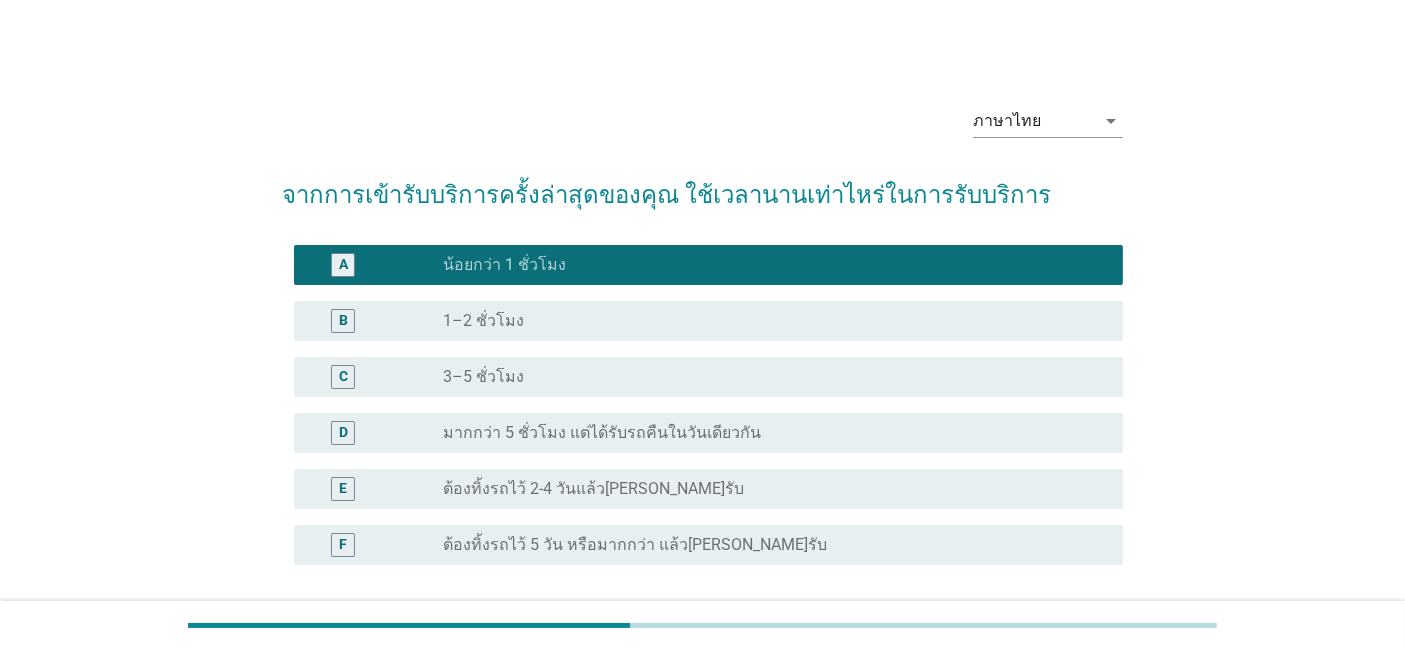 scroll, scrollTop: 171, scrollLeft: 0, axis: vertical 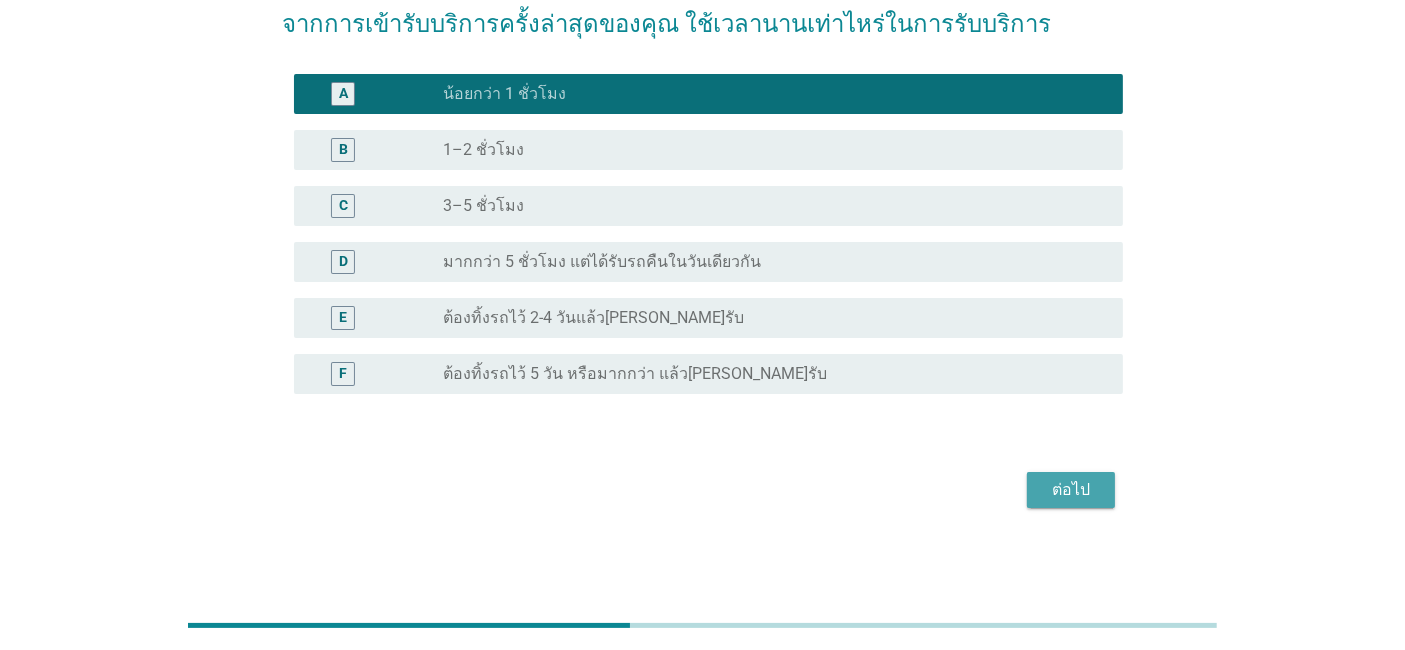click on "ต่อไป" at bounding box center (1071, 490) 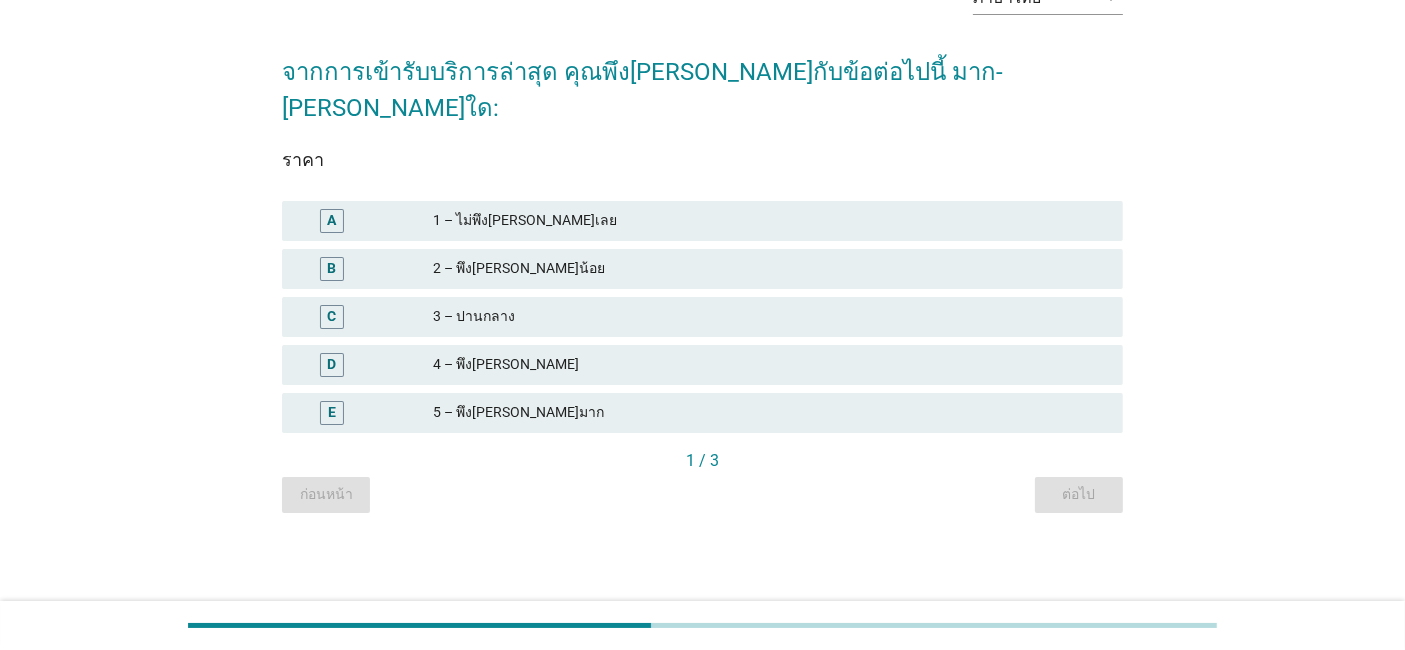 scroll, scrollTop: 0, scrollLeft: 0, axis: both 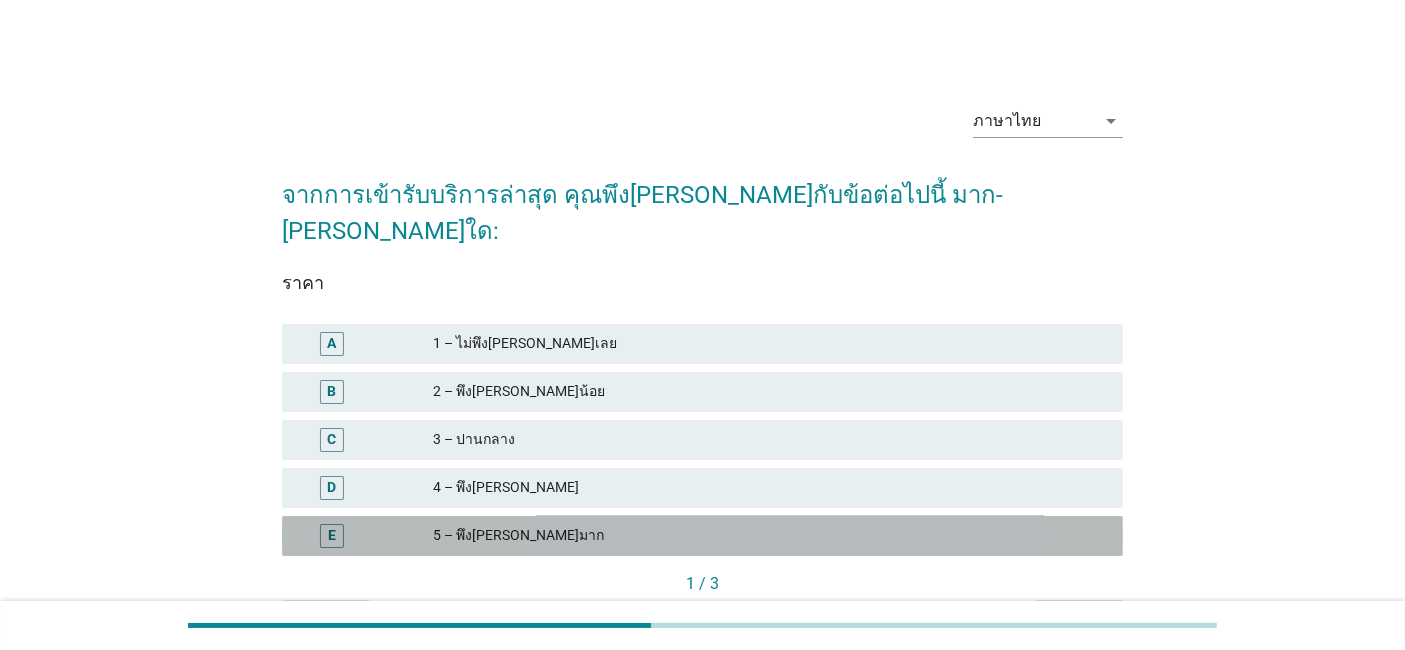 click on "5 – พึง[PERSON_NAME]มาก" at bounding box center (770, 536) 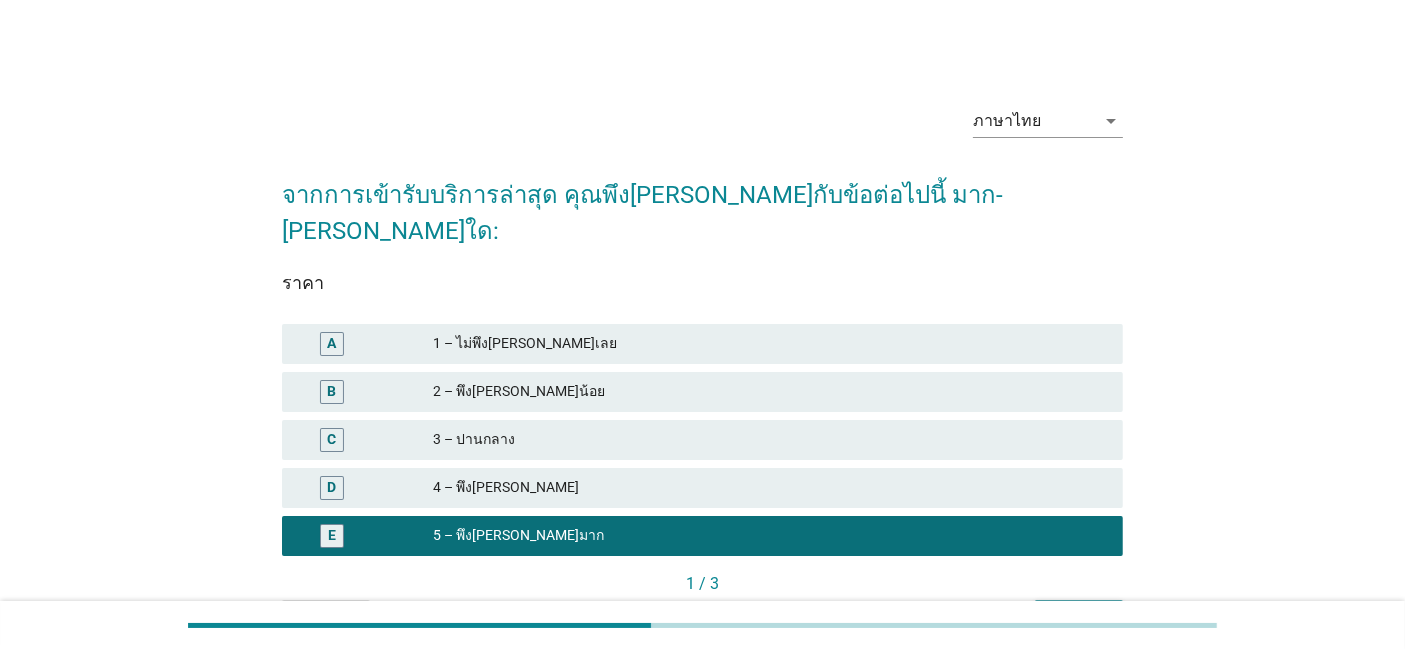 click on "ต่อไป" at bounding box center [1079, 617] 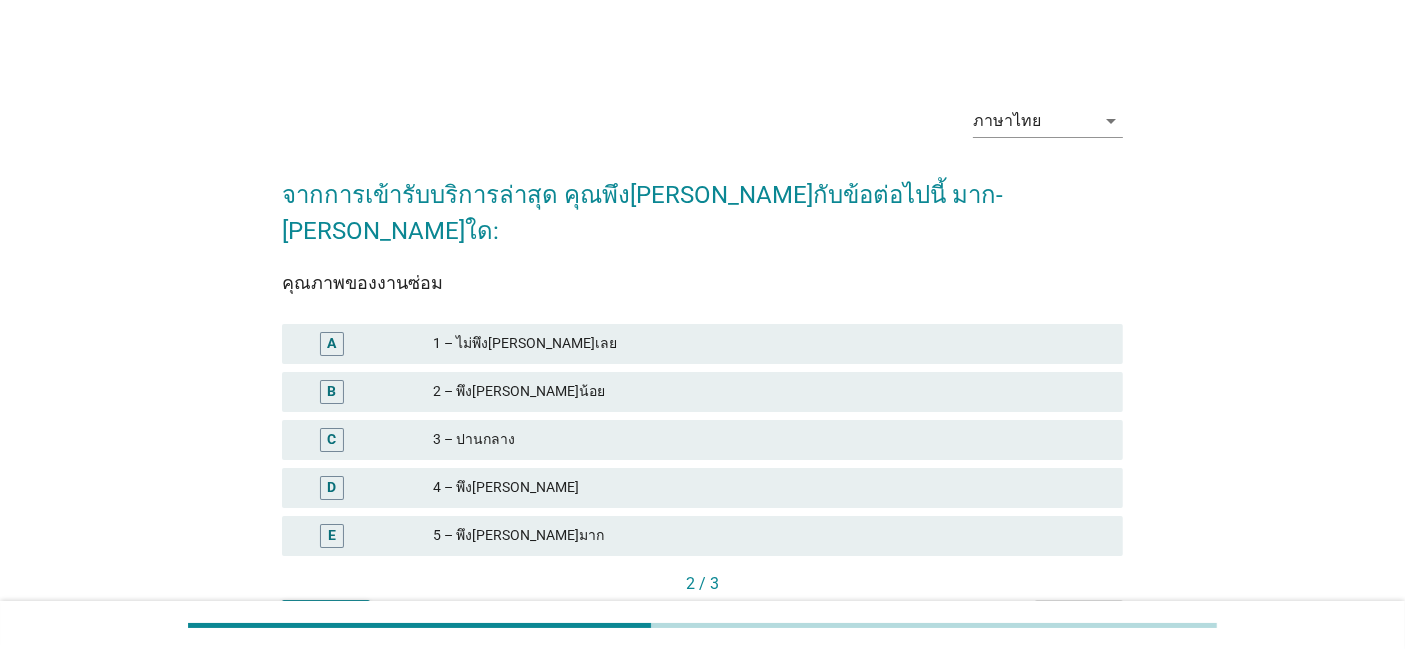 click on "5 – พึง[PERSON_NAME]มาก" at bounding box center (770, 536) 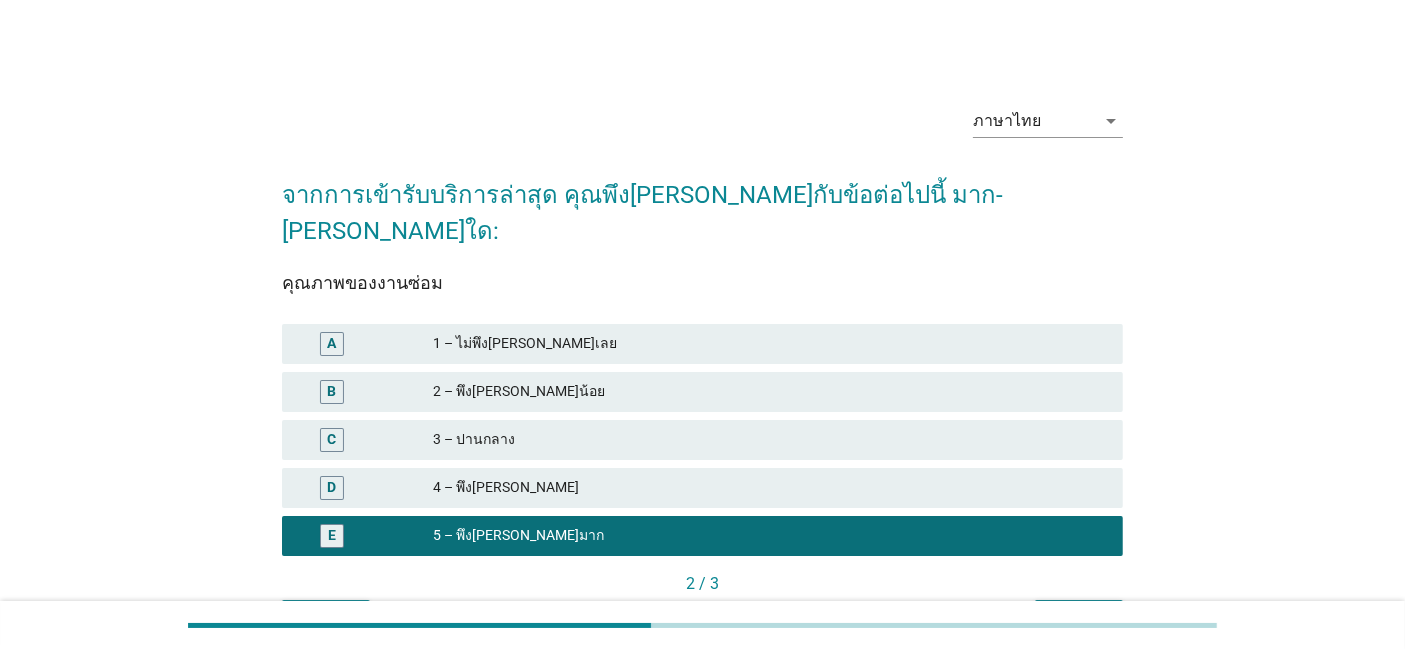 click on "2 / 3" at bounding box center [702, 586] 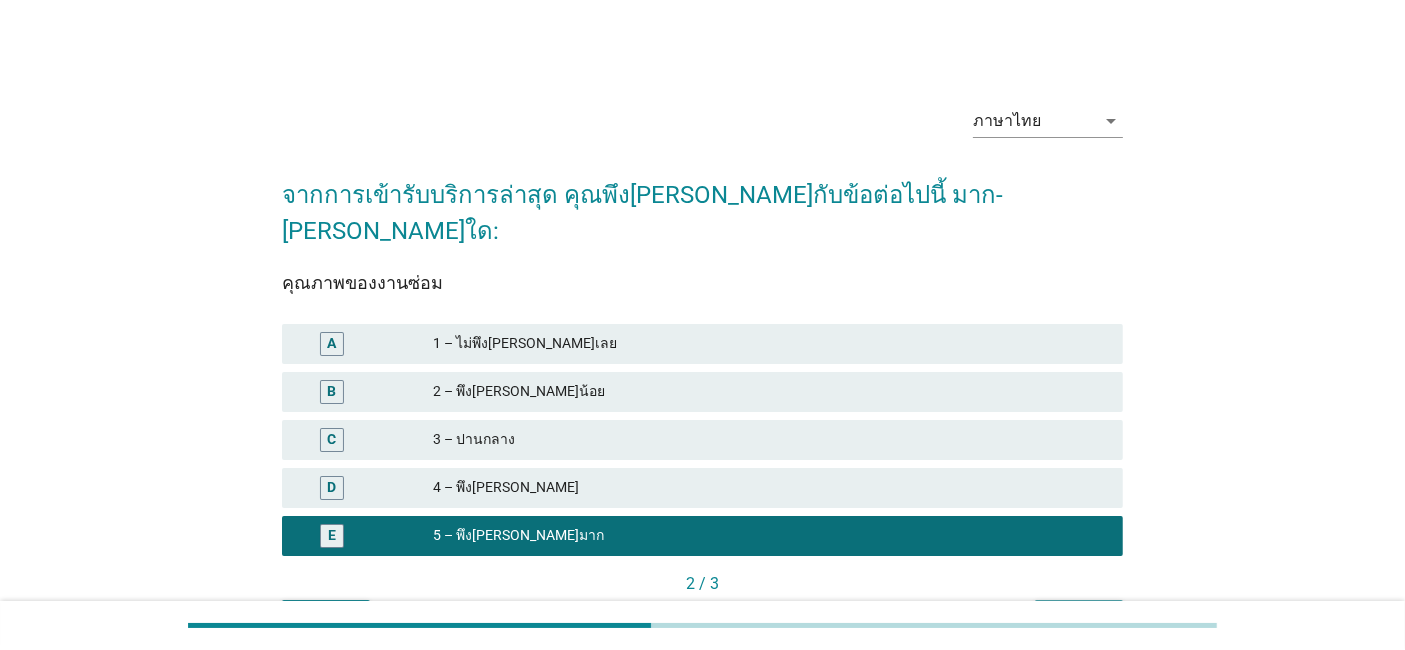 click on "ต่อไป" at bounding box center [1079, 617] 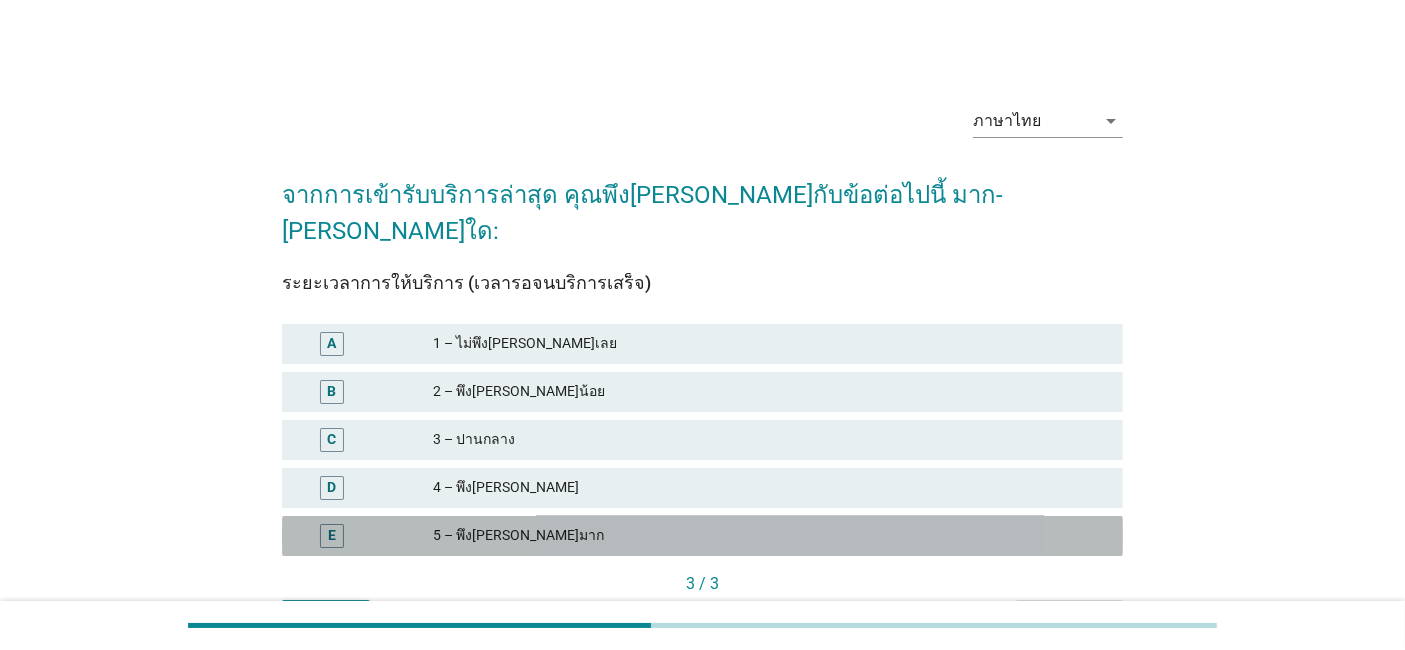 click on "5 – พึง[PERSON_NAME]มาก" at bounding box center (770, 536) 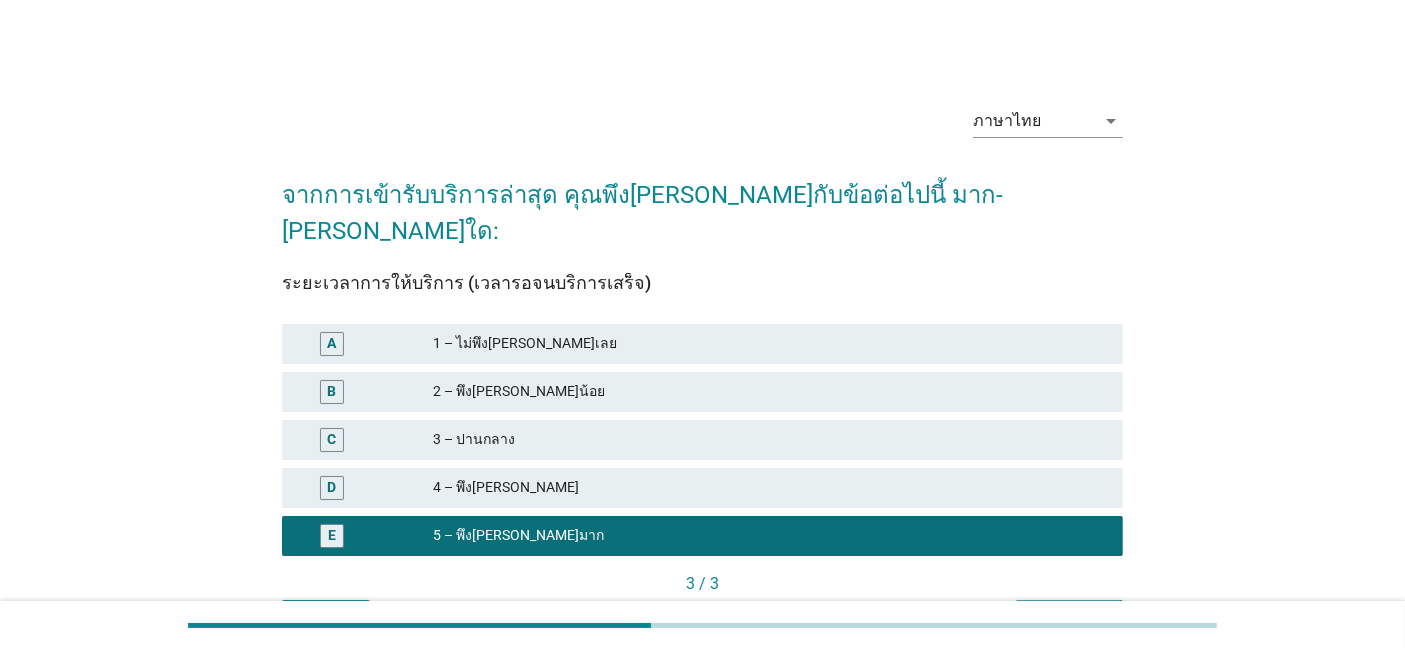 click on "คำถามต่อไป" at bounding box center (1069, 617) 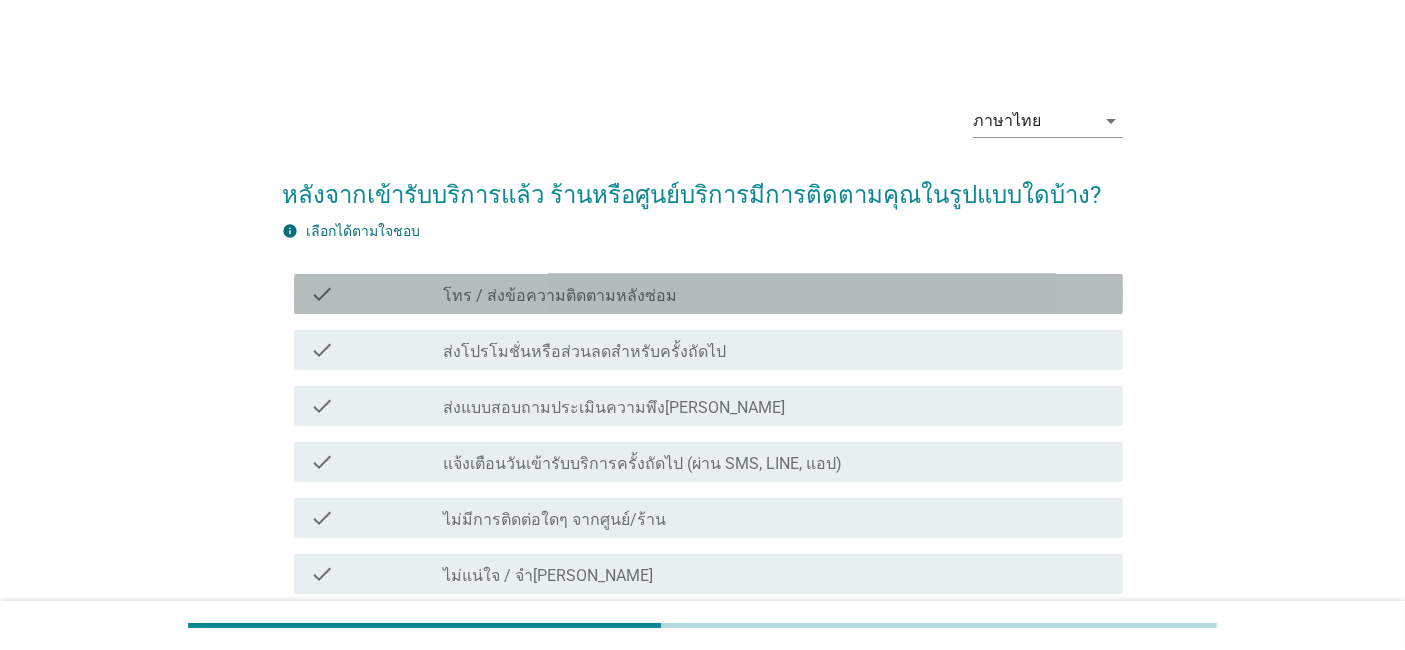 click on "check_box_outline_blank โทร / ส่งข้อความติดตามหลังซ่อม" at bounding box center [775, 294] 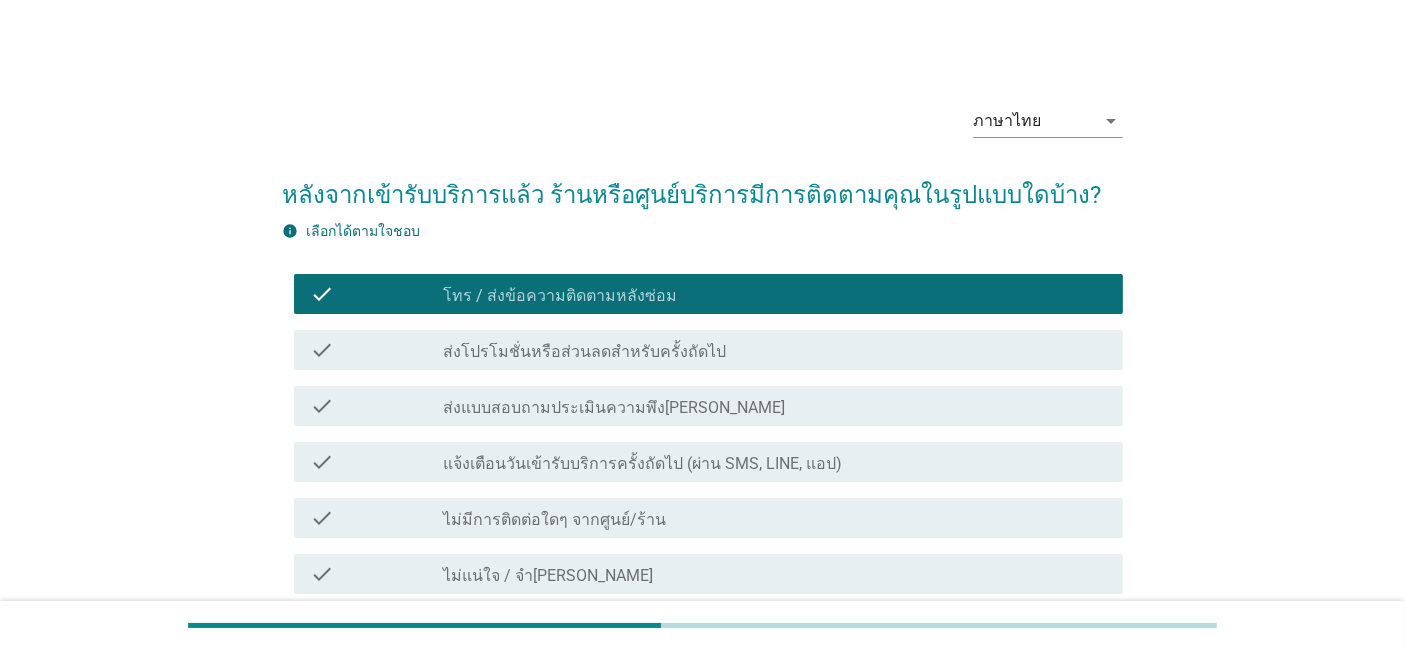 scroll, scrollTop: 232, scrollLeft: 0, axis: vertical 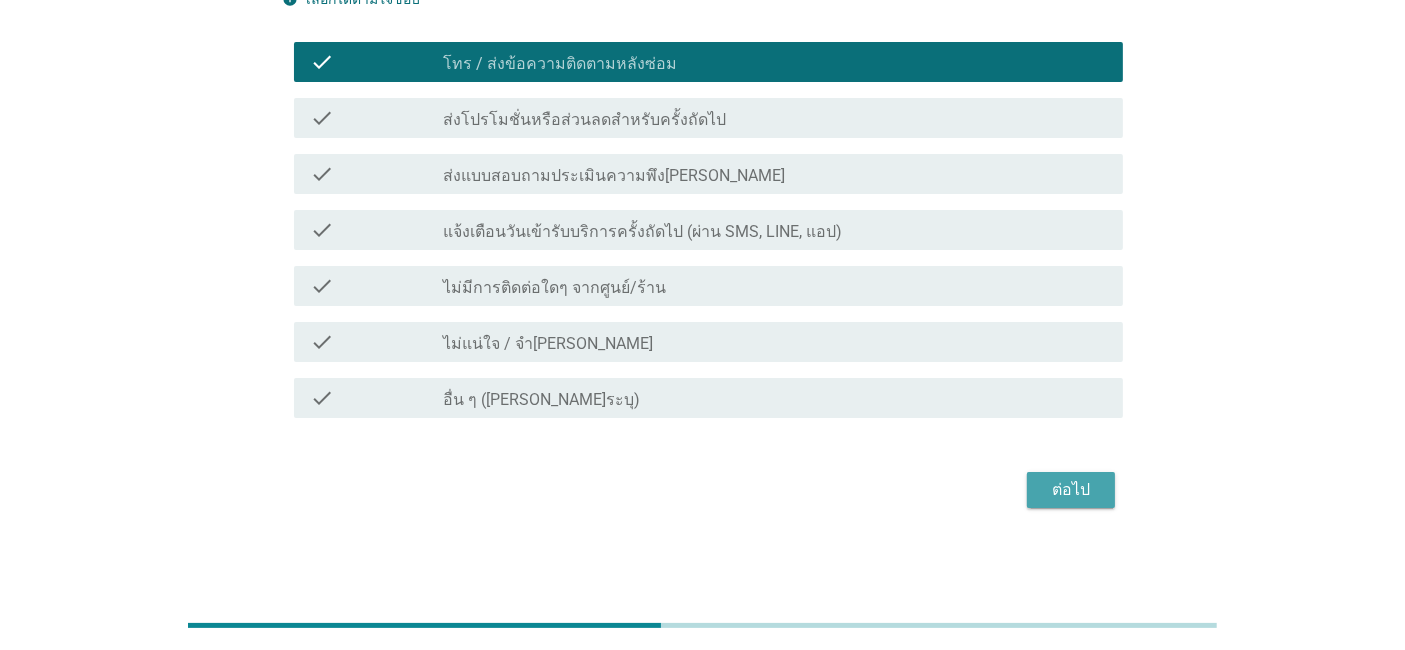 click on "ต่อไป" at bounding box center [1071, 490] 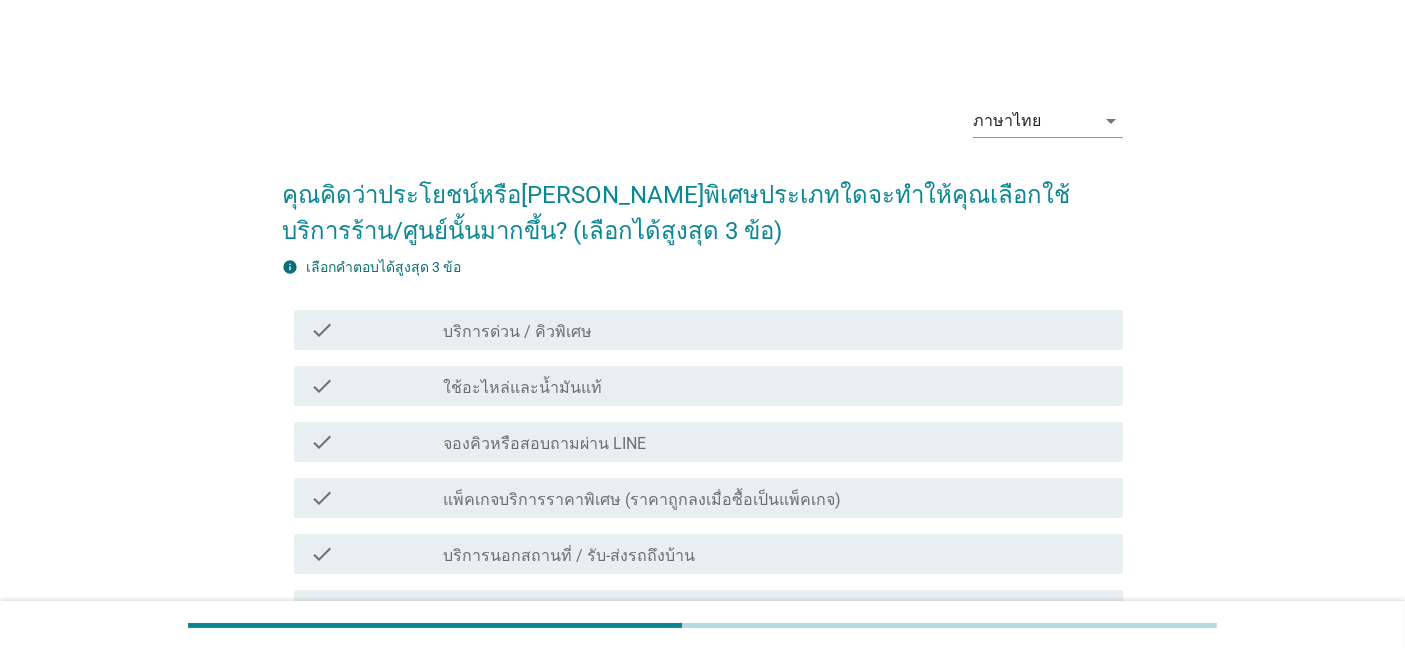 scroll, scrollTop: 52, scrollLeft: 0, axis: vertical 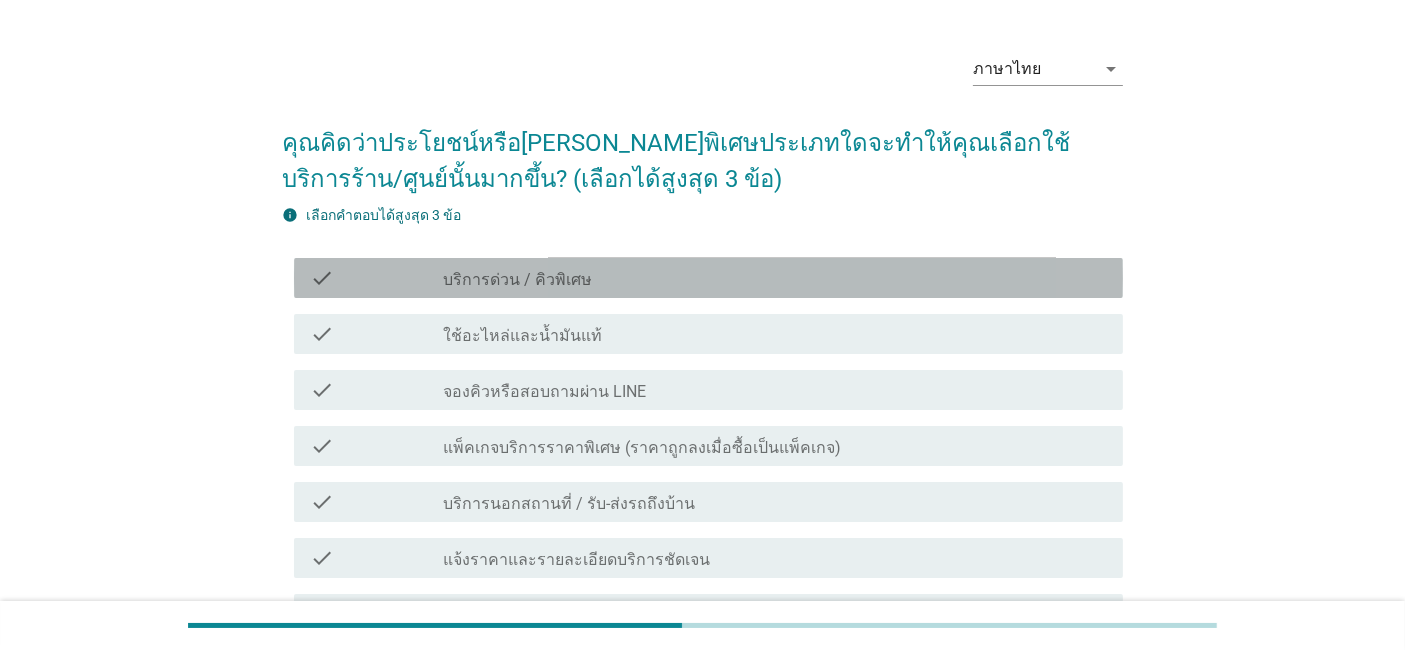 click on "check_box_outline_blank บริการด่วน / คิวพิเศษ" at bounding box center [775, 278] 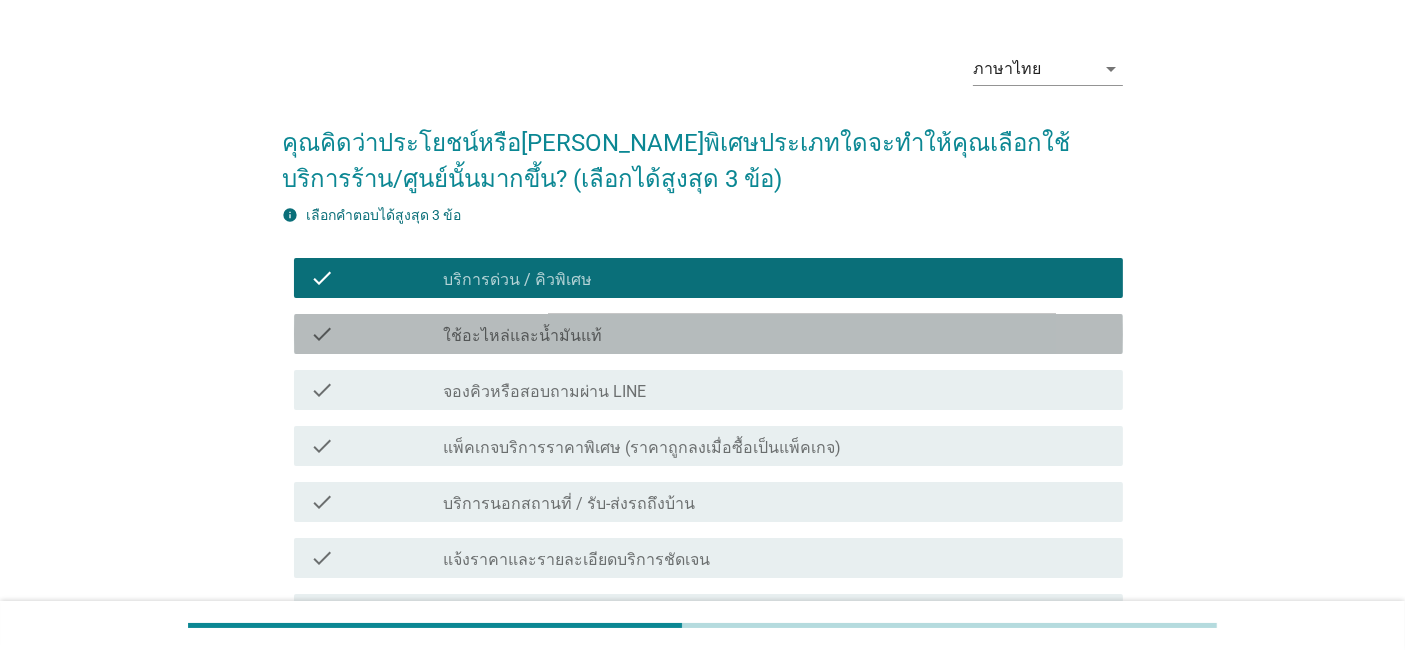 click on "check_box_outline_blank ใช้อะไหล่และน้ำมันแท้" at bounding box center [775, 334] 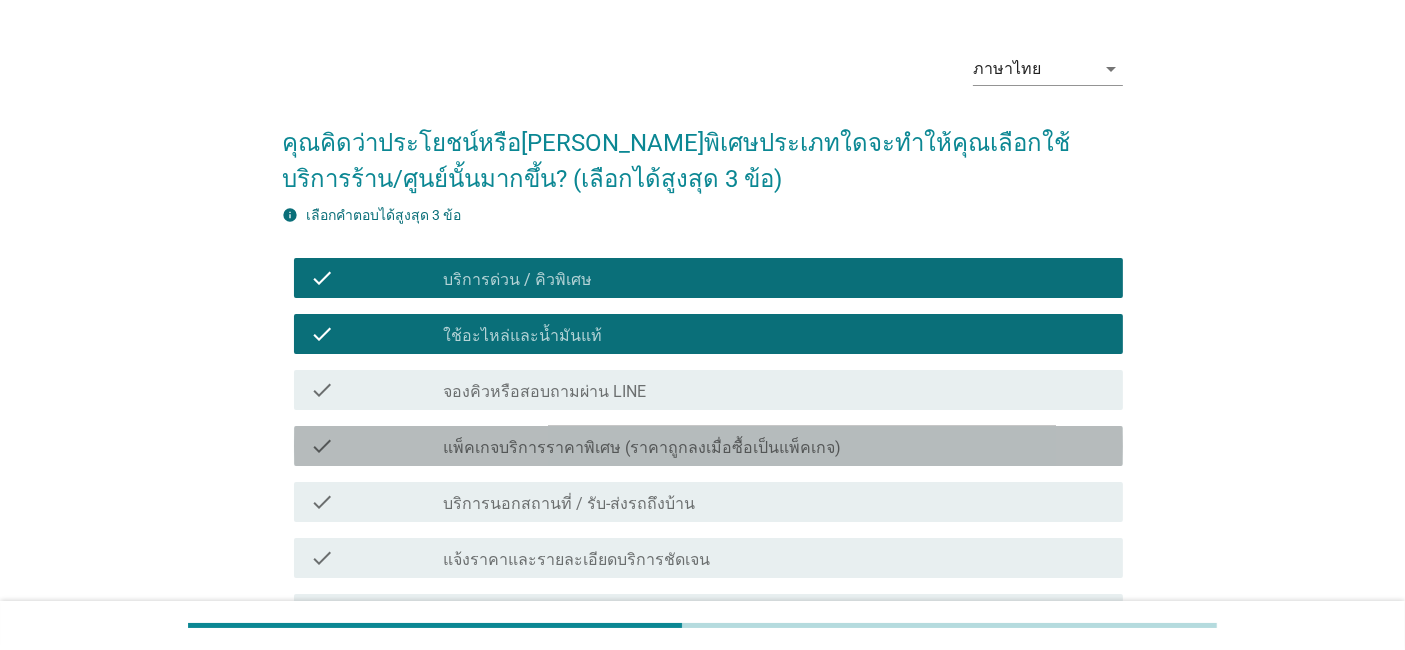 click on "check     check_box_outline_blank แพ็คเกจบริการราคาพิเศษ (ราคาถูกลงเมื่อซื้อเป็นแพ็คเกจ)" at bounding box center [708, 446] 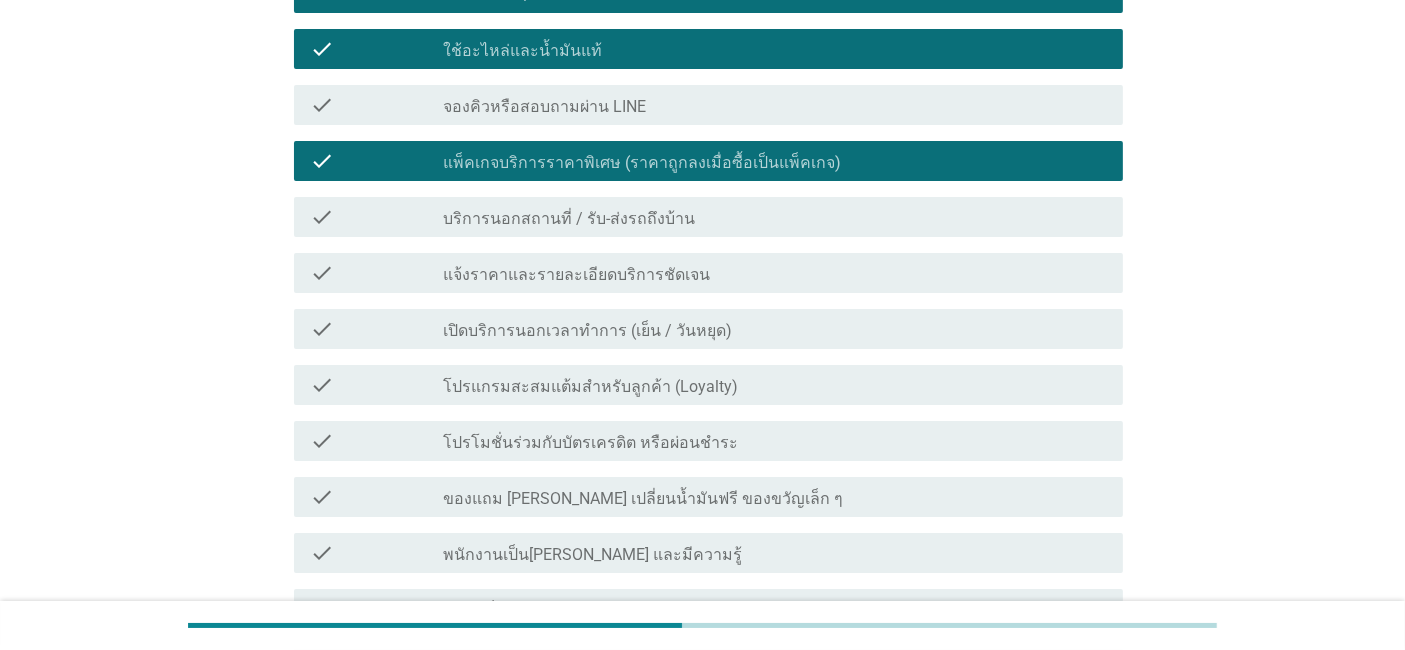 scroll, scrollTop: 801, scrollLeft: 0, axis: vertical 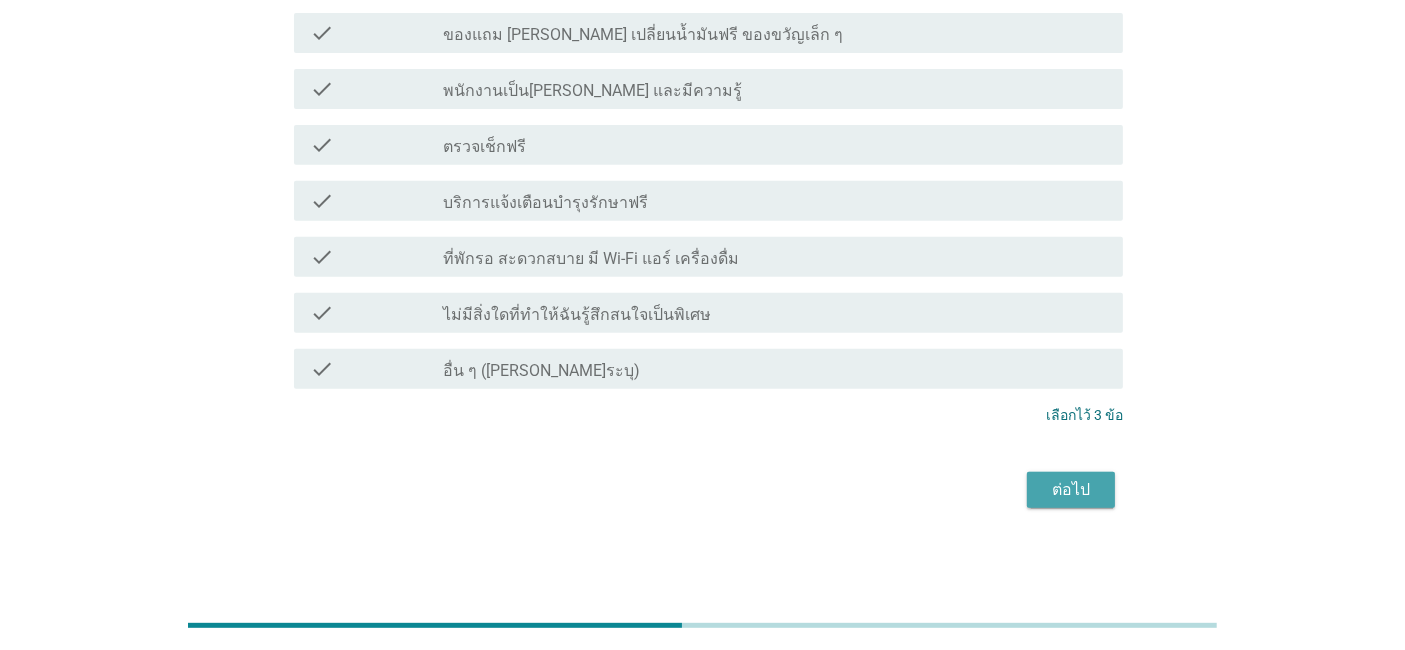 click on "ต่อไป" at bounding box center [1071, 490] 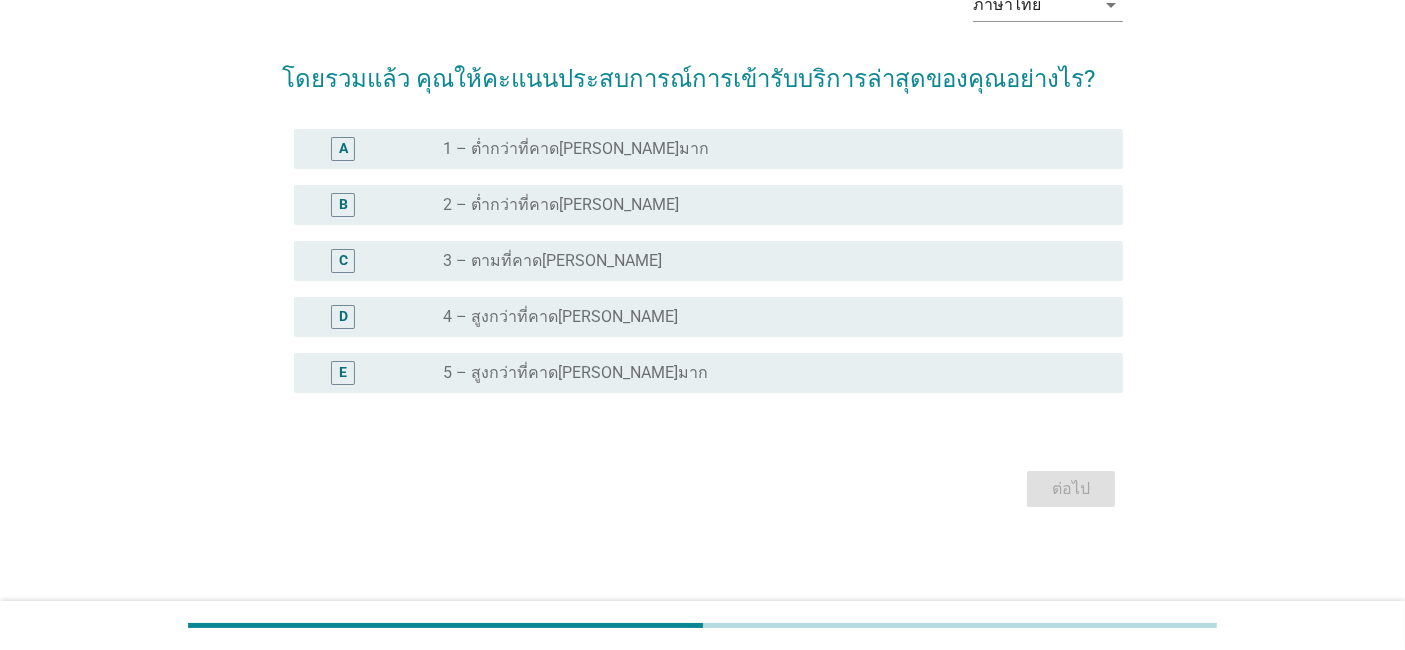 scroll, scrollTop: 0, scrollLeft: 0, axis: both 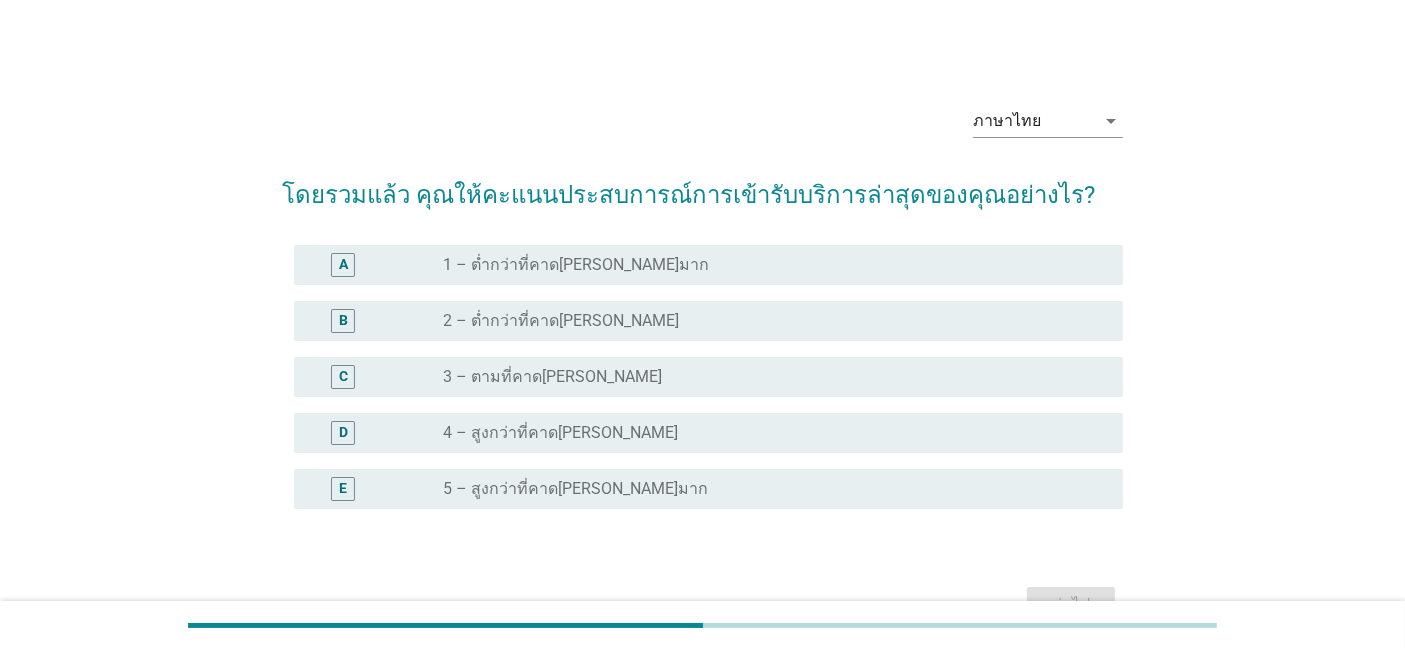 click on "radio_button_unchecked 5 – สูงกว่าที่คาด[PERSON_NAME]มาก" at bounding box center [767, 489] 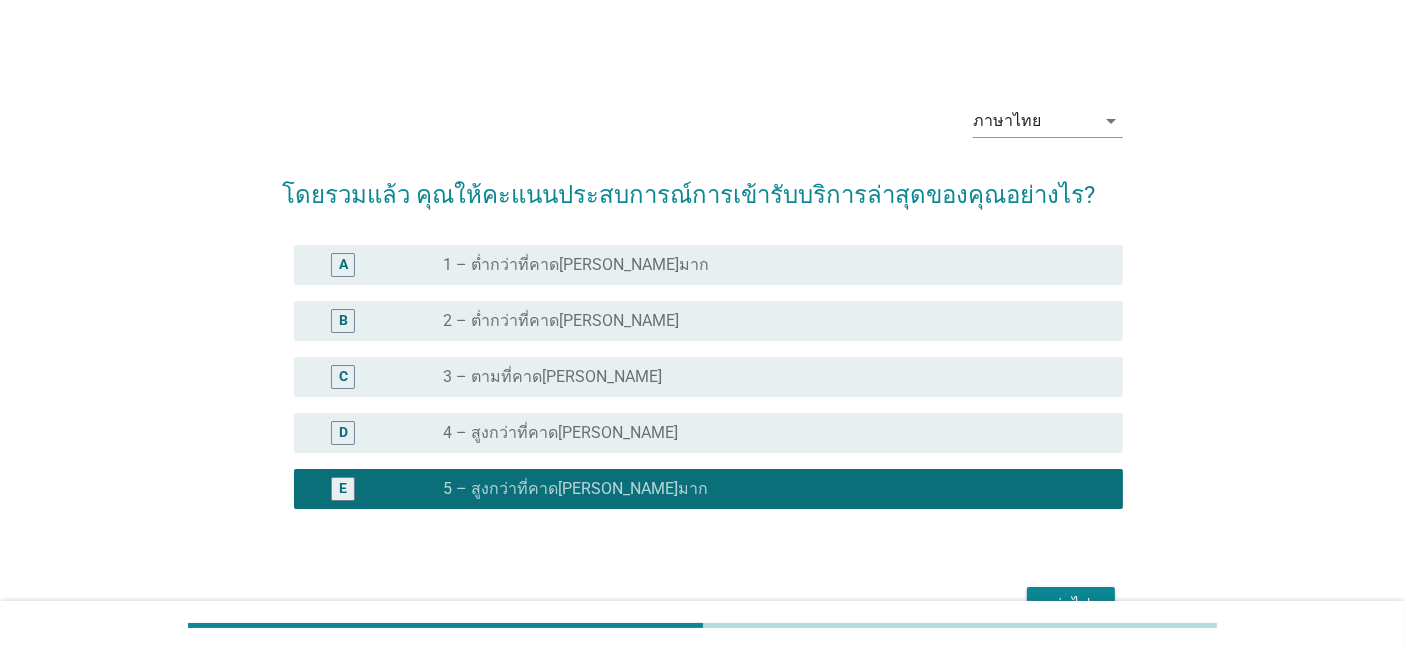 scroll, scrollTop: 115, scrollLeft: 0, axis: vertical 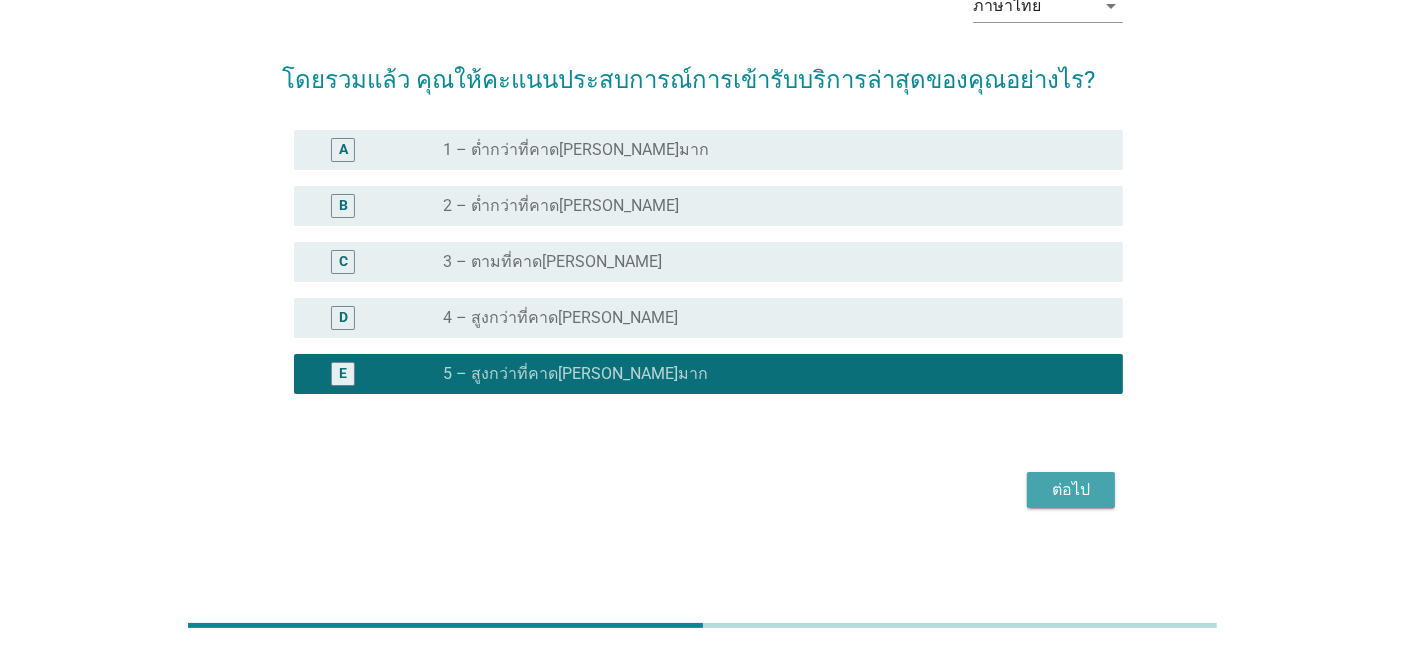 drag, startPoint x: 1068, startPoint y: 472, endPoint x: 1067, endPoint y: 502, distance: 30.016663 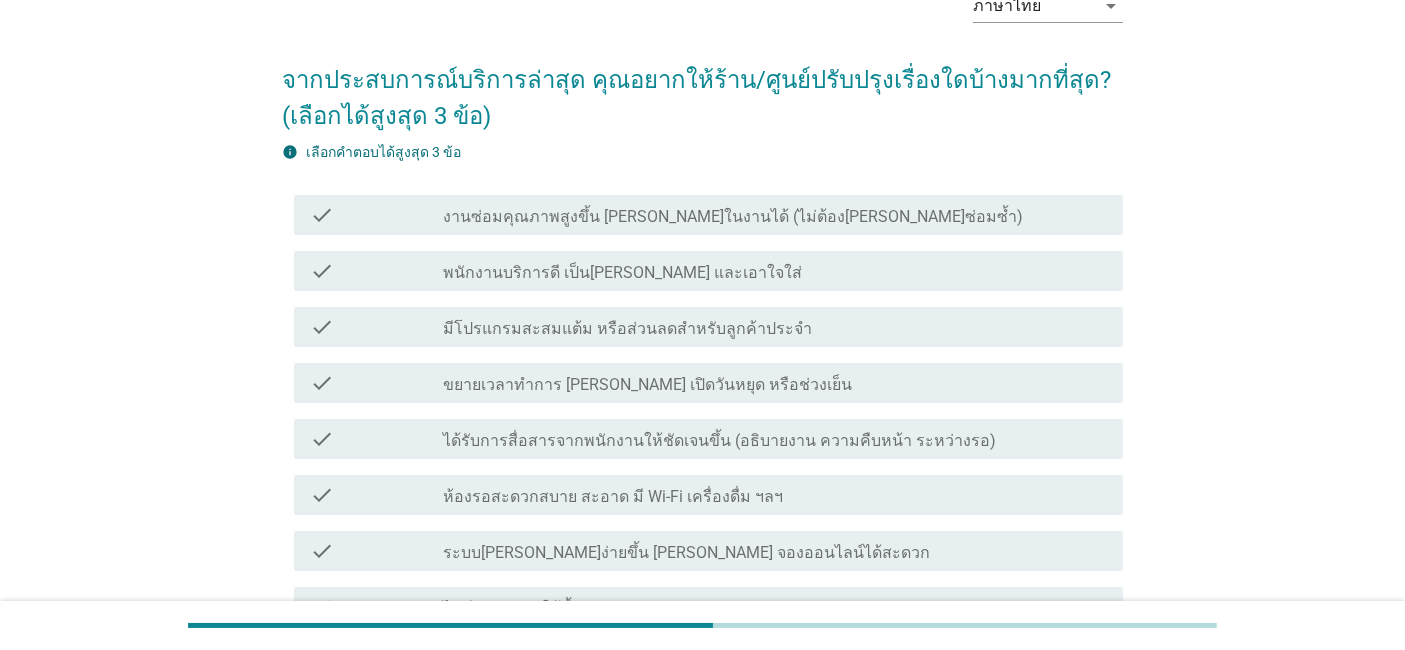 click on "จากประสบการณ์บริการล่าสุด คุณอยากให้ร้าน/ศูนย์ปรับปรุงเรื่องใดบ้างมากที่สุด? (เลือกได้สูงสุด 3 ข้อ)     info   เลือกคําตอบได้สูงสุด 3 ข้อ   check     check_box_outline_blank งานซ่อมคุณภาพสูงขึ้น [PERSON_NAME]ในงานได้ (ไม่ต้อง[PERSON_NAME]ซ่อมซ้ำ)   check     check_box_outline_blank พนักงานบริการดี เป็น[PERSON_NAME] และเอาใจใส่   check     check_box_outline_blank มีโปรแกรมสะสมแต้ม หรือส่วนลดสำหรับลูกค้าประจำ   check     check_box_outline_blank   check     check_box_outline_blank   check     check_box_outline_blank   check     check_box_outline_blank" at bounding box center (702, 621) 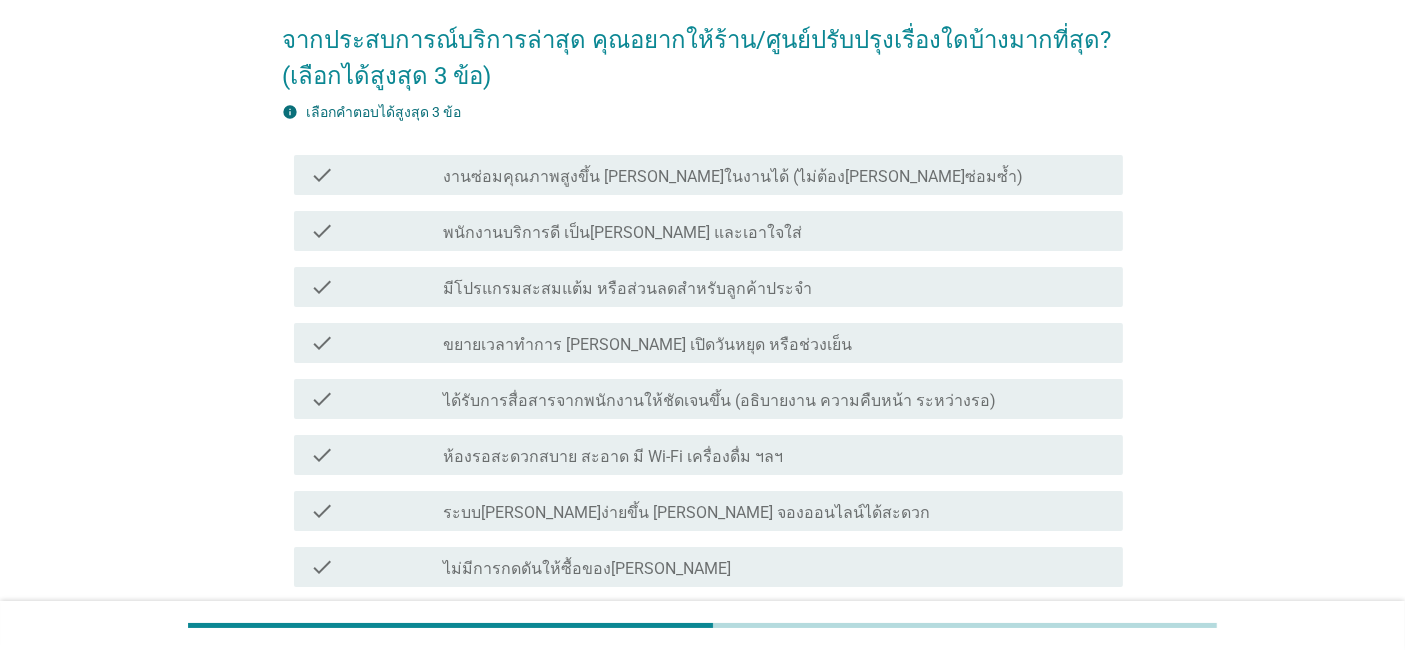 scroll, scrollTop: 137, scrollLeft: 0, axis: vertical 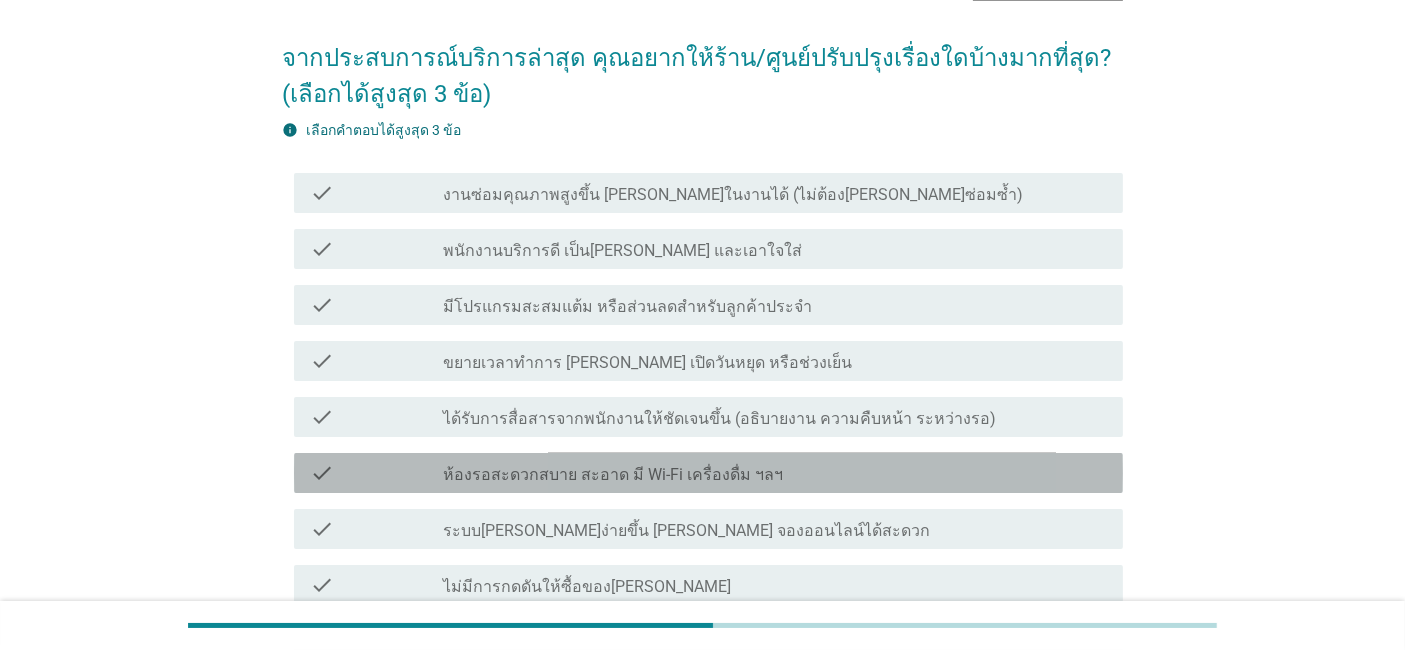 click on "ห้องรอสะดวกสบาย สะอาด มี Wi-Fi เครื่องดื่ม ฯลฯ" at bounding box center (613, 475) 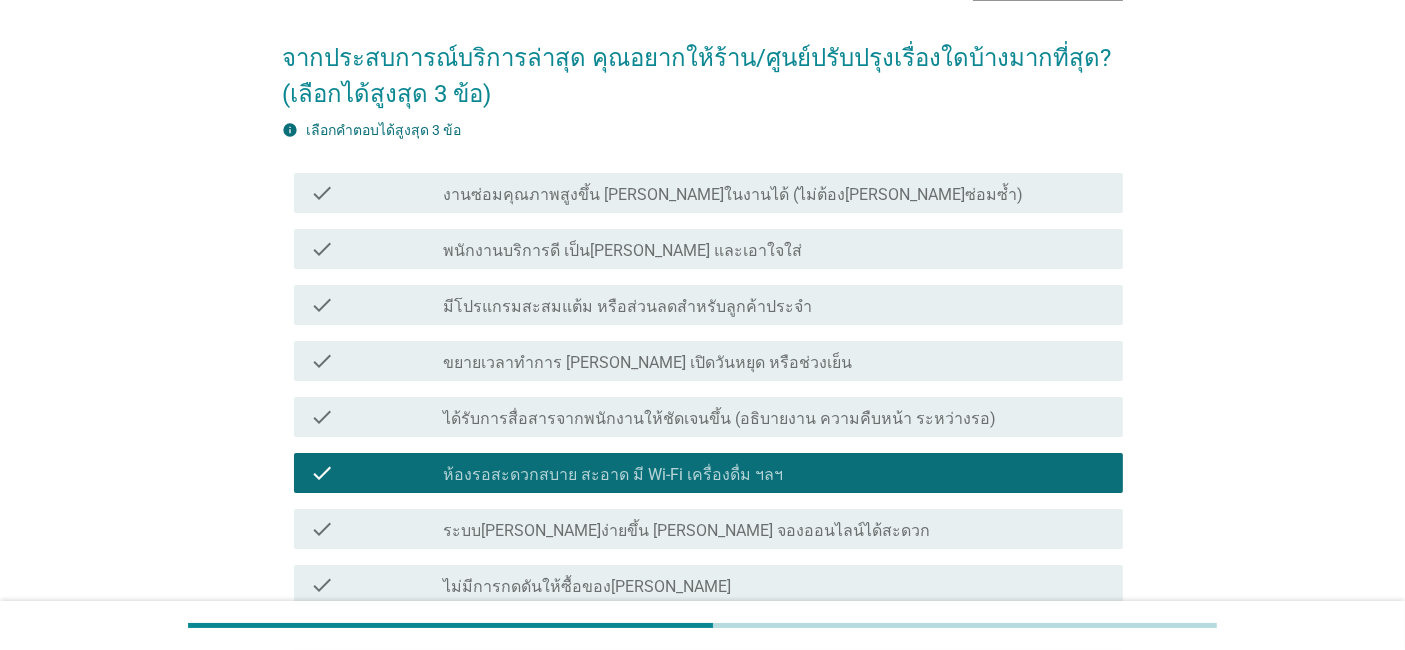 click on "check     check_box_outline_blank พนักงานบริการดี เป็น[PERSON_NAME] และเอาใจใส่" at bounding box center [702, 249] 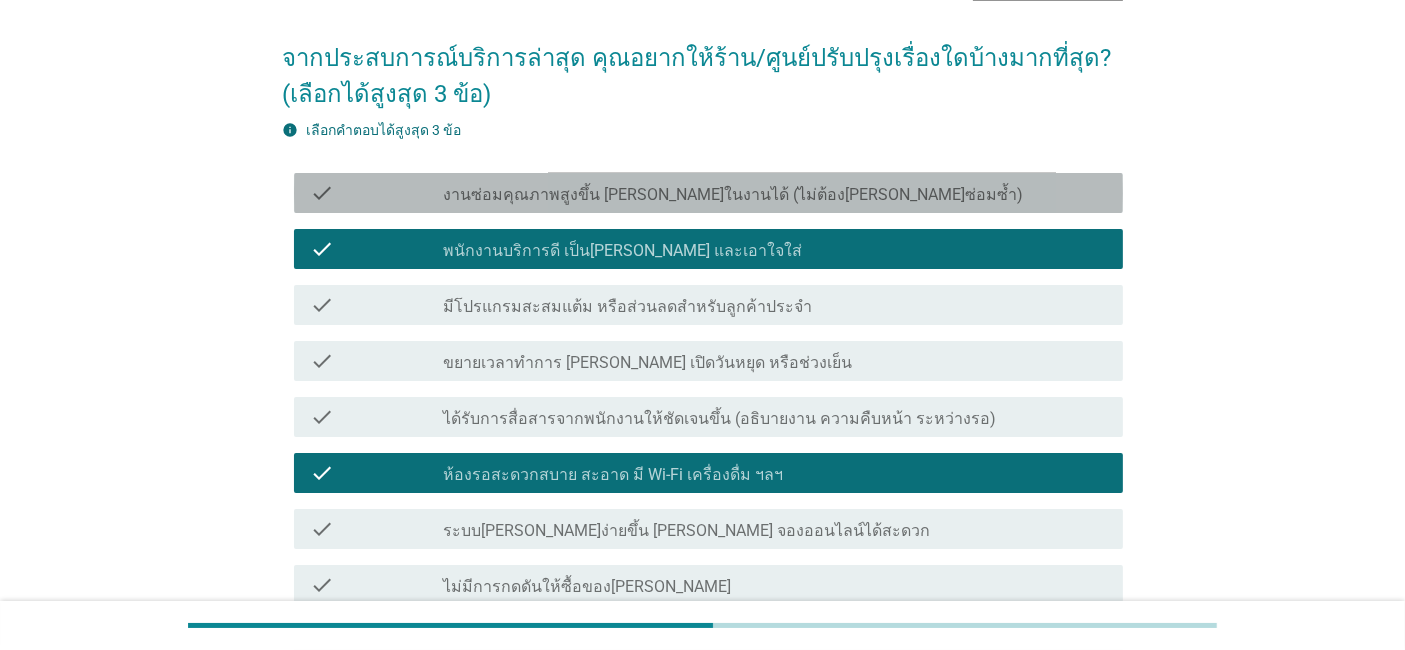 click on "งานซ่อมคุณภาพสูงขึ้น [PERSON_NAME]ในงานได้ (ไม่ต้อง[PERSON_NAME]ซ่อมซ้ำ)" at bounding box center (733, 195) 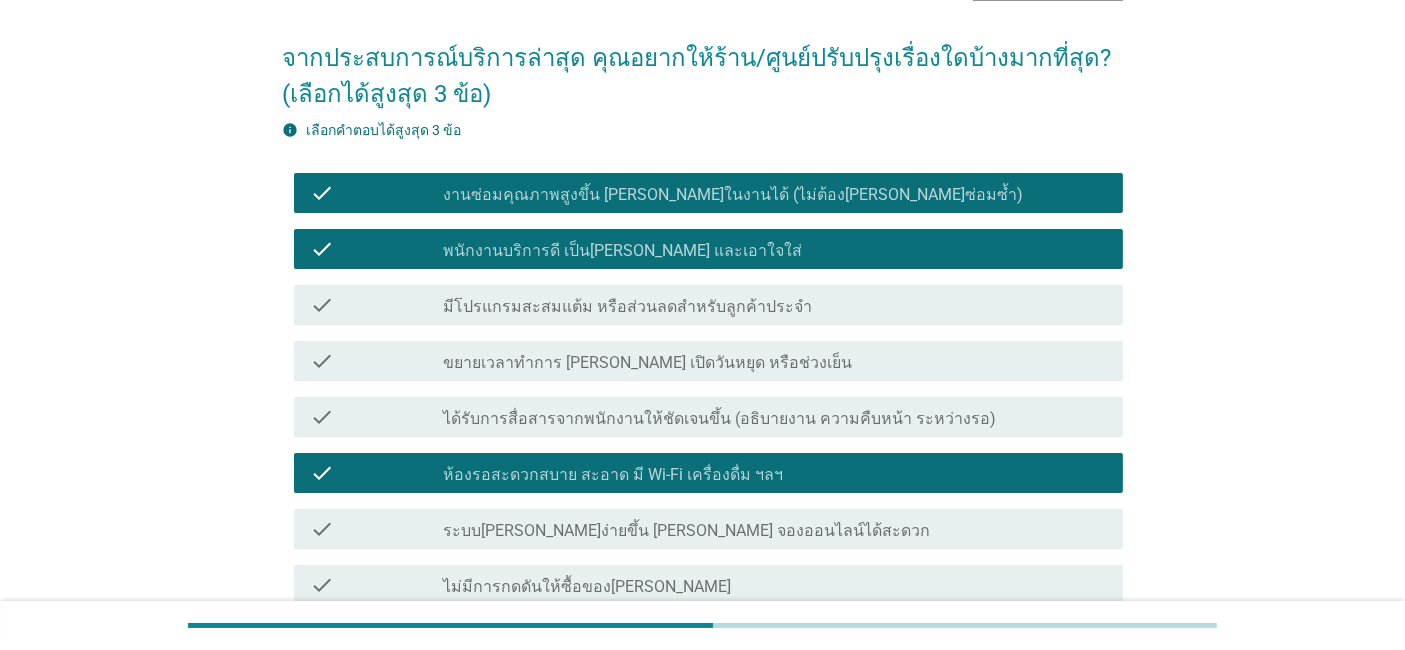 scroll, scrollTop: 801, scrollLeft: 0, axis: vertical 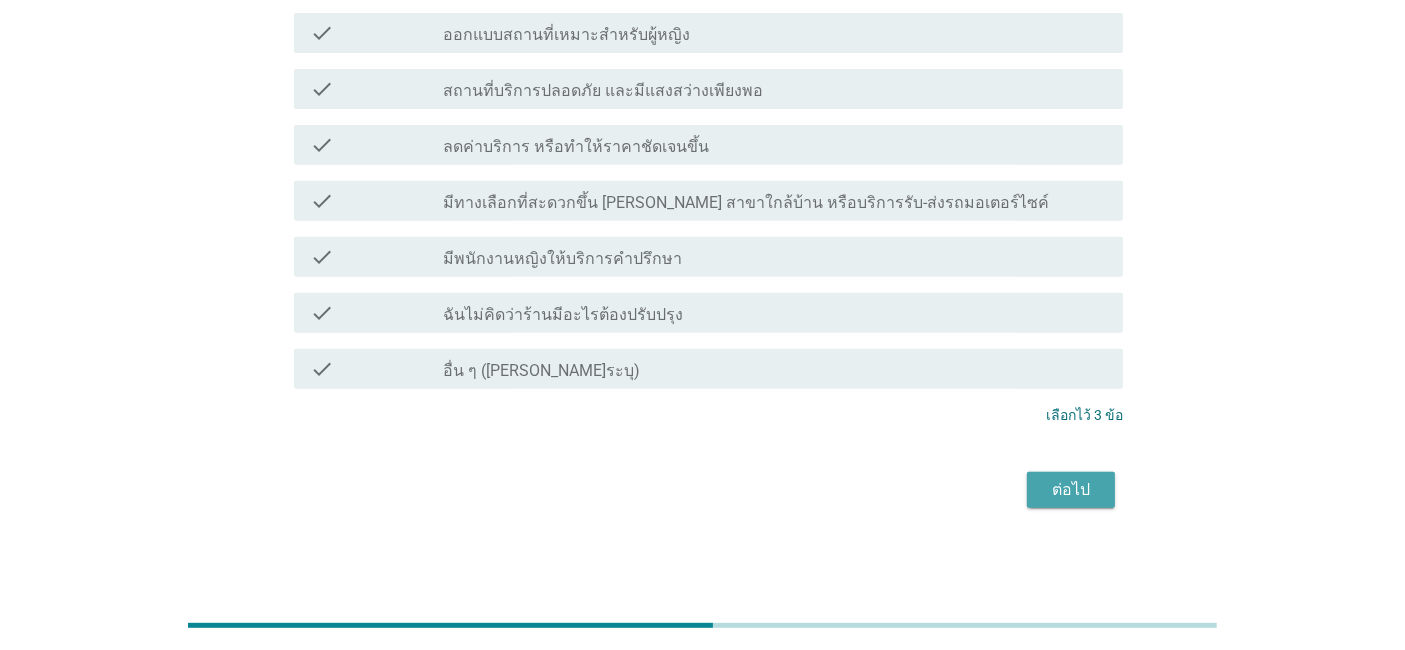 click on "ต่อไป" at bounding box center (1071, 490) 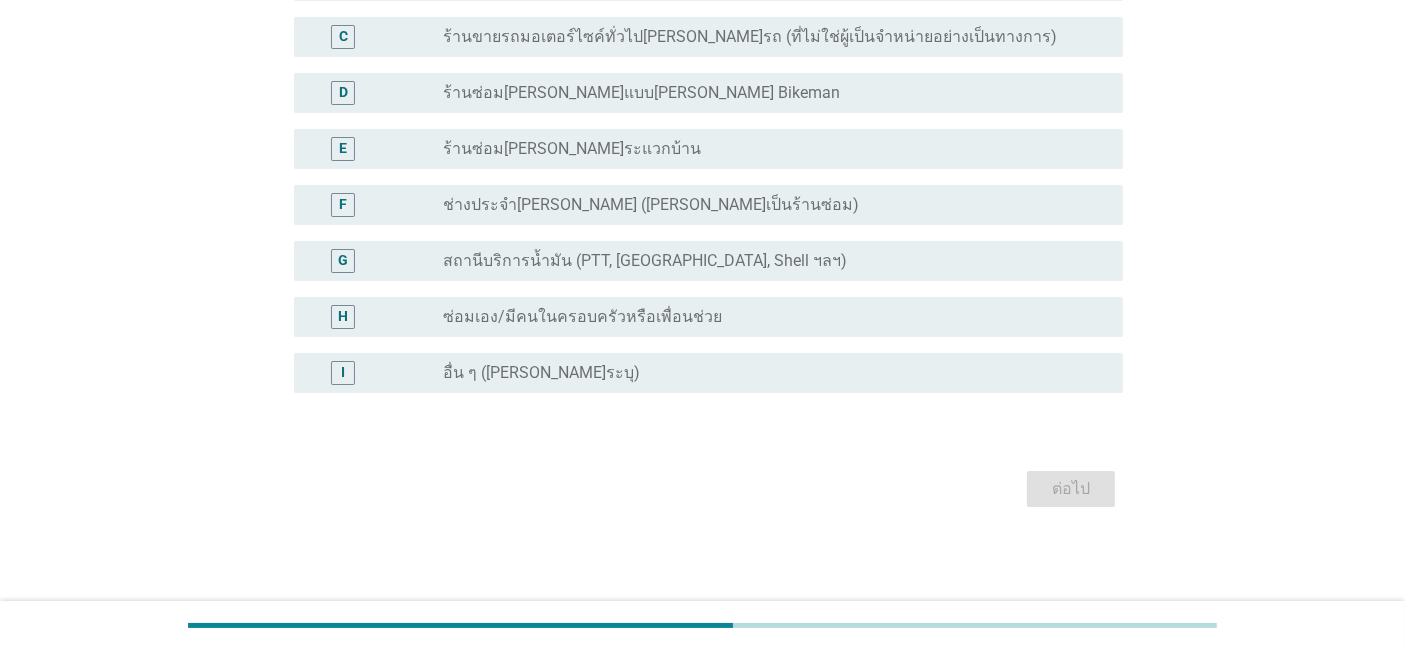 scroll, scrollTop: 0, scrollLeft: 0, axis: both 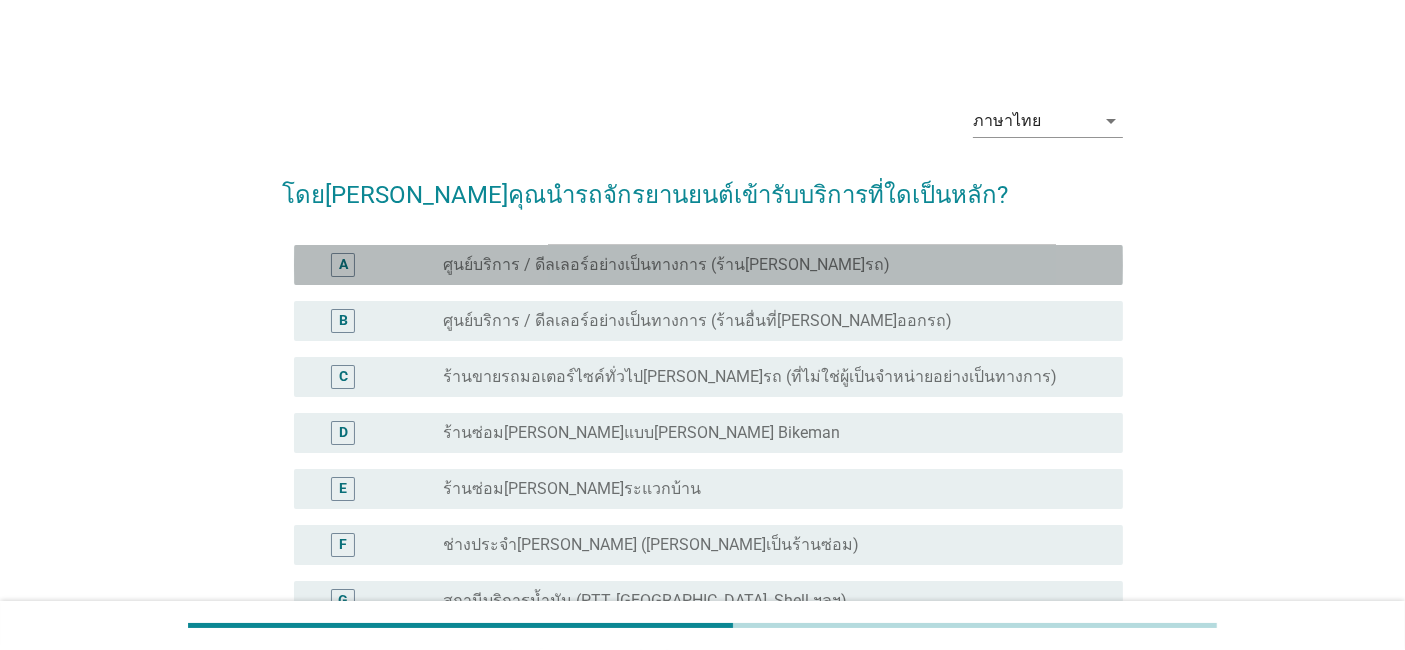 click on "ศูนย์บริการ / ดีลเลอร์อย่างเป็นทางการ  (ร้าน[PERSON_NAME]รถ)" at bounding box center [666, 265] 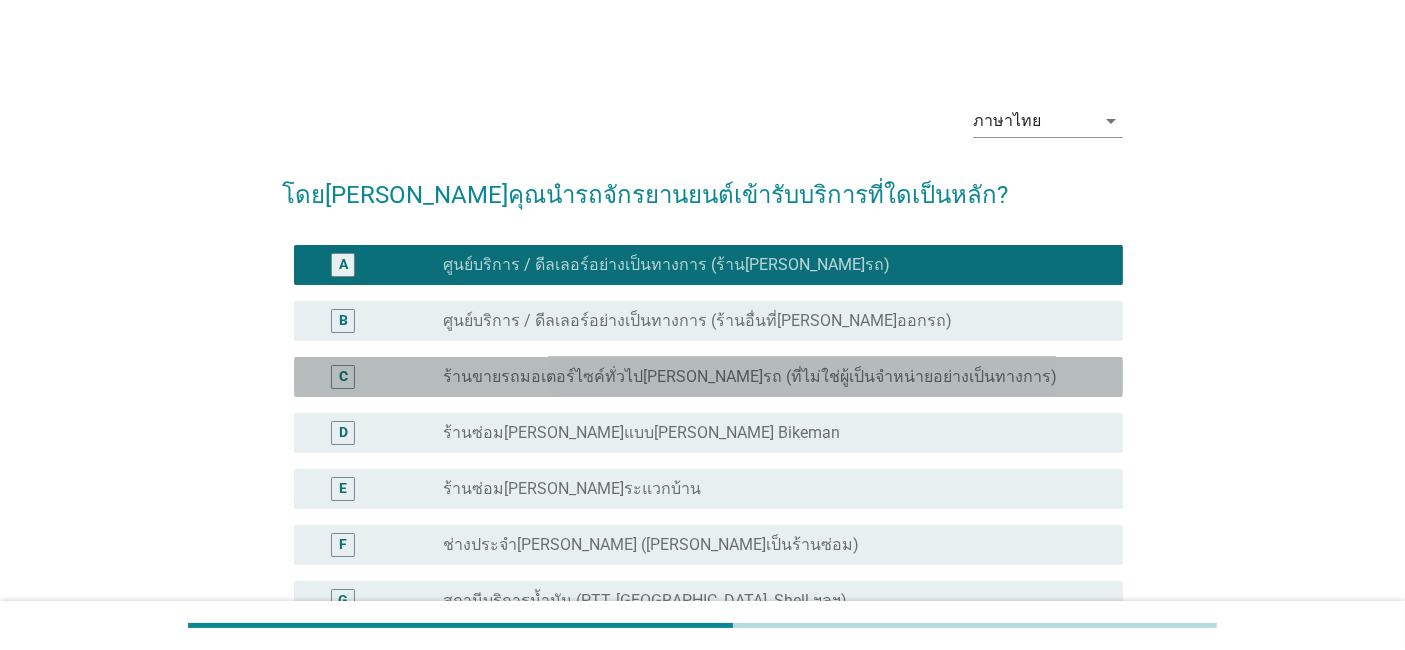 click on "ร้านขายรถมอเตอร์ไซค์ทั่วไป[PERSON_NAME]รถ (ที่ไม่ใช่ผู้เป็นจำหน่ายอย่างเป็นทางการ)" at bounding box center [750, 377] 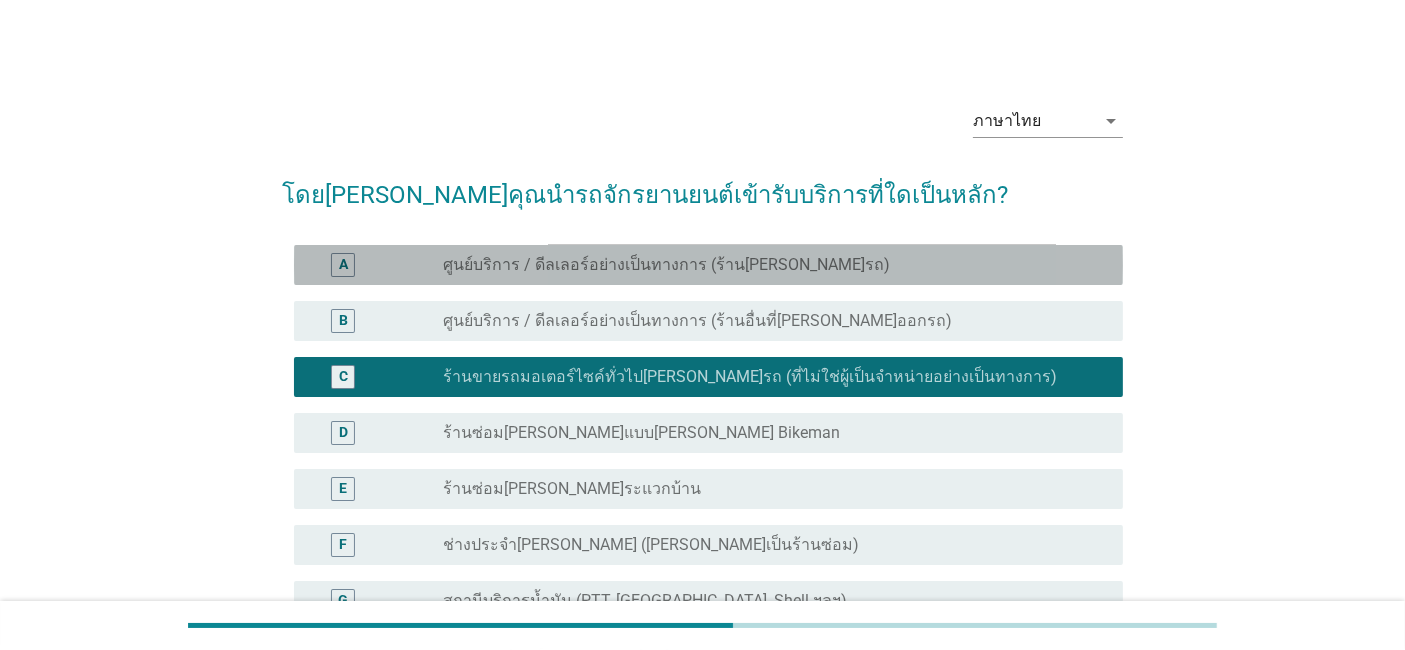 click on "ศูนย์บริการ / ดีลเลอร์อย่างเป็นทางการ  (ร้าน[PERSON_NAME]รถ)" at bounding box center [666, 265] 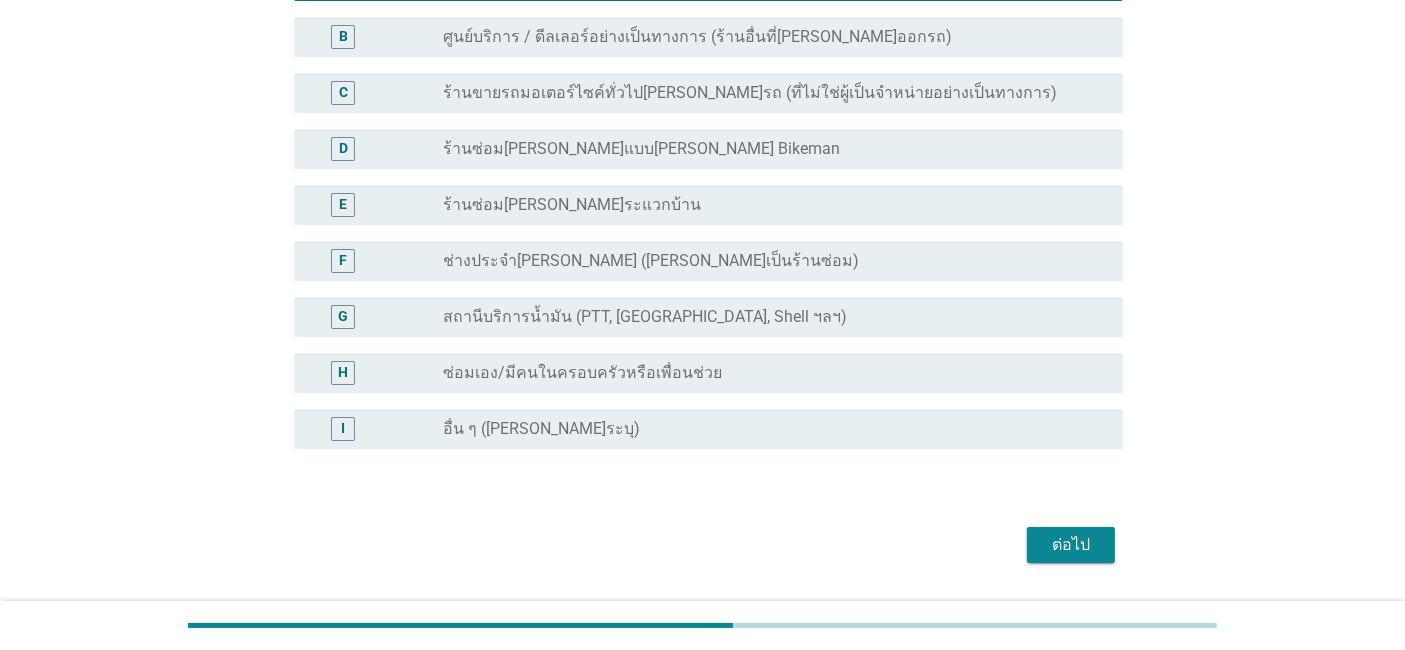 scroll, scrollTop: 339, scrollLeft: 0, axis: vertical 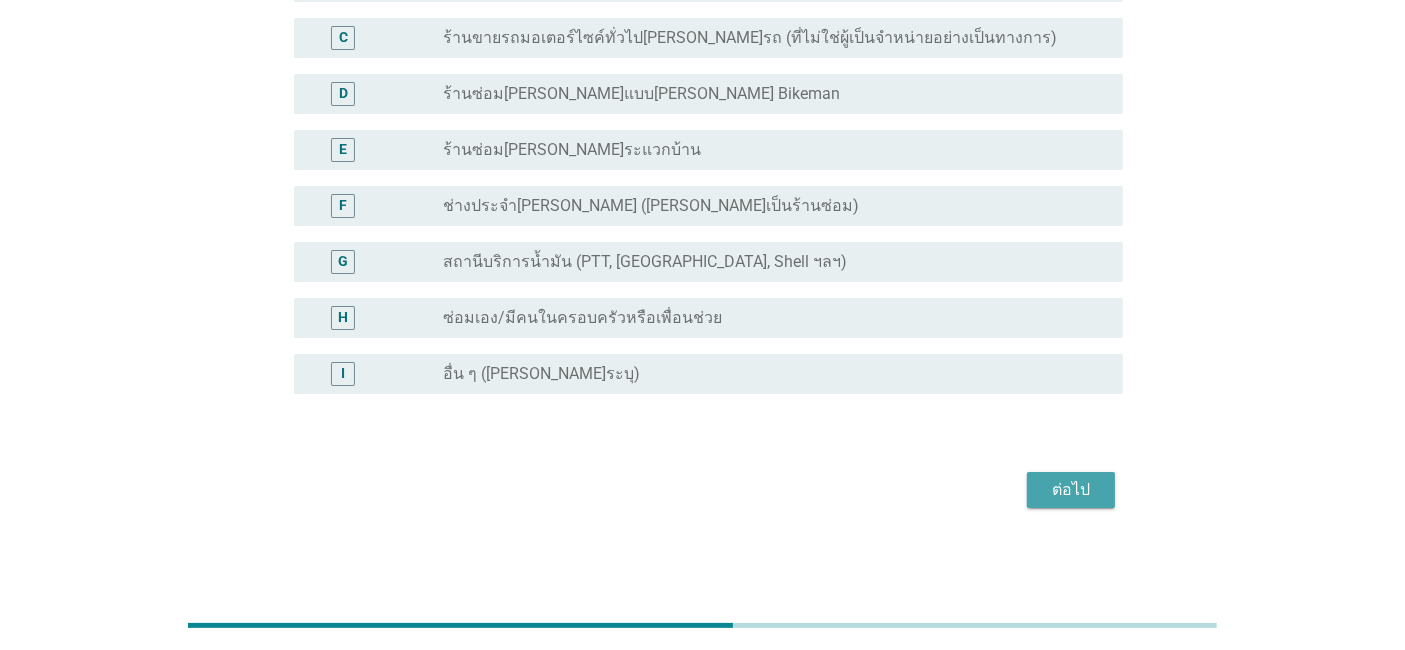 click on "ต่อไป" at bounding box center [1071, 490] 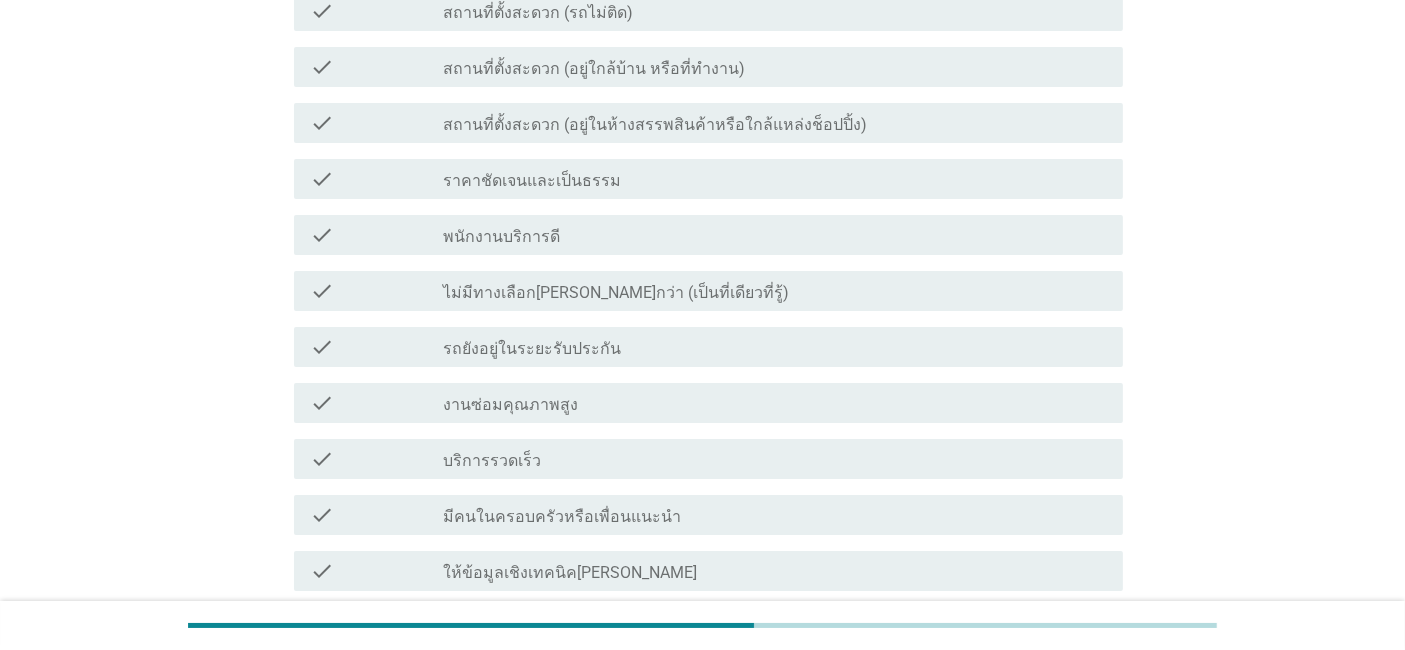 scroll, scrollTop: 0, scrollLeft: 0, axis: both 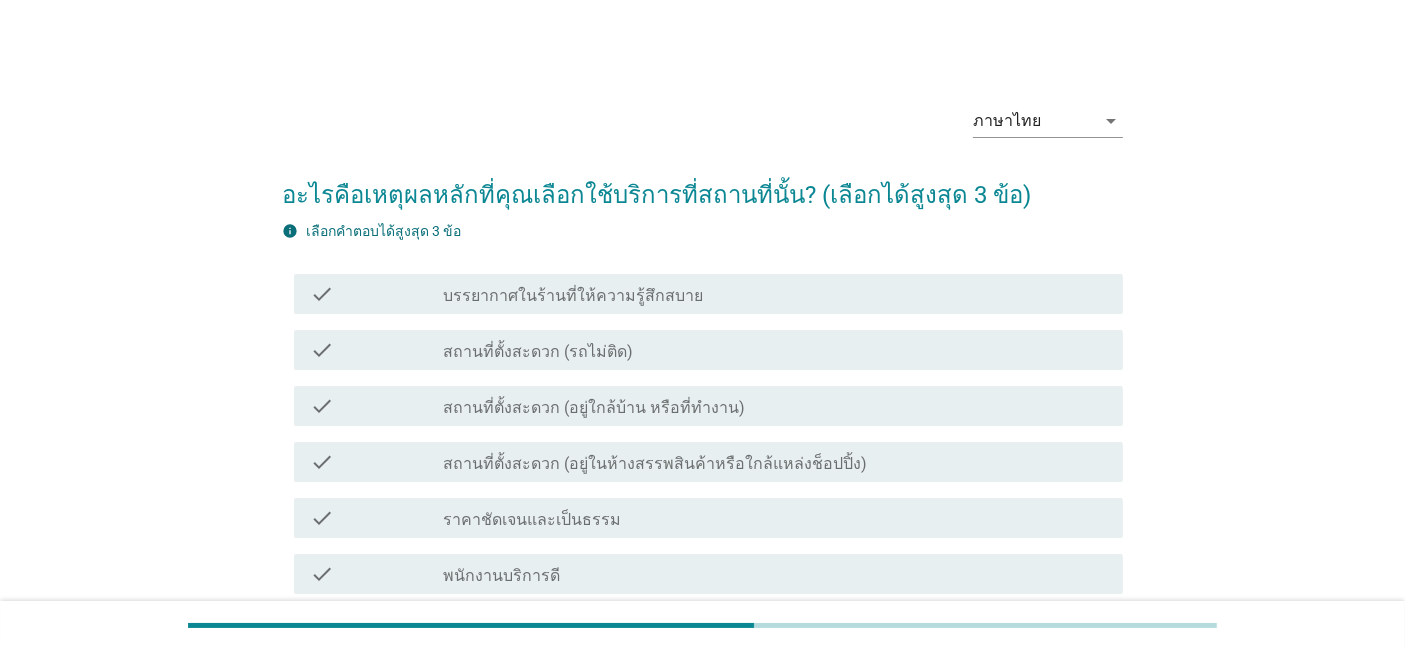 drag, startPoint x: 893, startPoint y: 287, endPoint x: 880, endPoint y: 314, distance: 29.966648 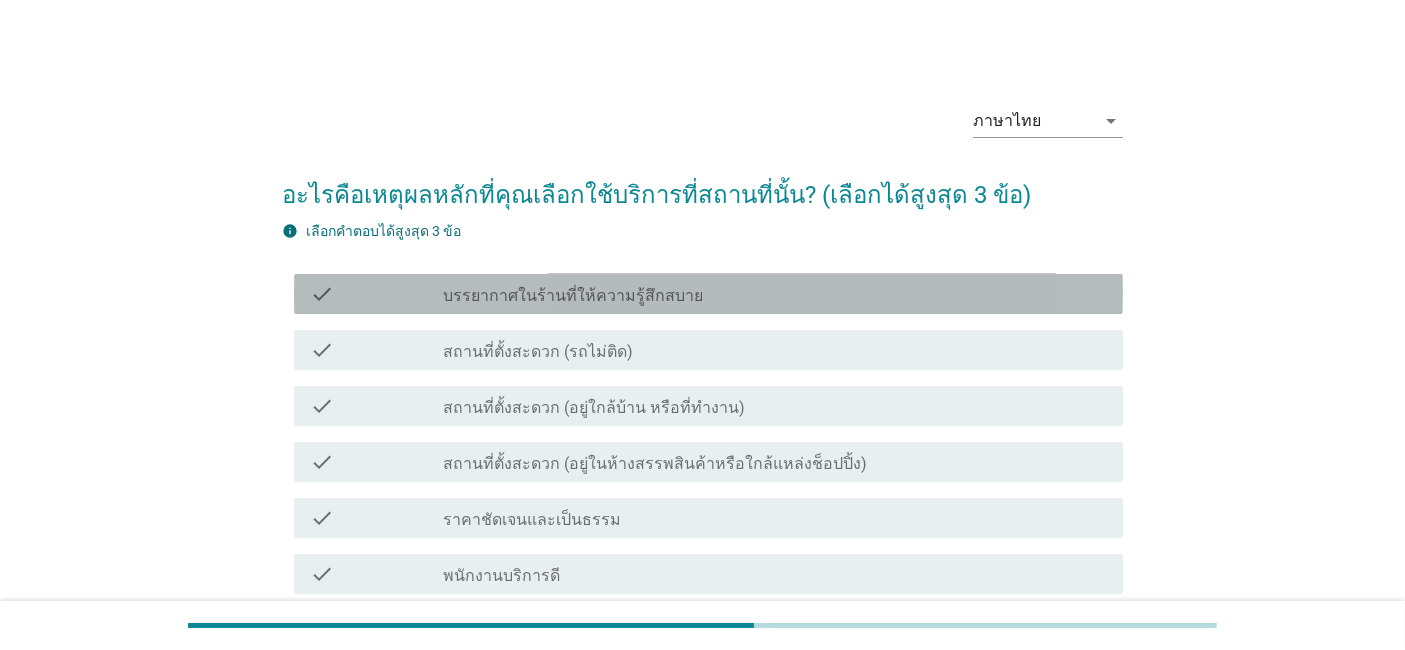 click on "check_box_outline_blank บรรยากาศในร้านที่ให้ความรู้สึกสบาย" at bounding box center [775, 294] 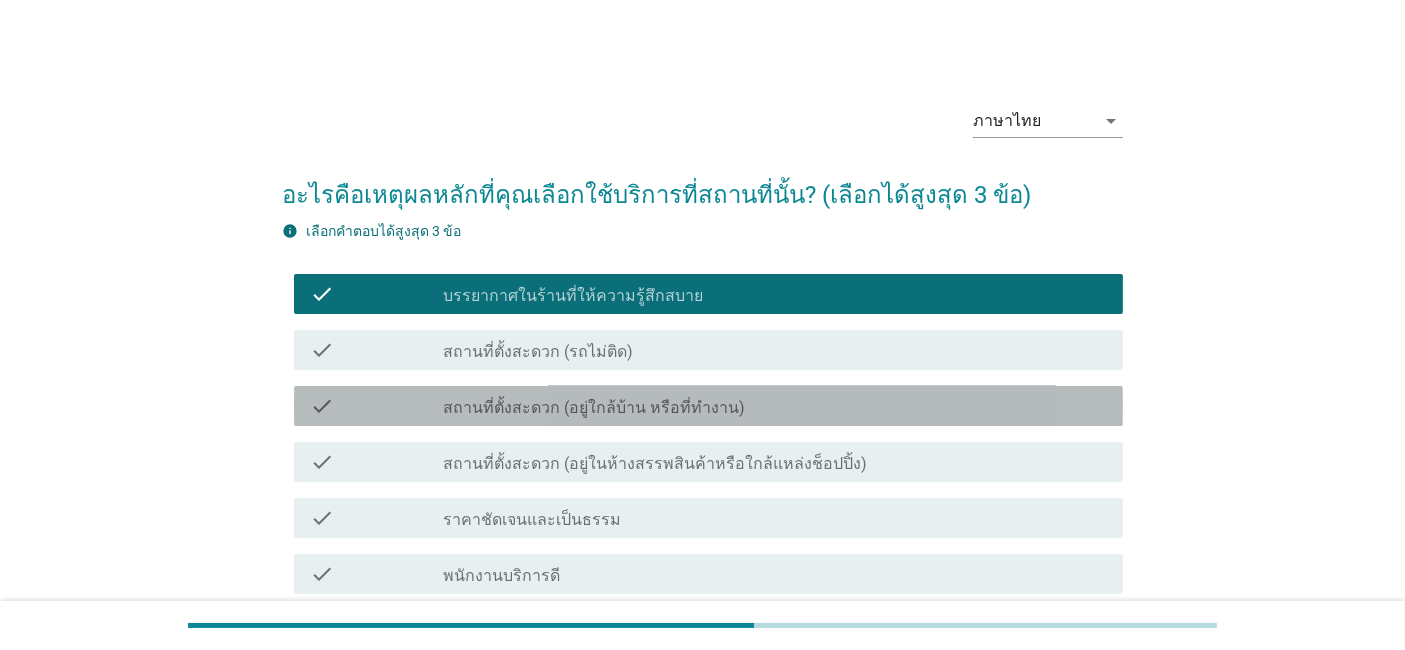 click on "check_box_outline_blank สถานที่ตั้งสะดวก (อยู่ใกล้บ้าน หรือที่ทำงาน)" at bounding box center (775, 406) 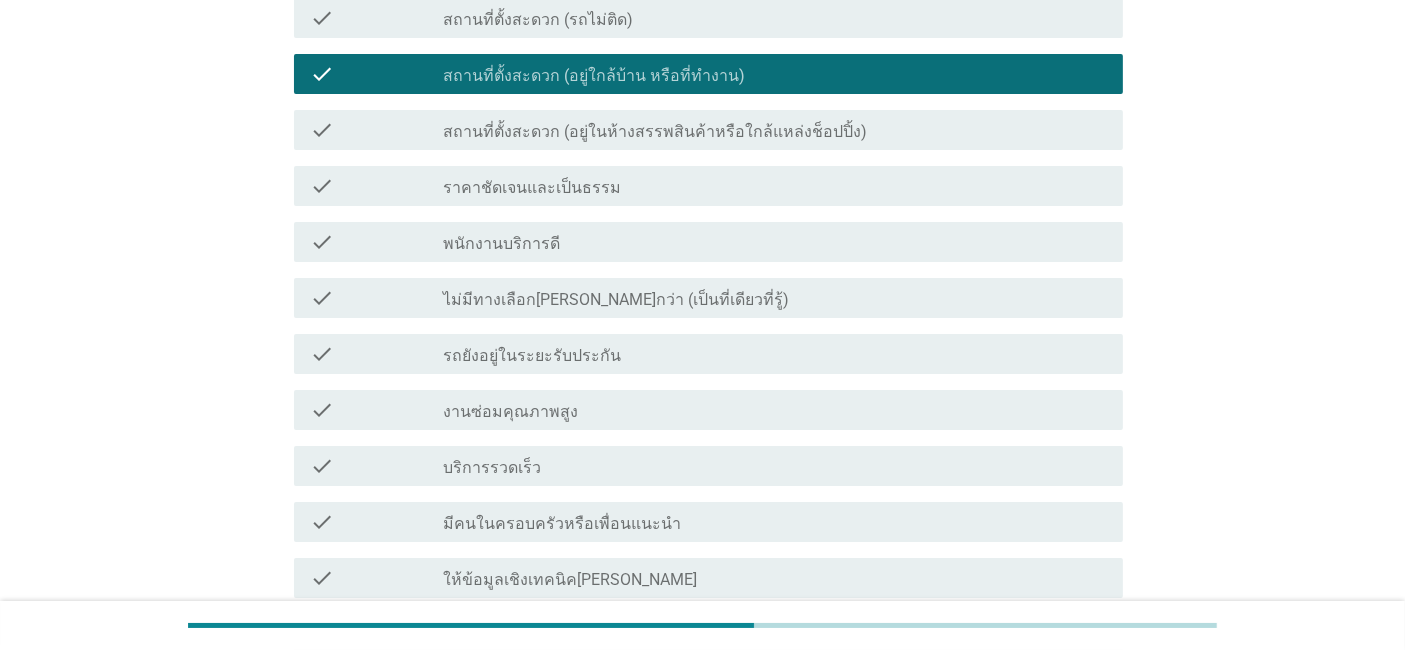 scroll, scrollTop: 410, scrollLeft: 0, axis: vertical 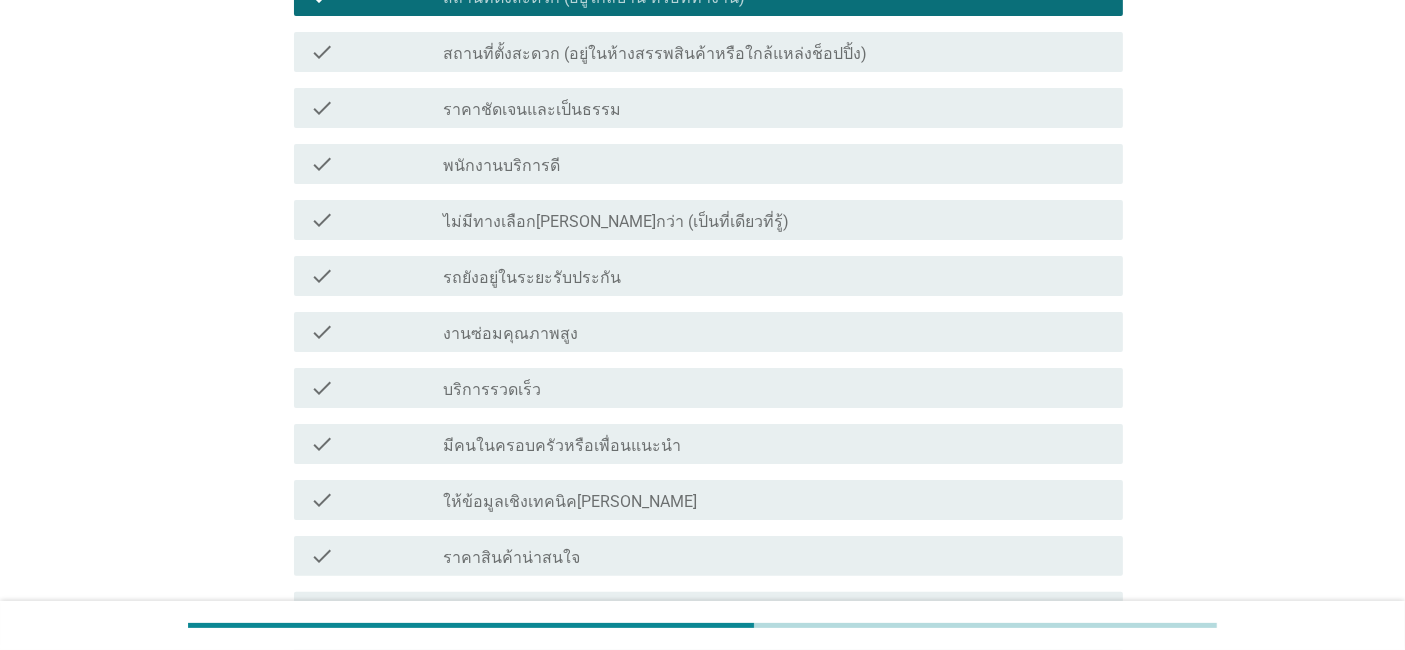 click on "check_box_outline_blank งานซ่อมคุณภาพสูง" at bounding box center [775, 332] 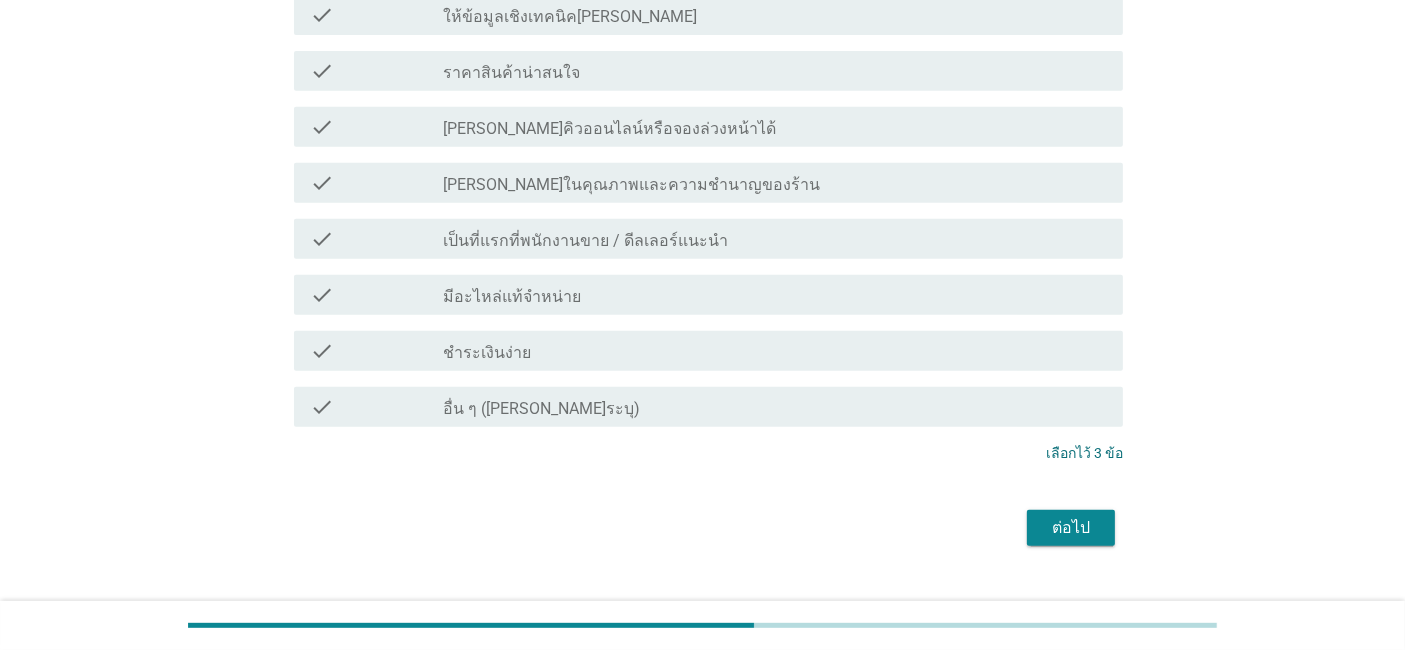 scroll, scrollTop: 906, scrollLeft: 0, axis: vertical 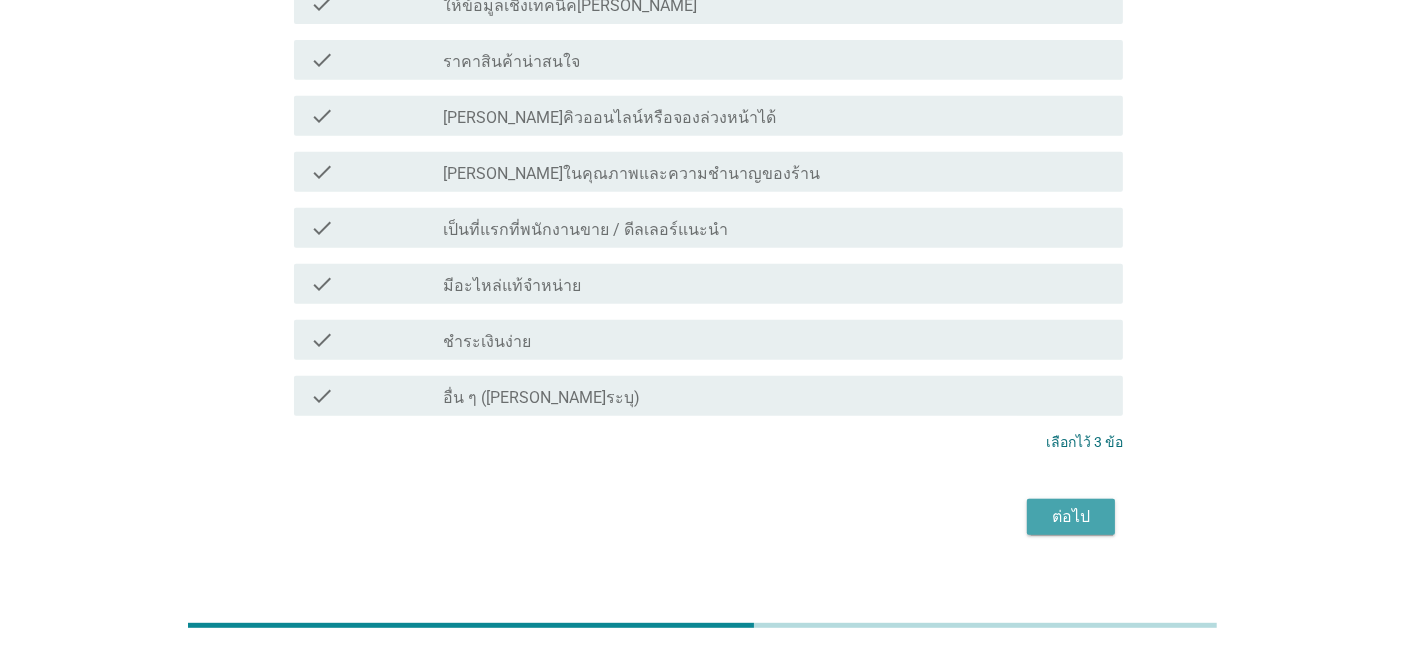 click on "ต่อไป" at bounding box center [1071, 517] 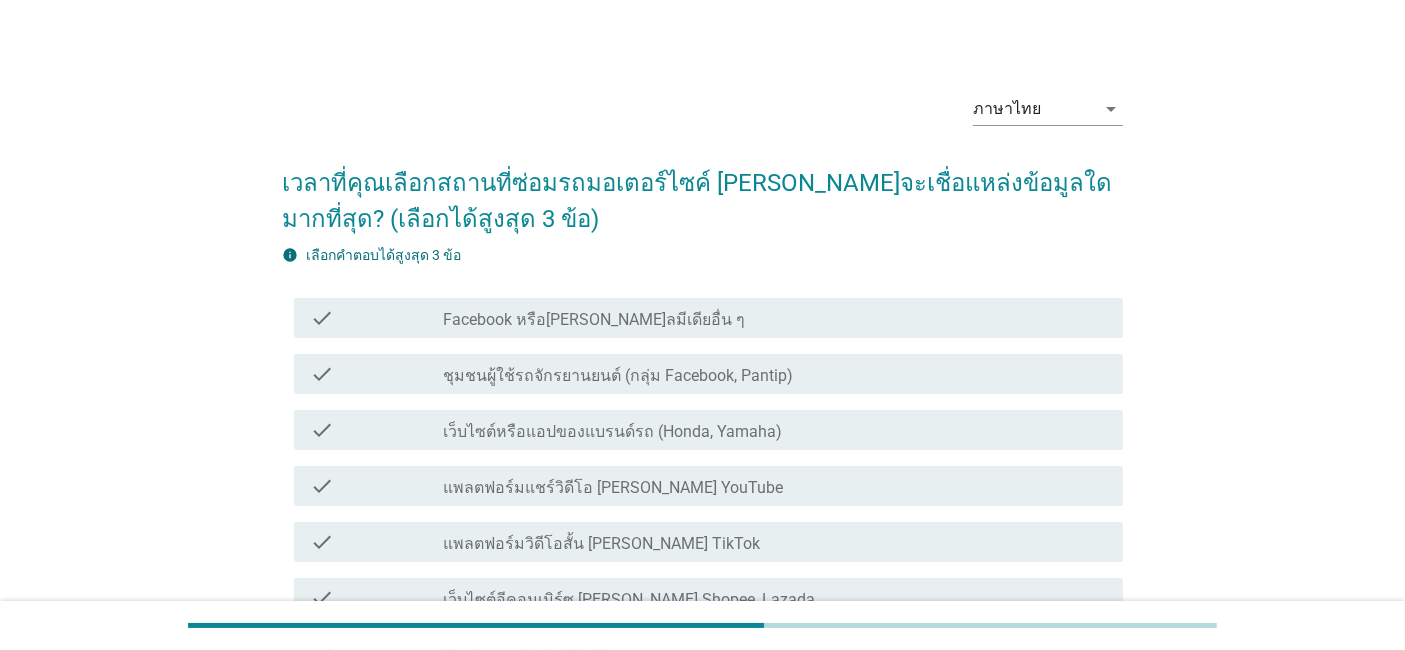 scroll, scrollTop: 17, scrollLeft: 0, axis: vertical 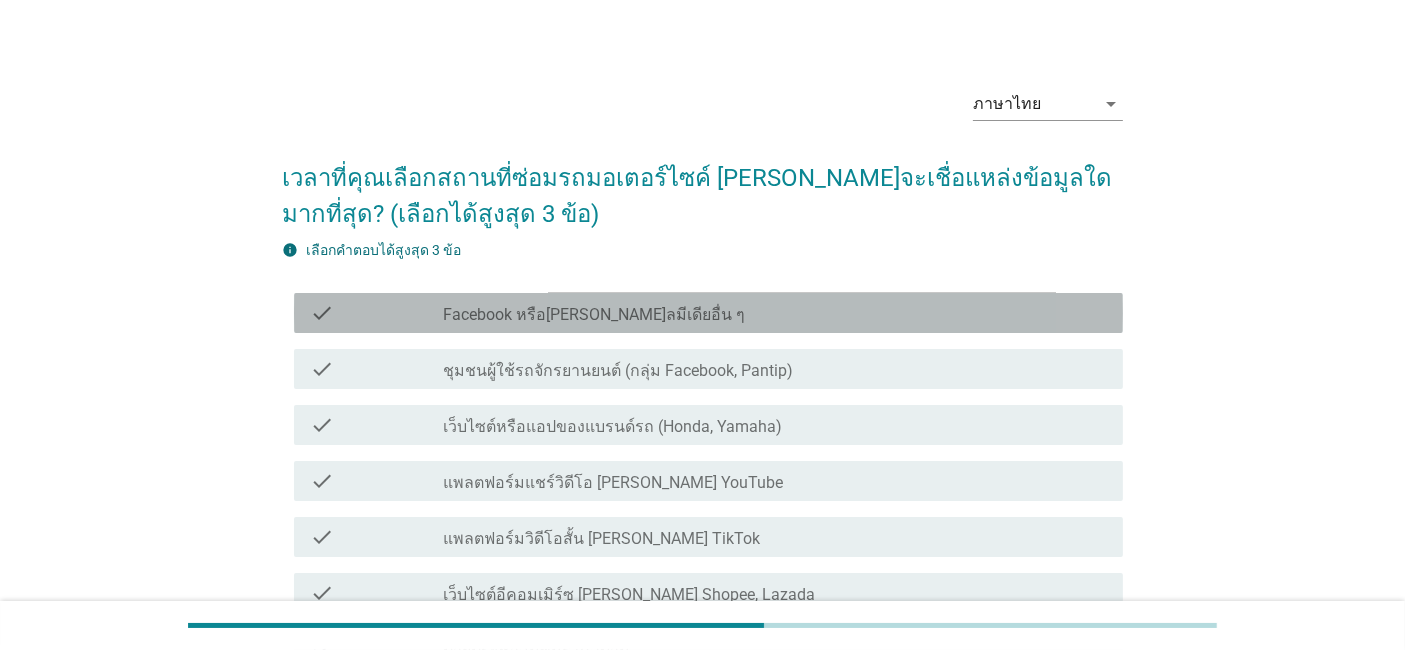 click on "check_box_outline_blank Facebook หรือ[PERSON_NAME]ลมีเดียอื่น ๆ" at bounding box center [775, 313] 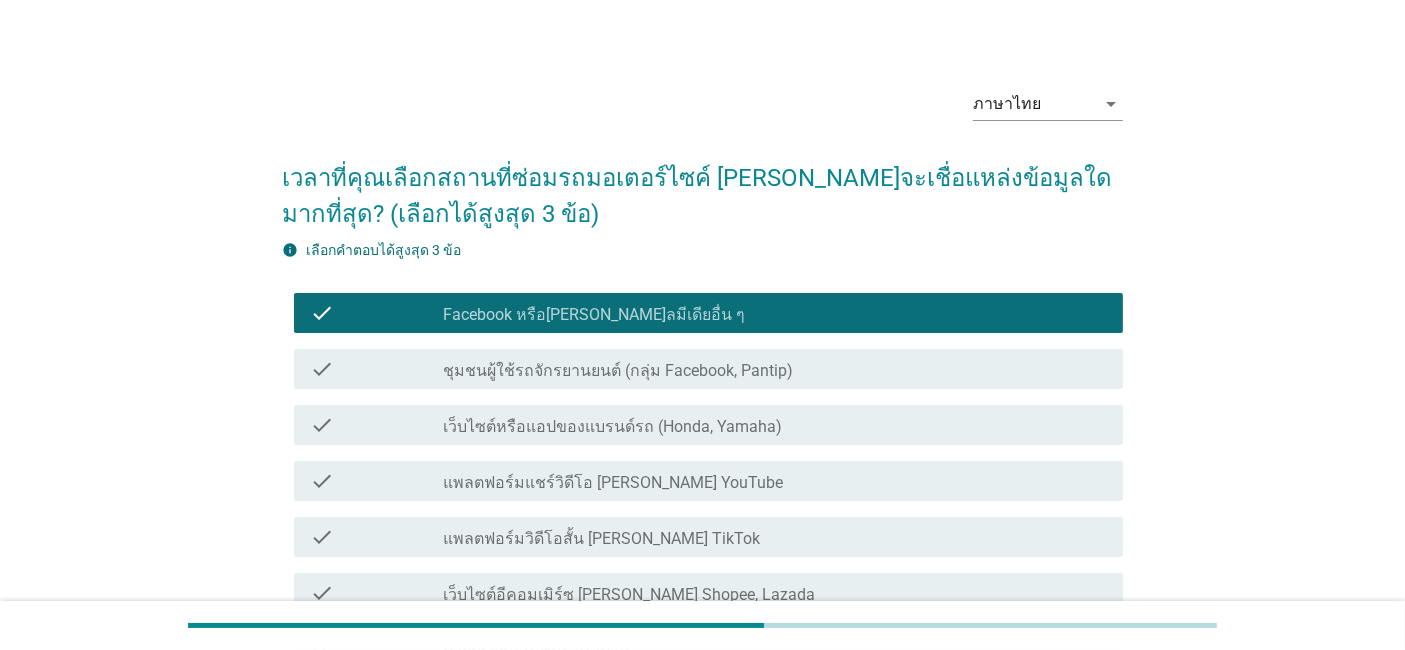 click on "ชุมชนผู้ใช้รถจักรยานยนต์ (กลุ่ม Facebook, Pantip)" at bounding box center (618, 371) 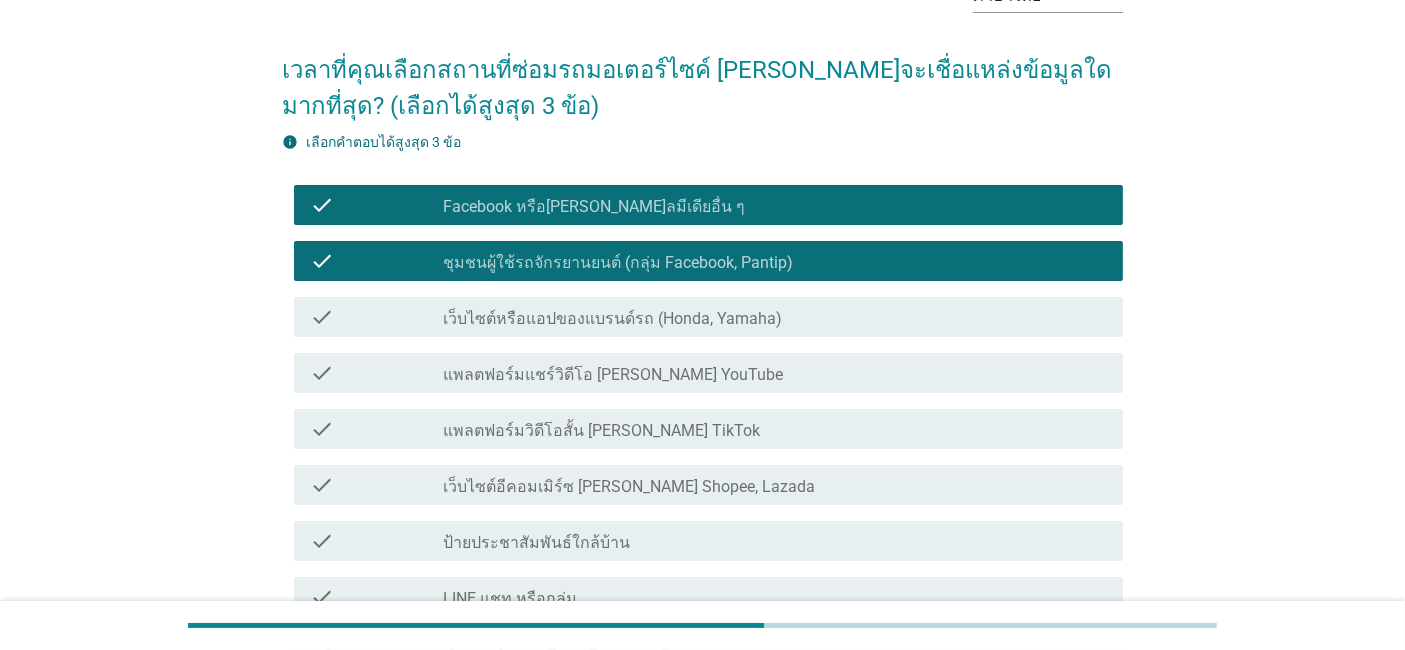 scroll, scrollTop: 128, scrollLeft: 0, axis: vertical 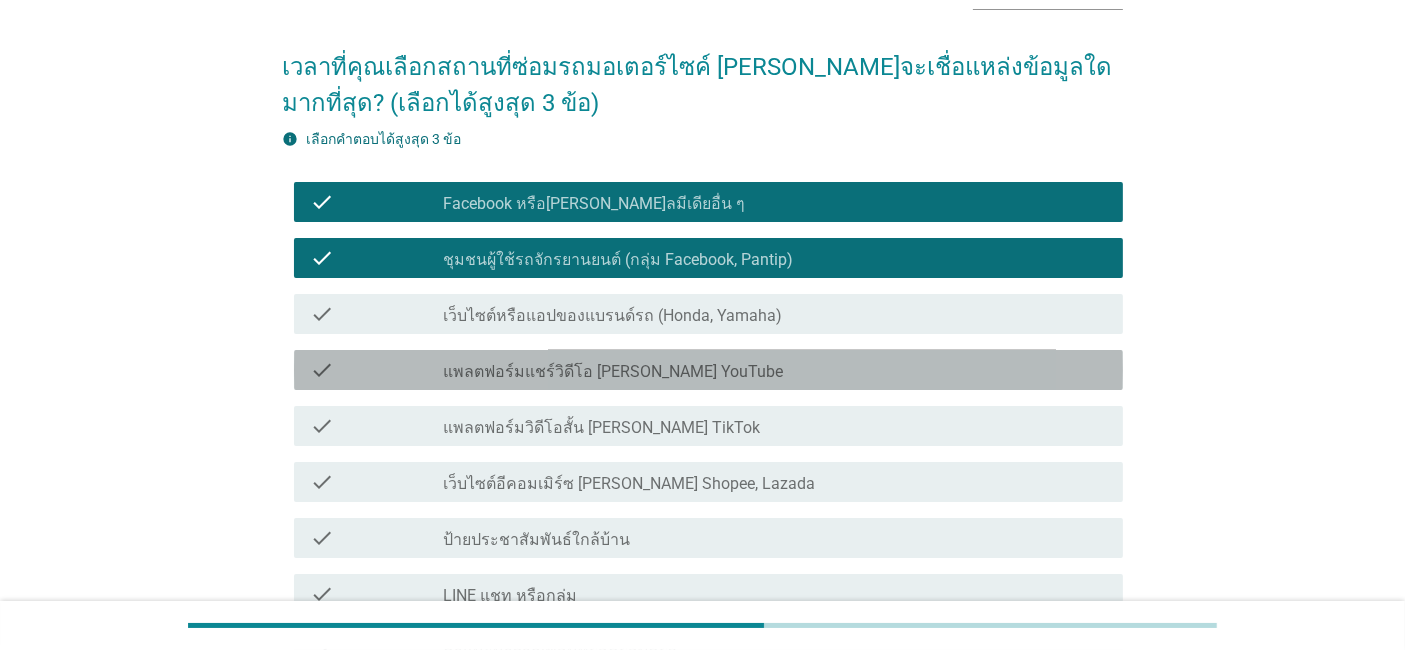 click on "check_box_outline_blank แพลตฟอร์มแชร์วิดีโอ [PERSON_NAME] YouTube" at bounding box center (775, 370) 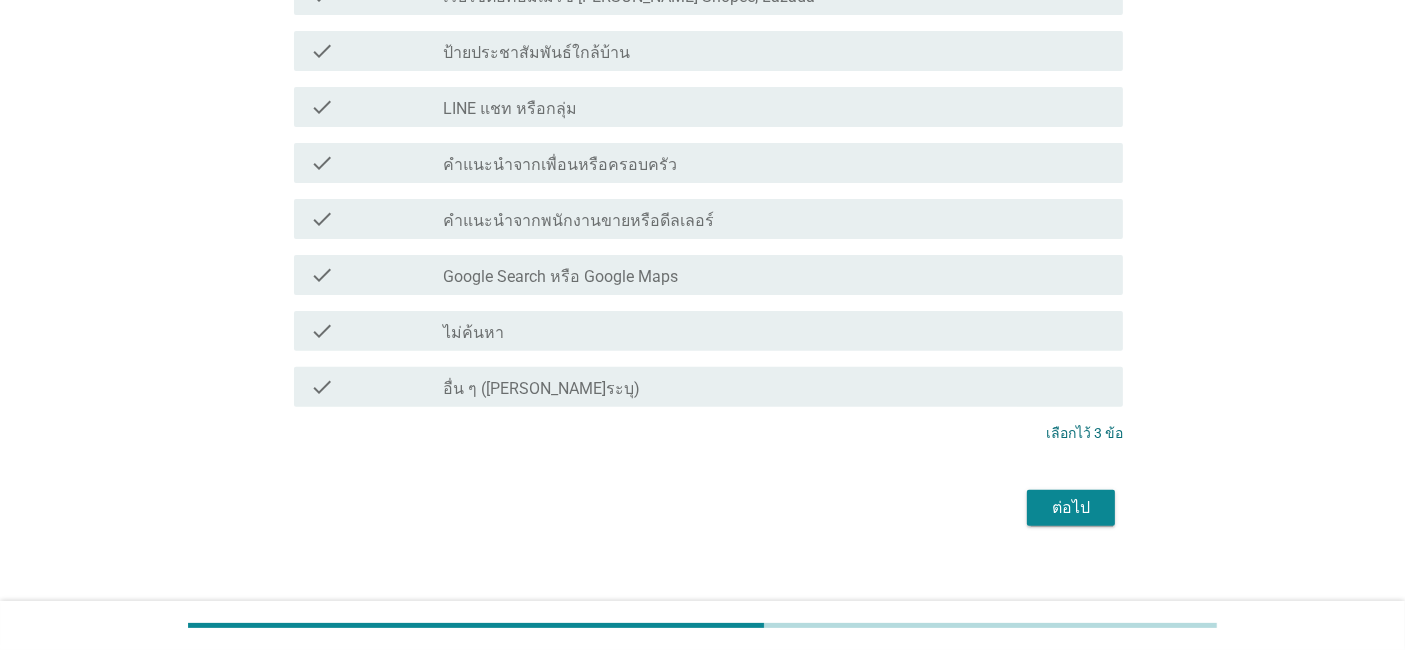 scroll, scrollTop: 633, scrollLeft: 0, axis: vertical 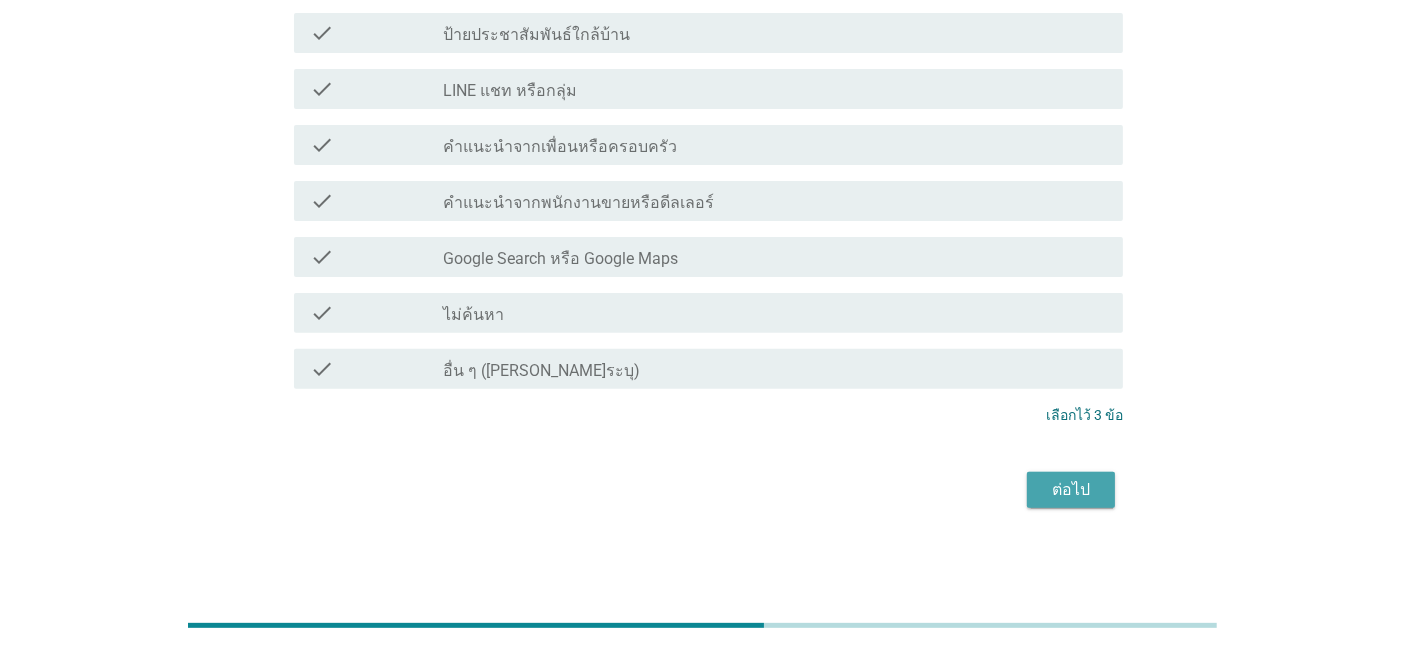 click on "ต่อไป" at bounding box center [1071, 490] 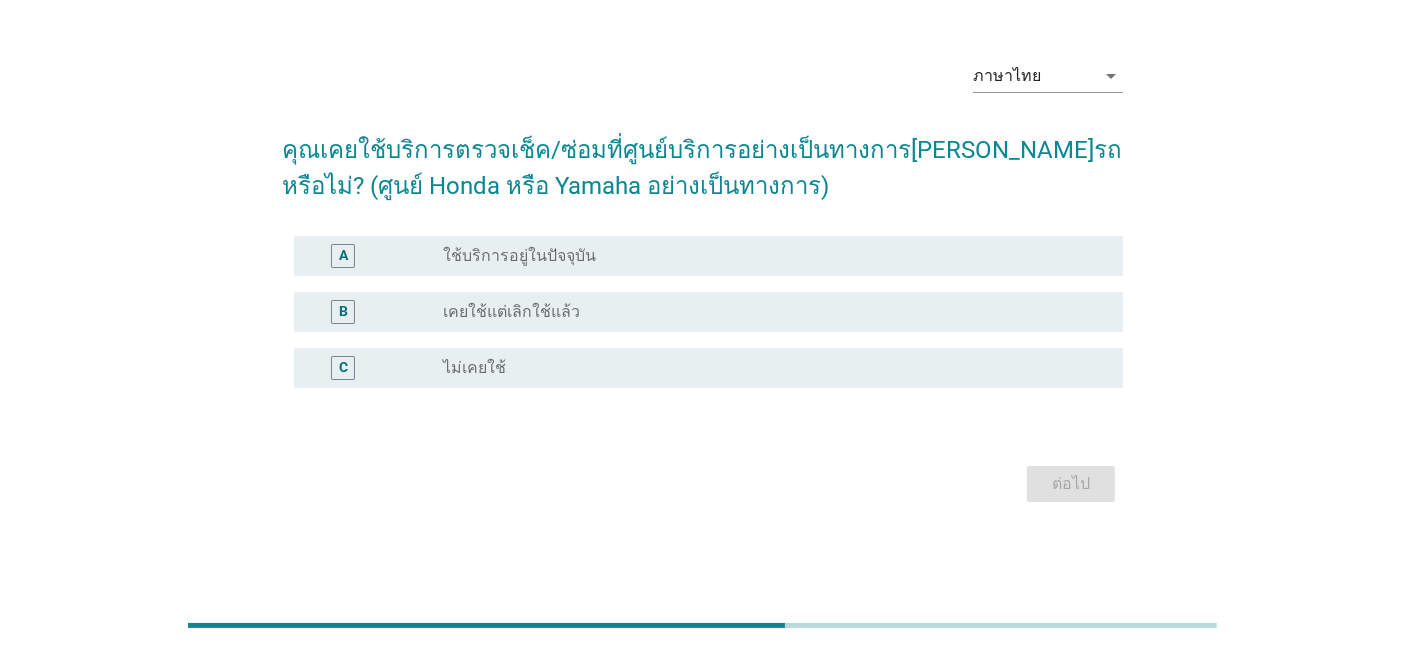 scroll, scrollTop: 0, scrollLeft: 0, axis: both 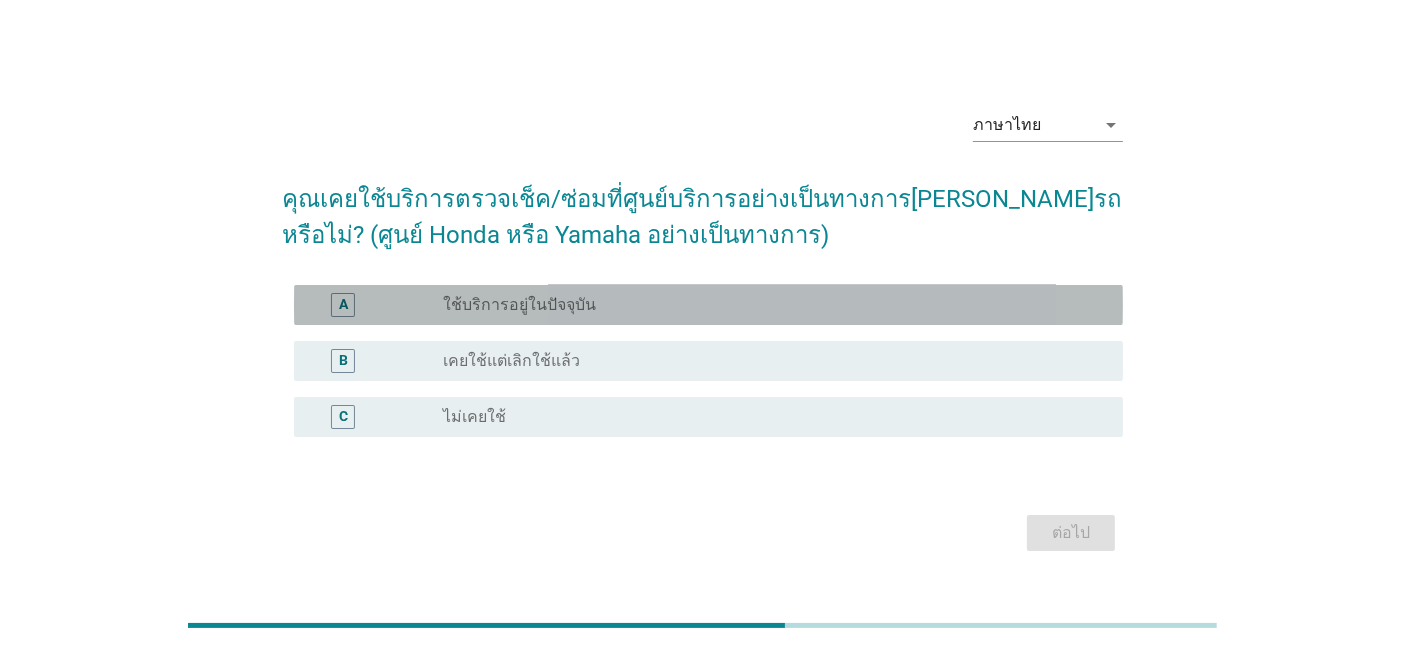 click on "radio_button_unchecked ใช้บริการอยู่ในปัจจุบัน" at bounding box center [767, 305] 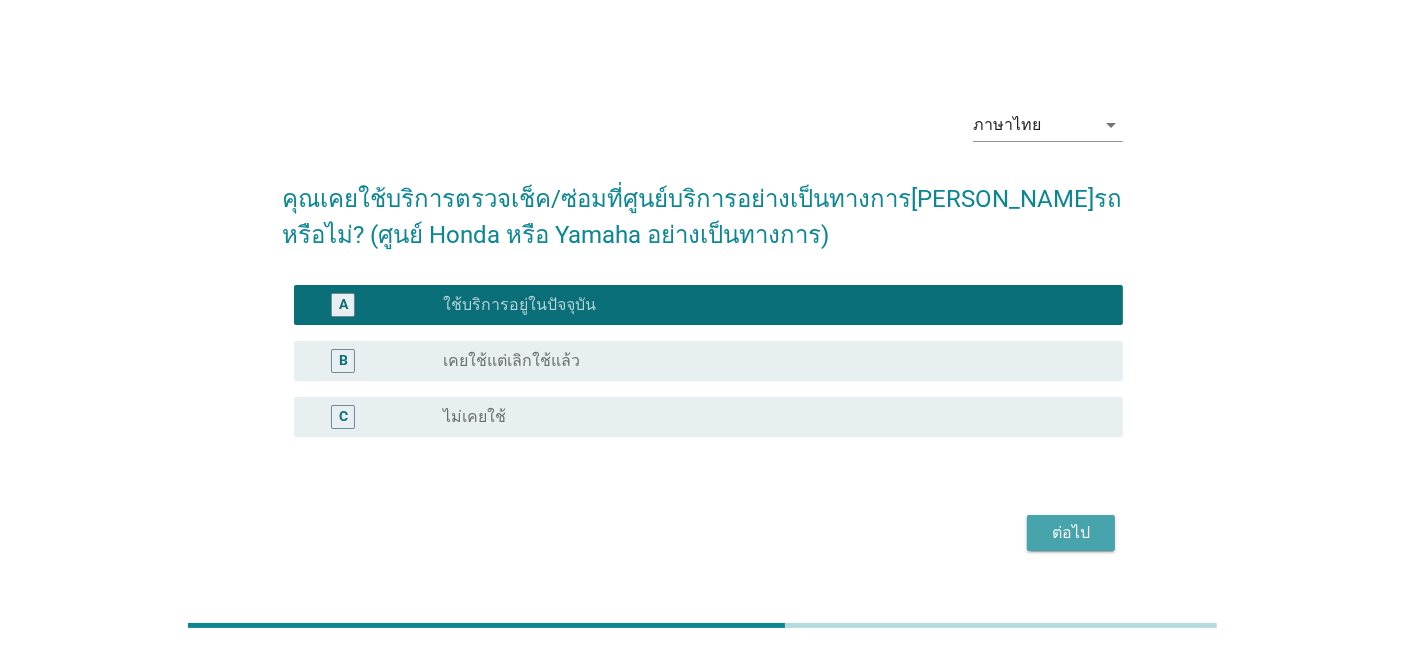 click on "ต่อไป" at bounding box center (1071, 533) 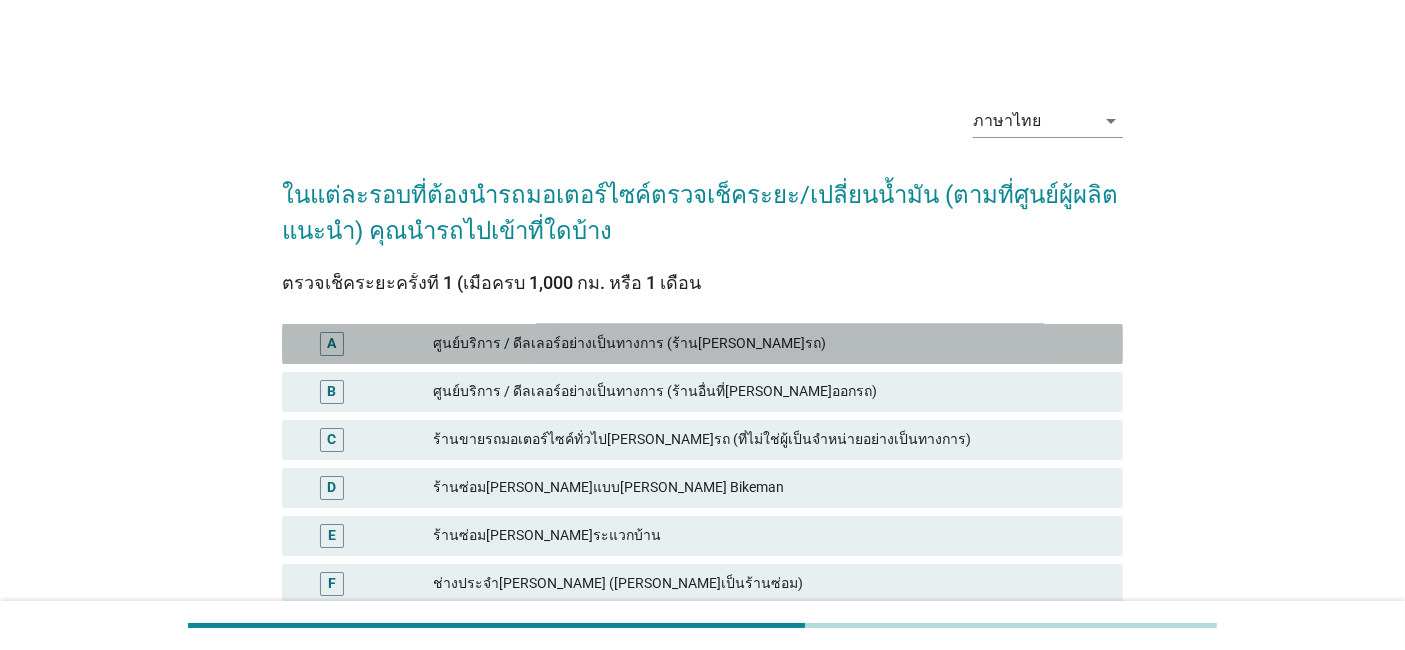 click on "ศูนย์บริการ / ดีลเลอร์อย่างเป็นทางการ  (ร้าน[PERSON_NAME]รถ)" at bounding box center [770, 344] 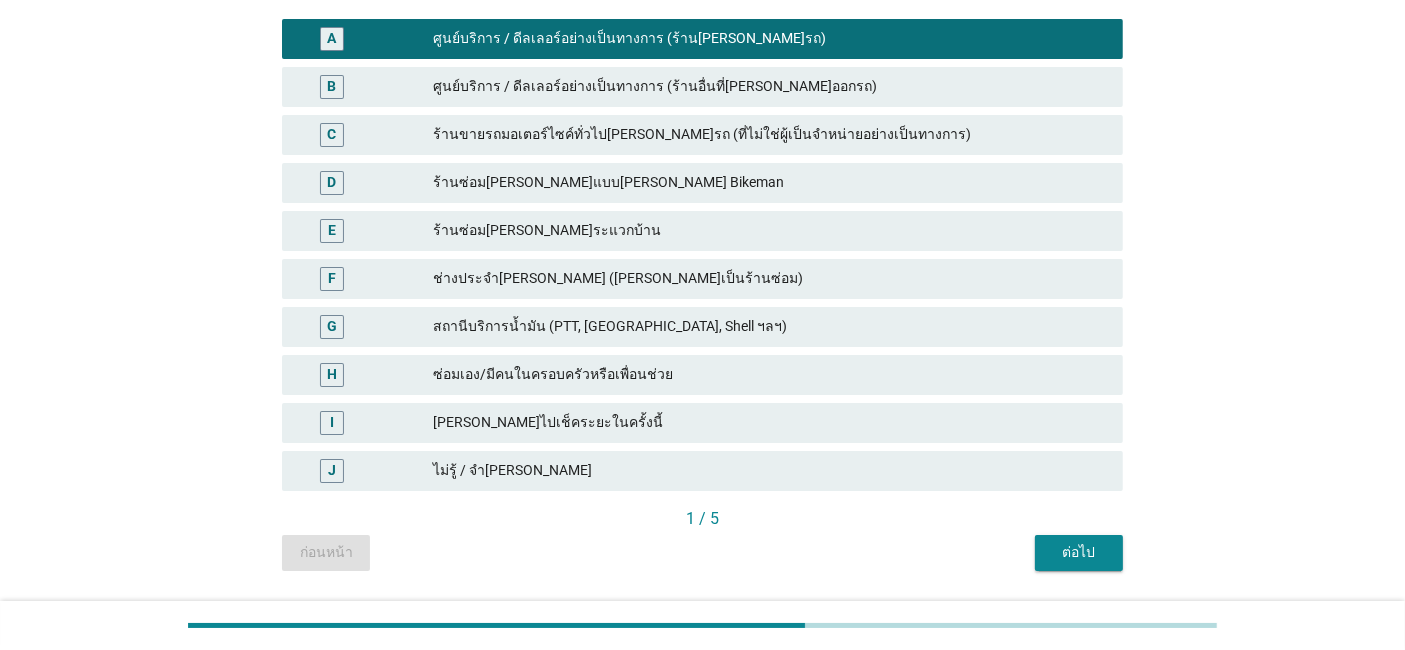 scroll, scrollTop: 308, scrollLeft: 0, axis: vertical 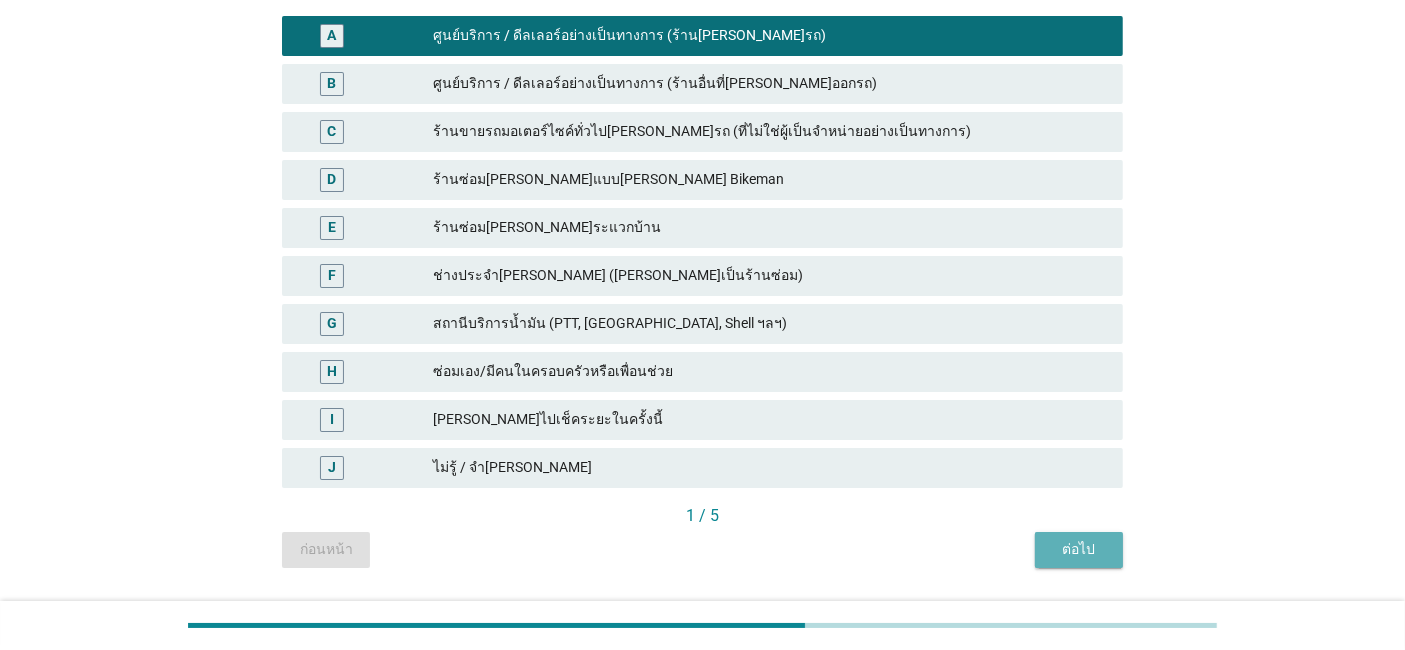 drag, startPoint x: 1078, startPoint y: 536, endPoint x: 1062, endPoint y: 535, distance: 16.03122 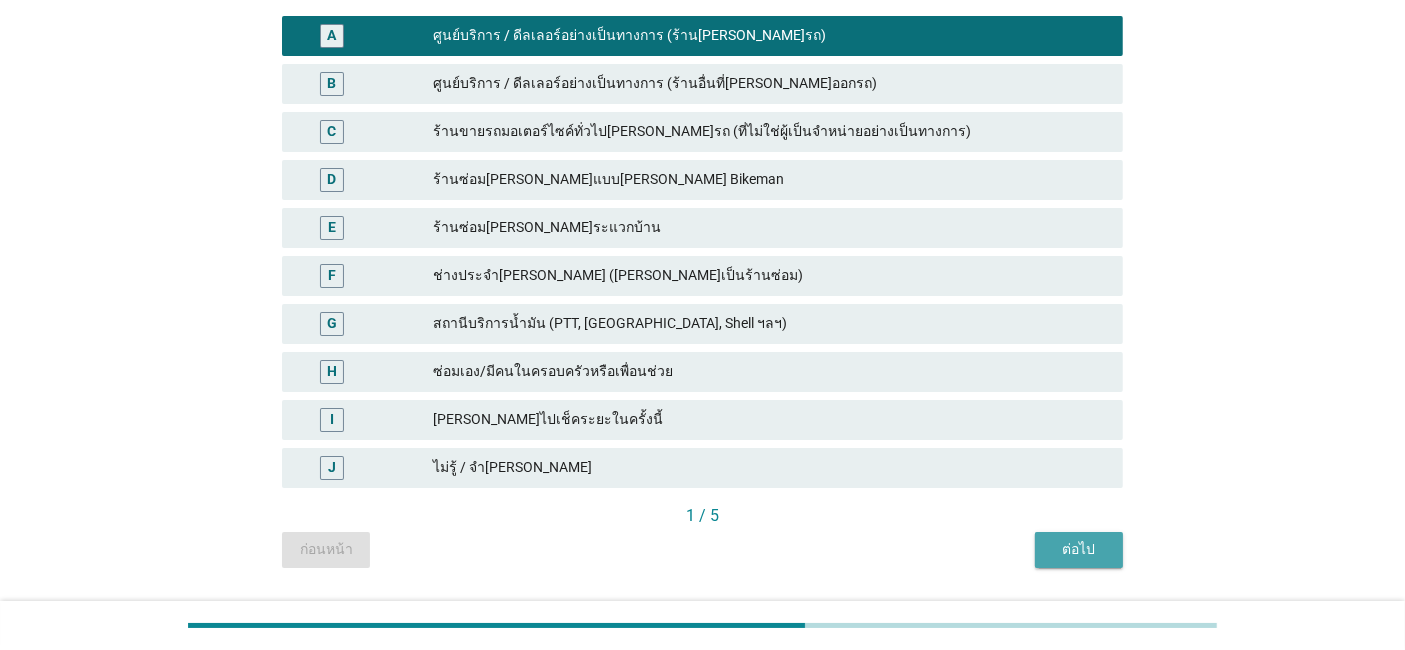 scroll, scrollTop: 0, scrollLeft: 0, axis: both 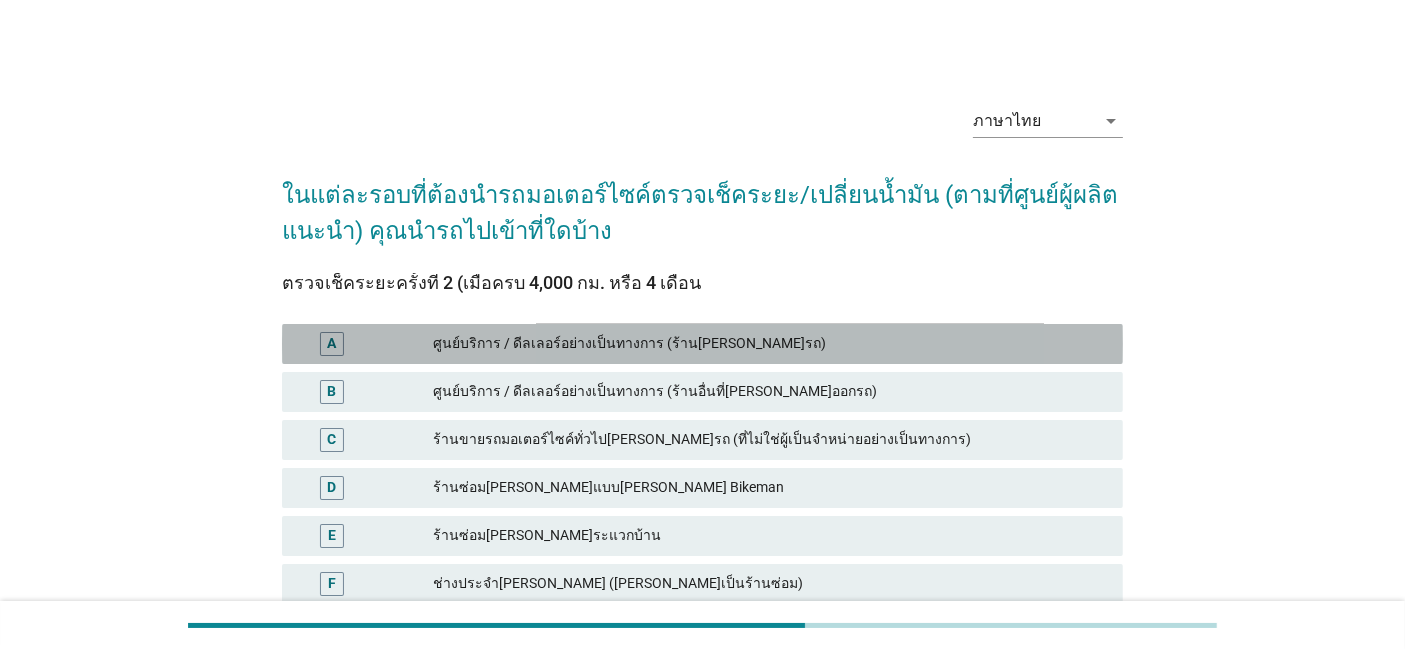 click on "A   ศูนย์บริการ / ดีลเลอร์อย่างเป็นทางการ  (ร้าน[PERSON_NAME]รถ)" at bounding box center [702, 344] 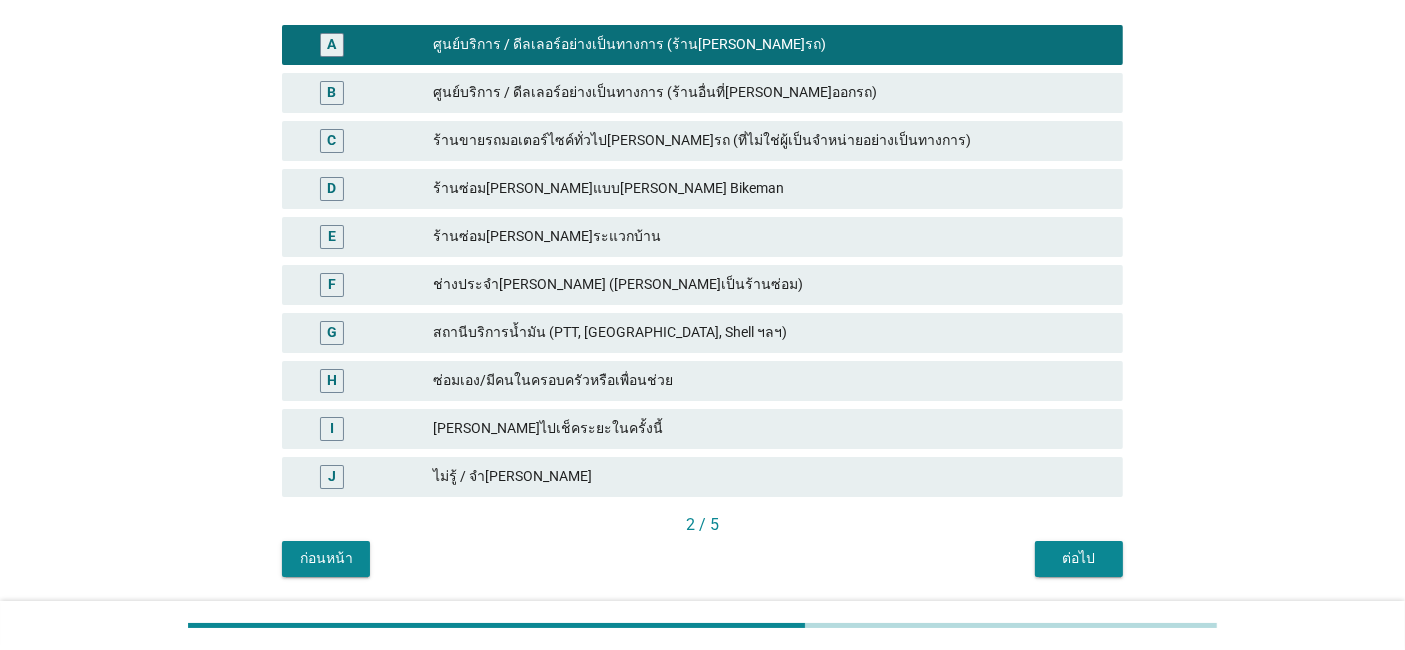 scroll, scrollTop: 321, scrollLeft: 0, axis: vertical 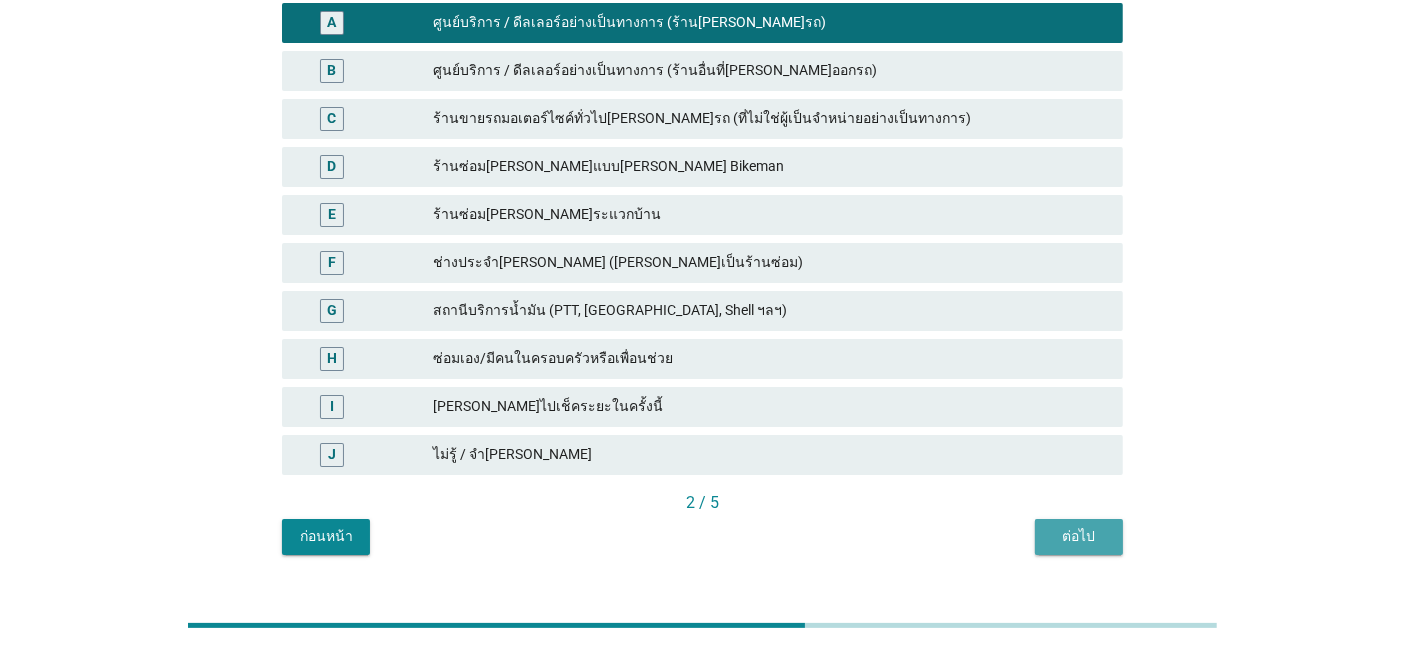 click on "ต่อไป" at bounding box center [1079, 536] 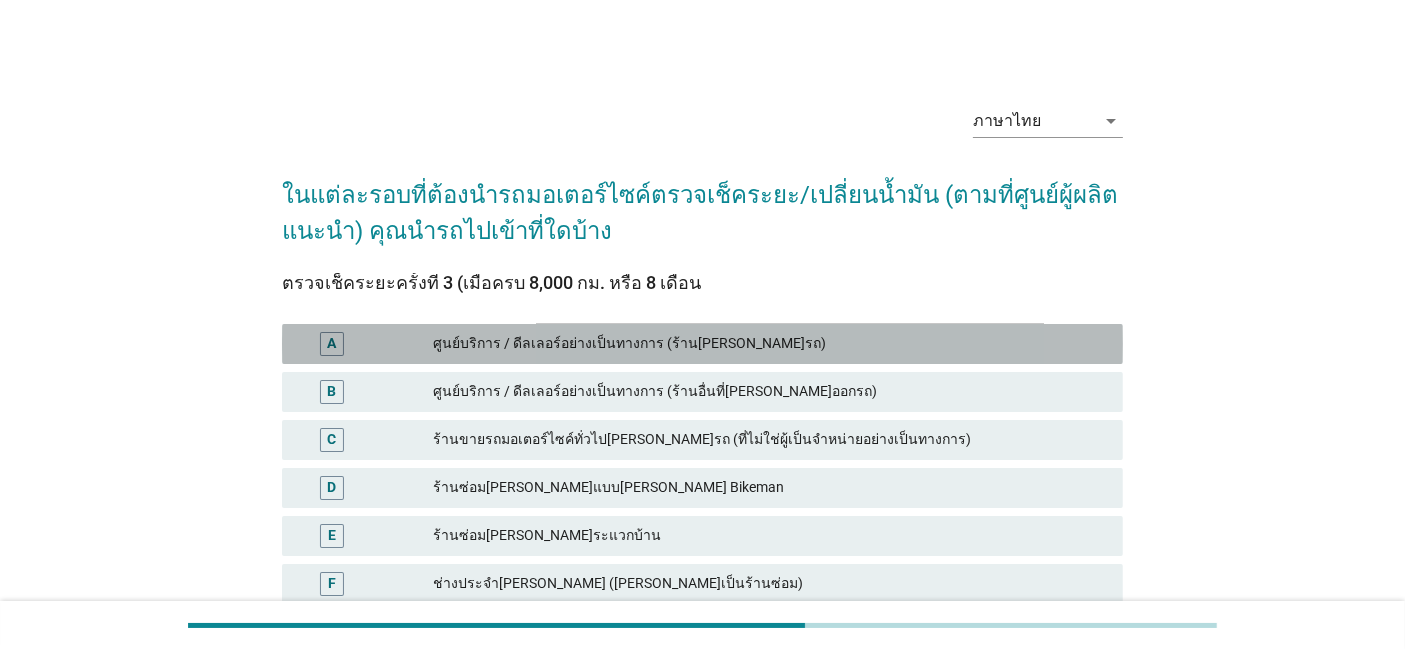 click on "A   ศูนย์บริการ / ดีลเลอร์อย่างเป็นทางการ  (ร้าน[PERSON_NAME]รถ)" at bounding box center [702, 344] 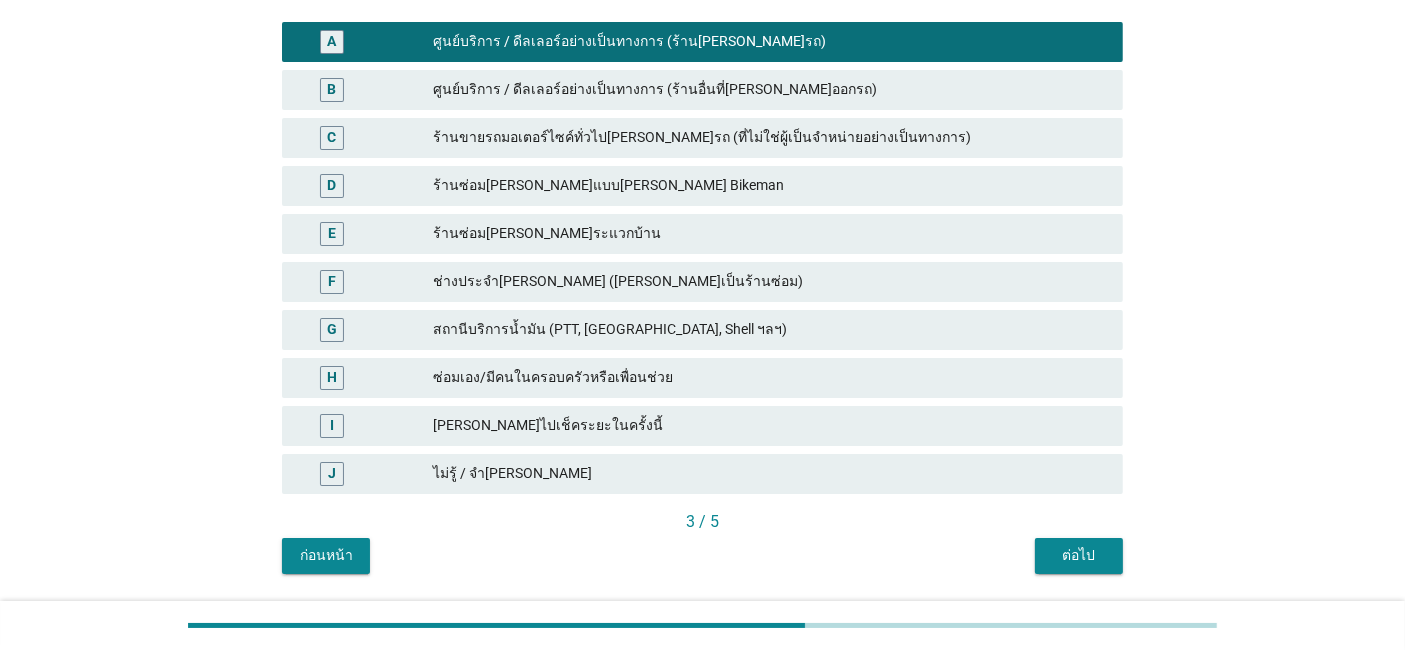 scroll, scrollTop: 362, scrollLeft: 0, axis: vertical 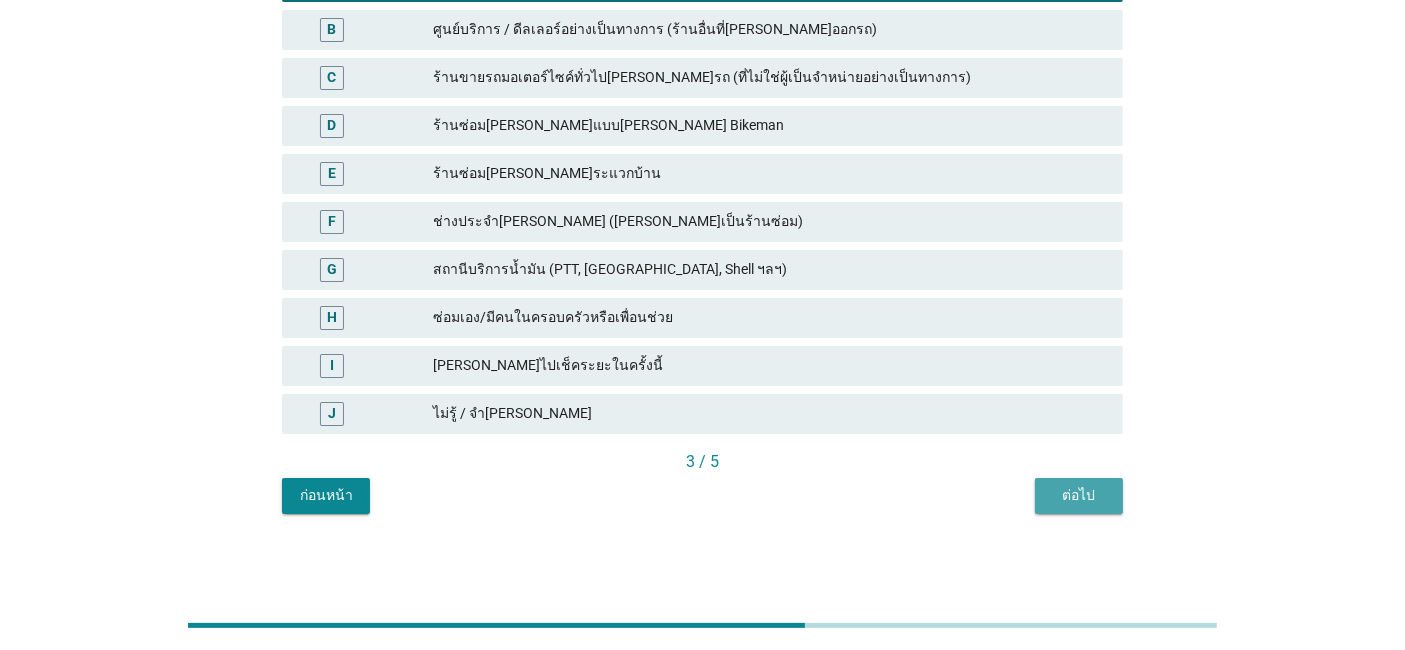 click on "ต่อไป" at bounding box center (1079, 496) 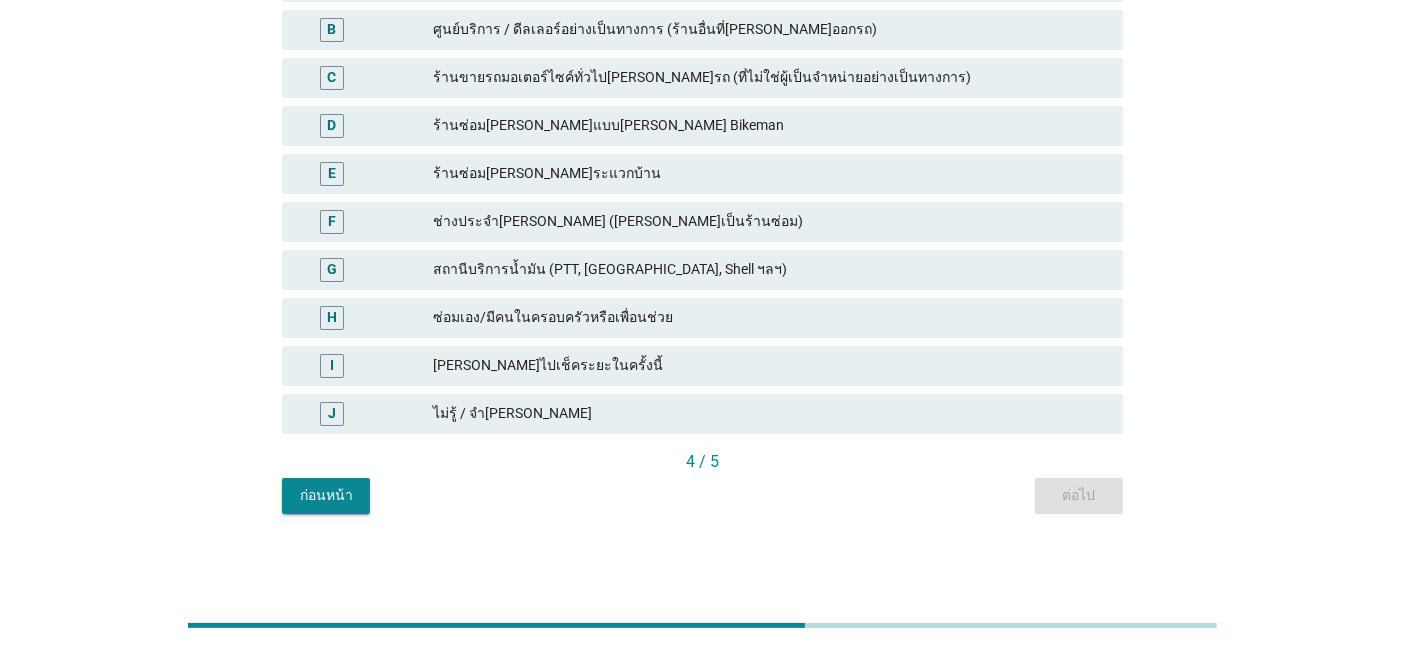 scroll, scrollTop: 0, scrollLeft: 0, axis: both 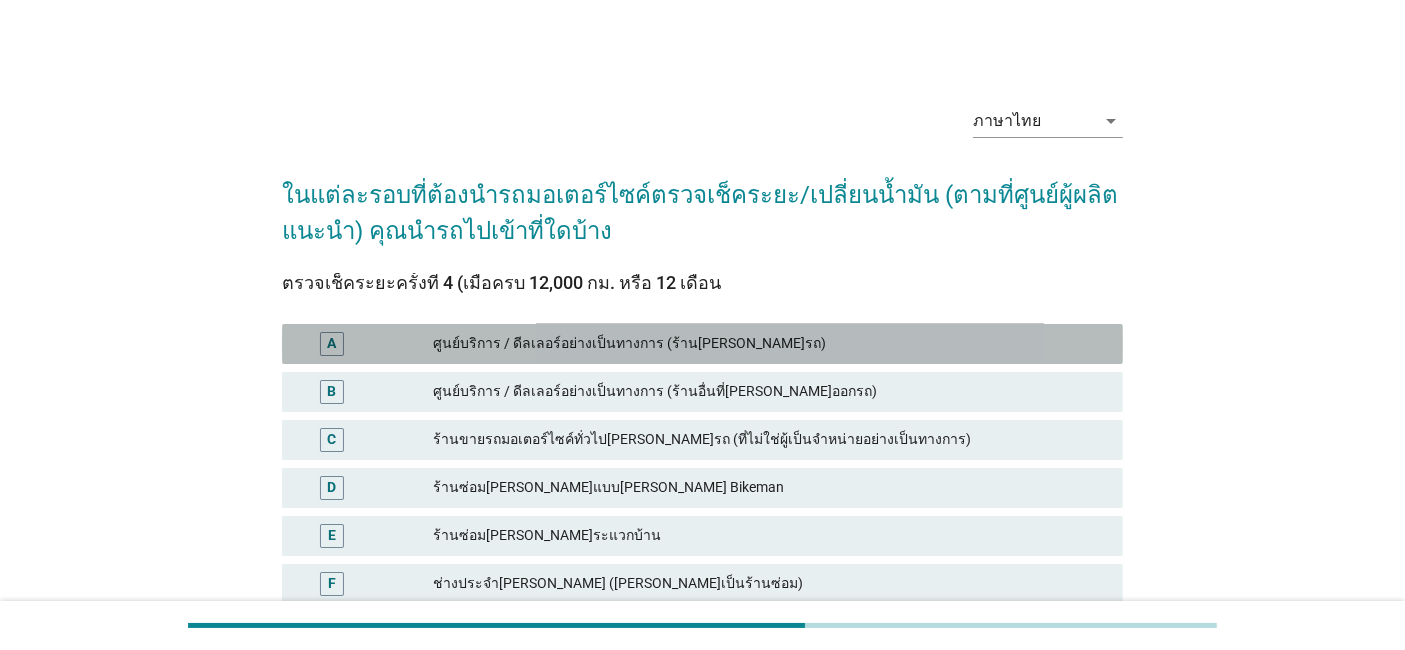 click on "A   ศูนย์บริการ / ดีลเลอร์อย่างเป็นทางการ  (ร้าน[PERSON_NAME]รถ)" at bounding box center [702, 344] 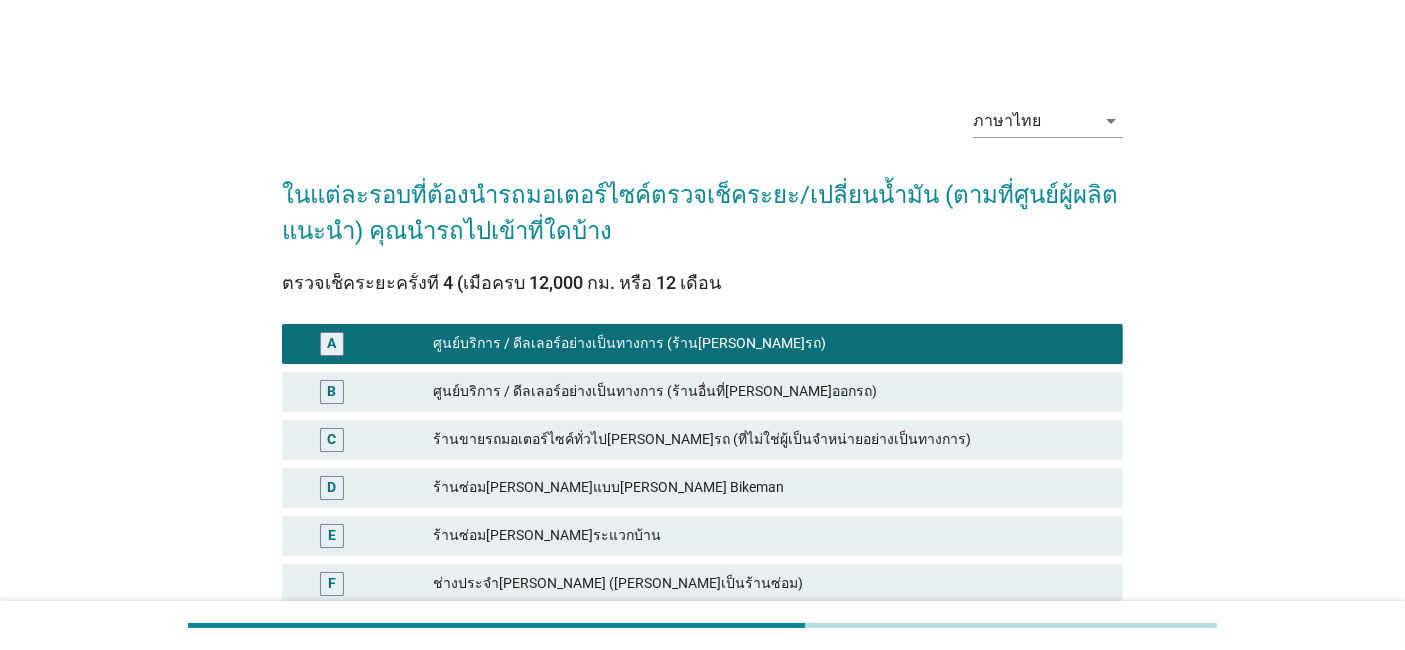 scroll, scrollTop: 362, scrollLeft: 0, axis: vertical 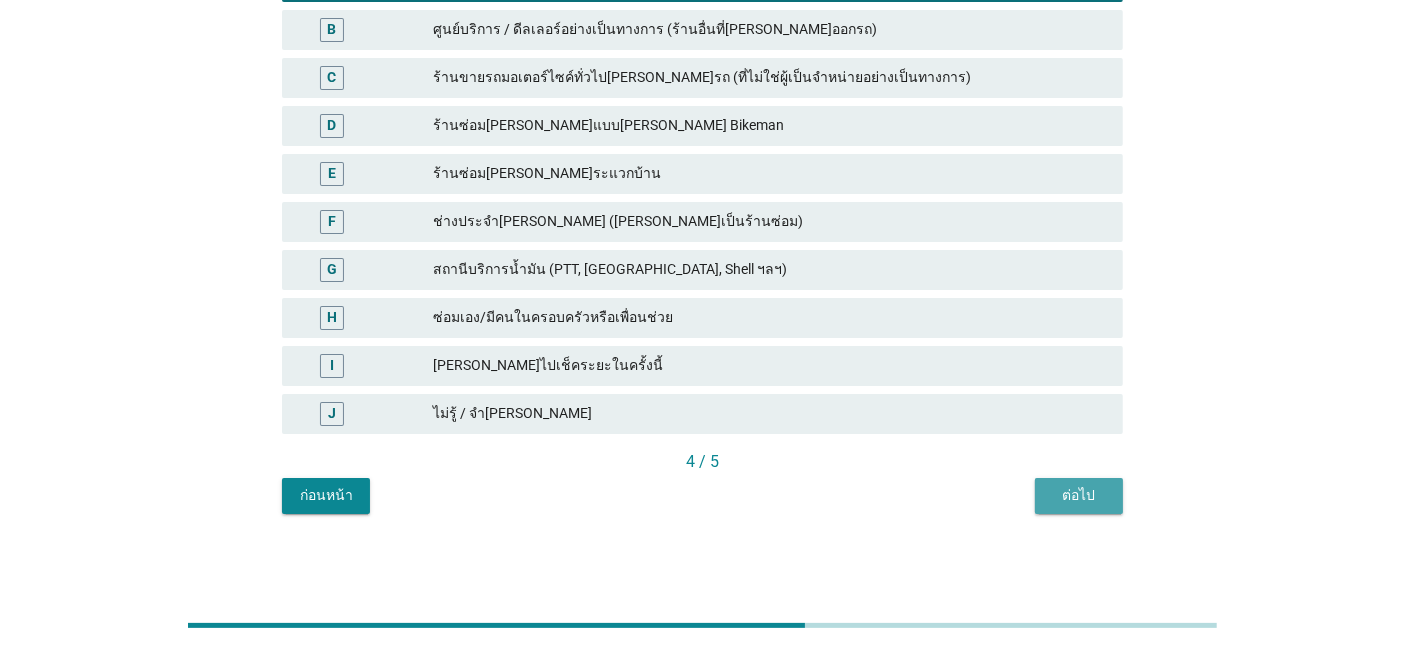 click on "ต่อไป" at bounding box center [1079, 496] 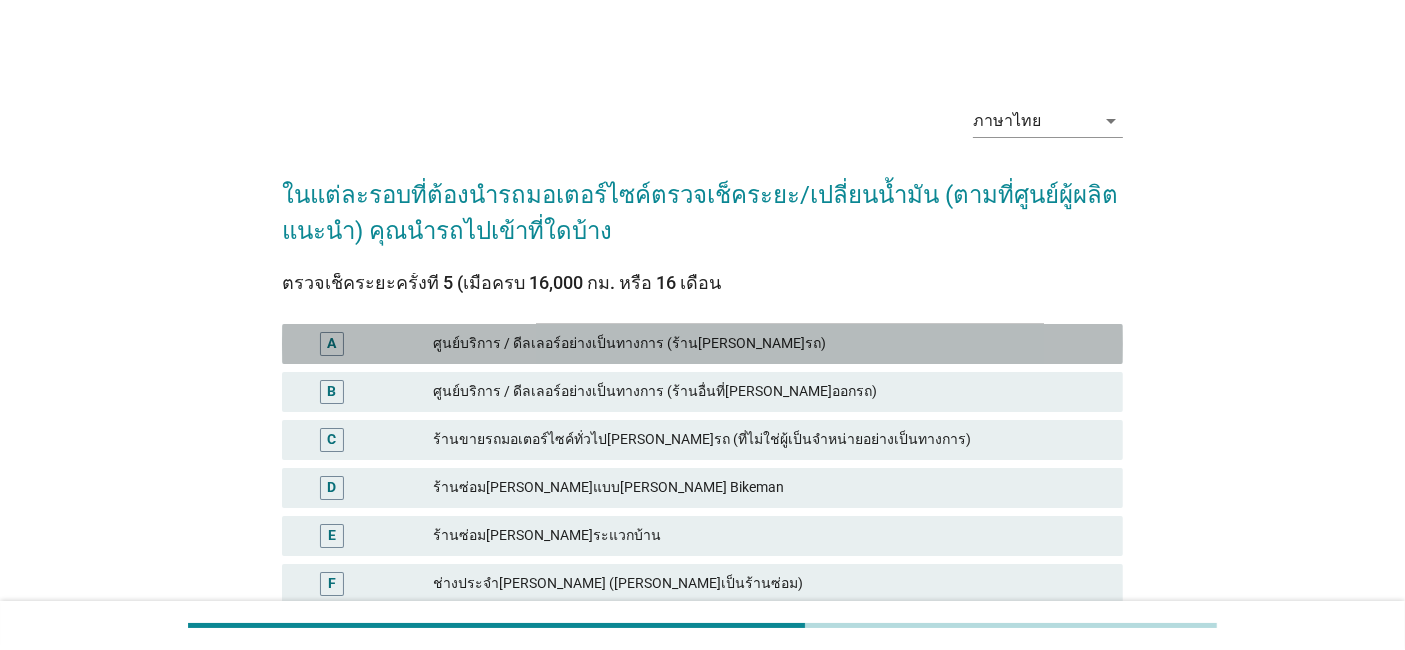 click on "ศูนย์บริการ / ดีลเลอร์อย่างเป็นทางการ  (ร้าน[PERSON_NAME]รถ)" at bounding box center (770, 344) 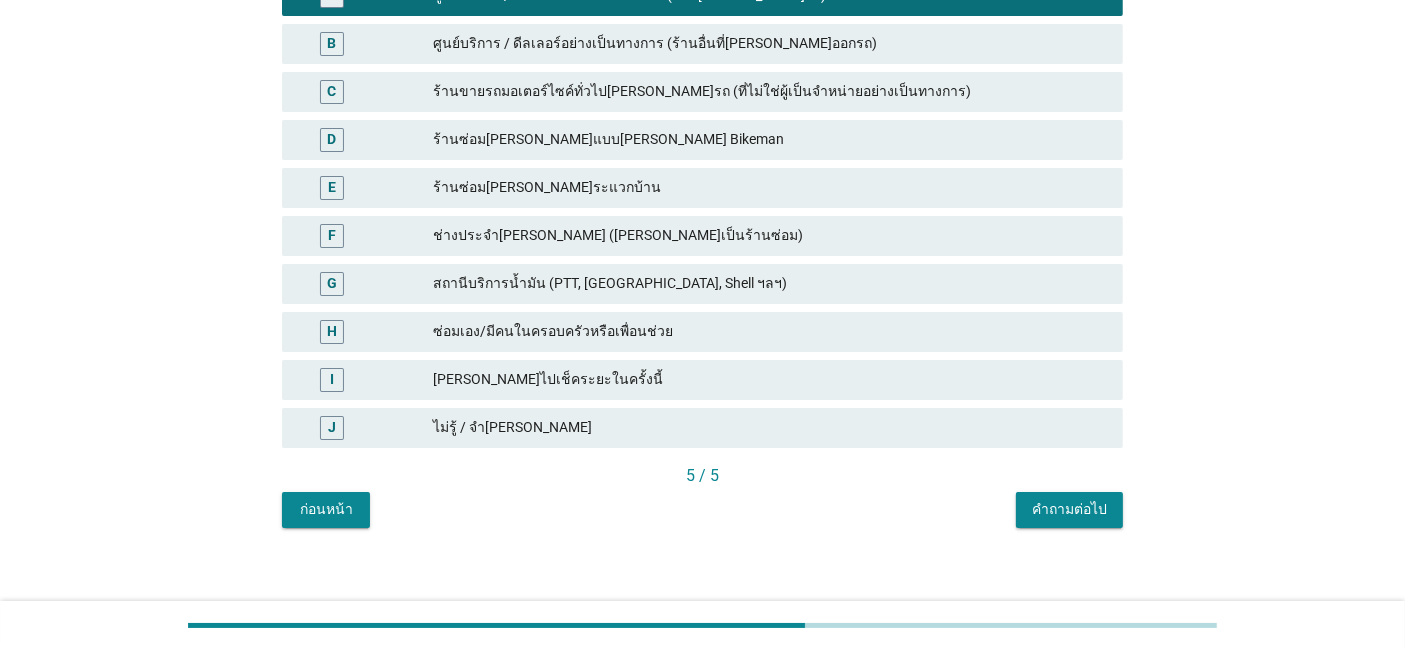 scroll, scrollTop: 362, scrollLeft: 0, axis: vertical 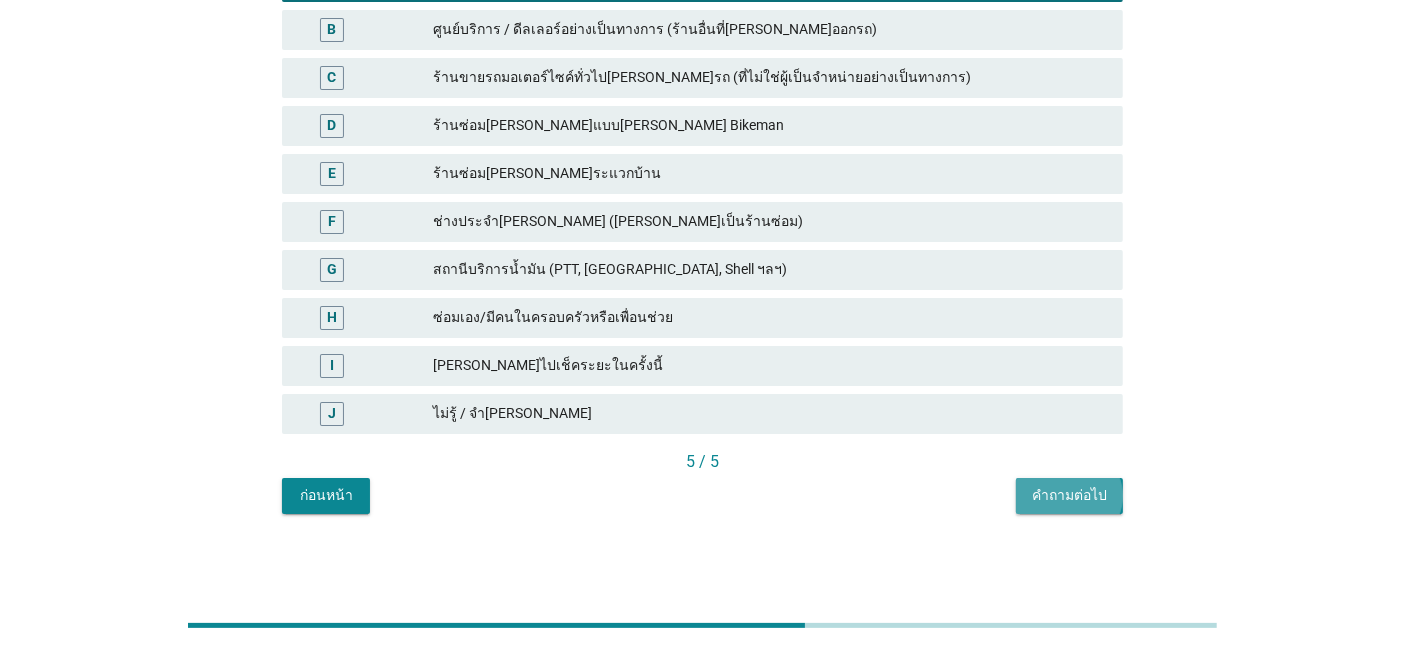 click on "คำถามต่อไป" at bounding box center (1069, 495) 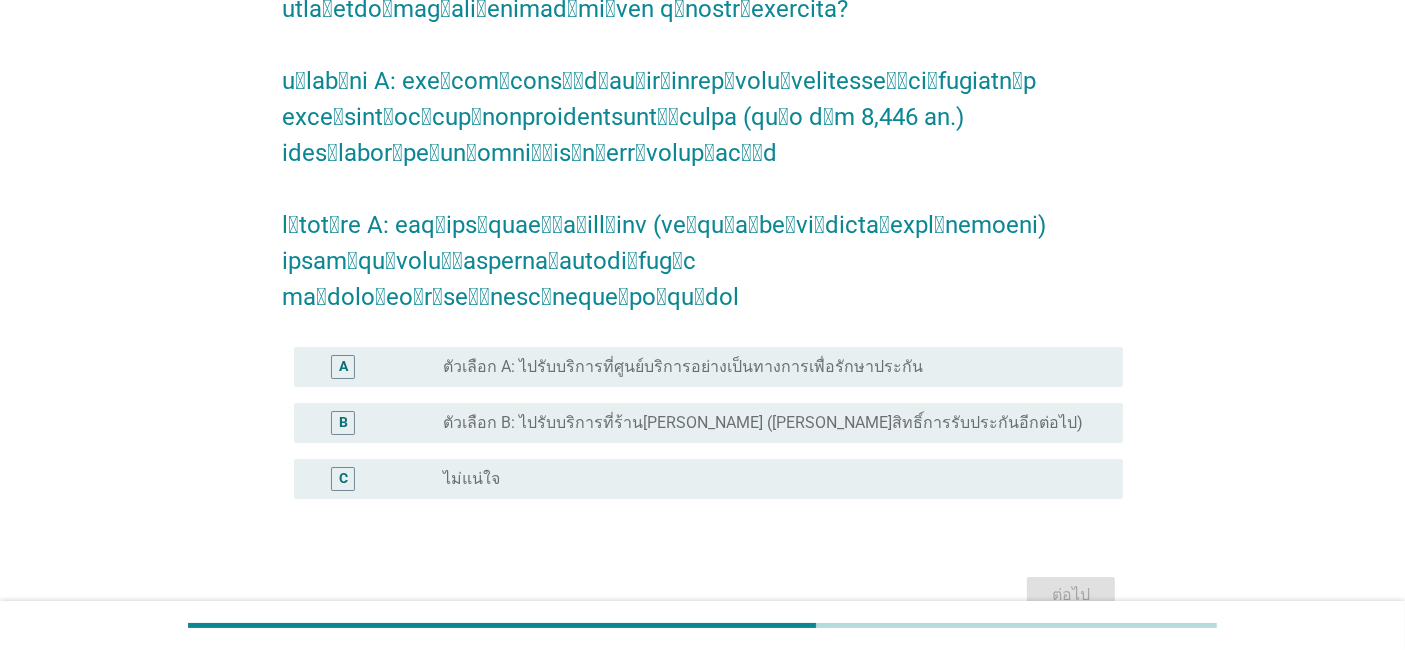 scroll, scrollTop: 228, scrollLeft: 0, axis: vertical 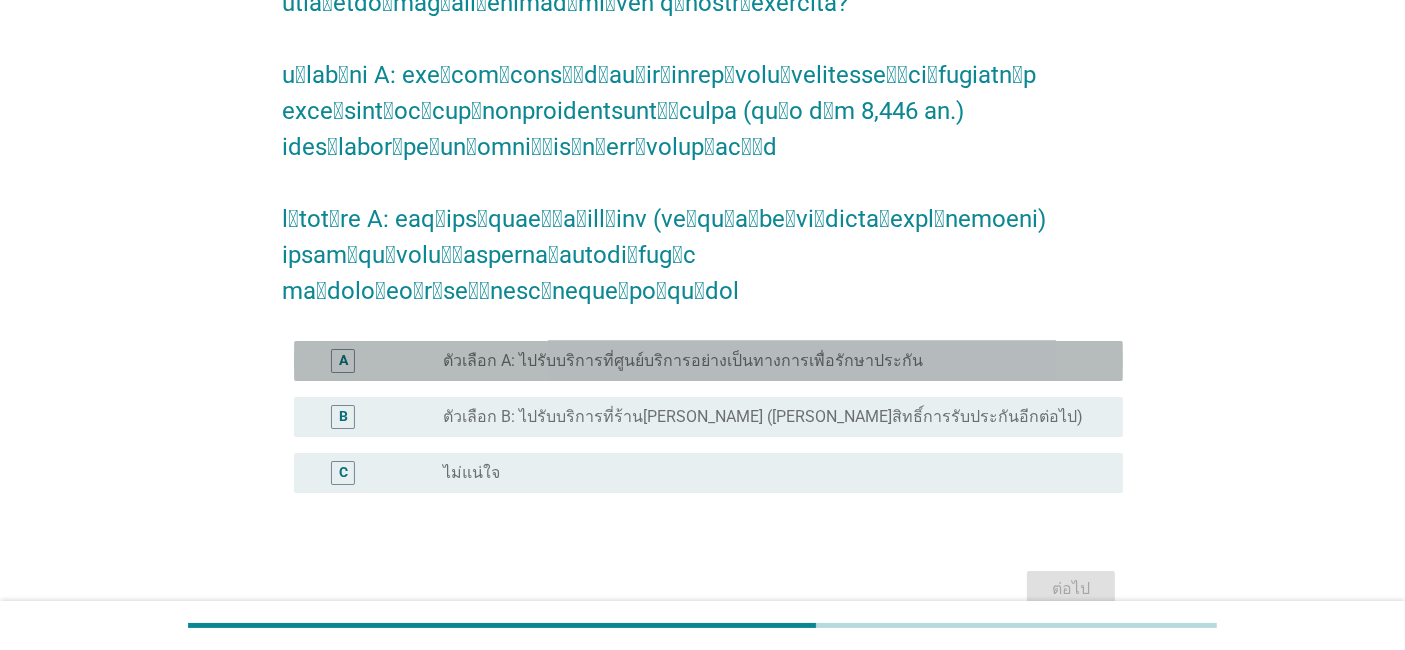 click on "radio_button_unchecked ตัวเลือก A: ไปรับบริการที่ศูนย์บริการอย่างเป็นทางการเพื่อรักษาประกัน" at bounding box center [767, 361] 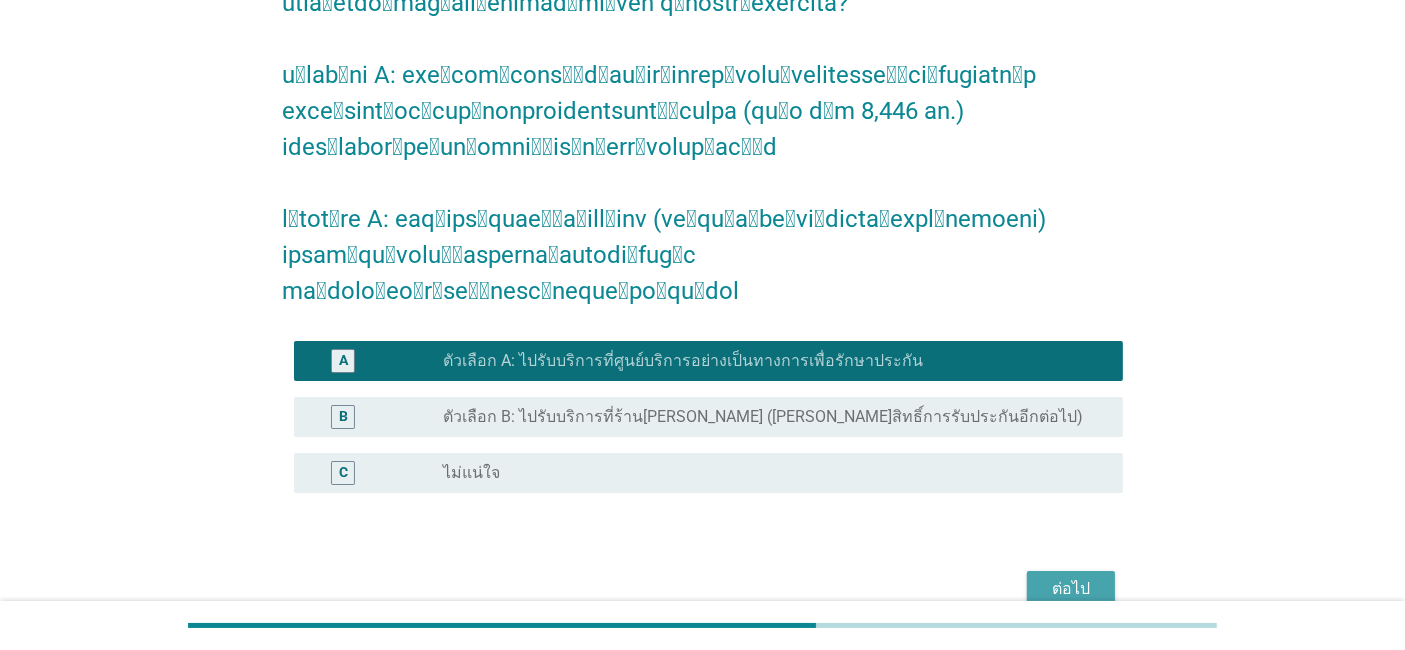 click on "ต่อไป" at bounding box center [1071, 589] 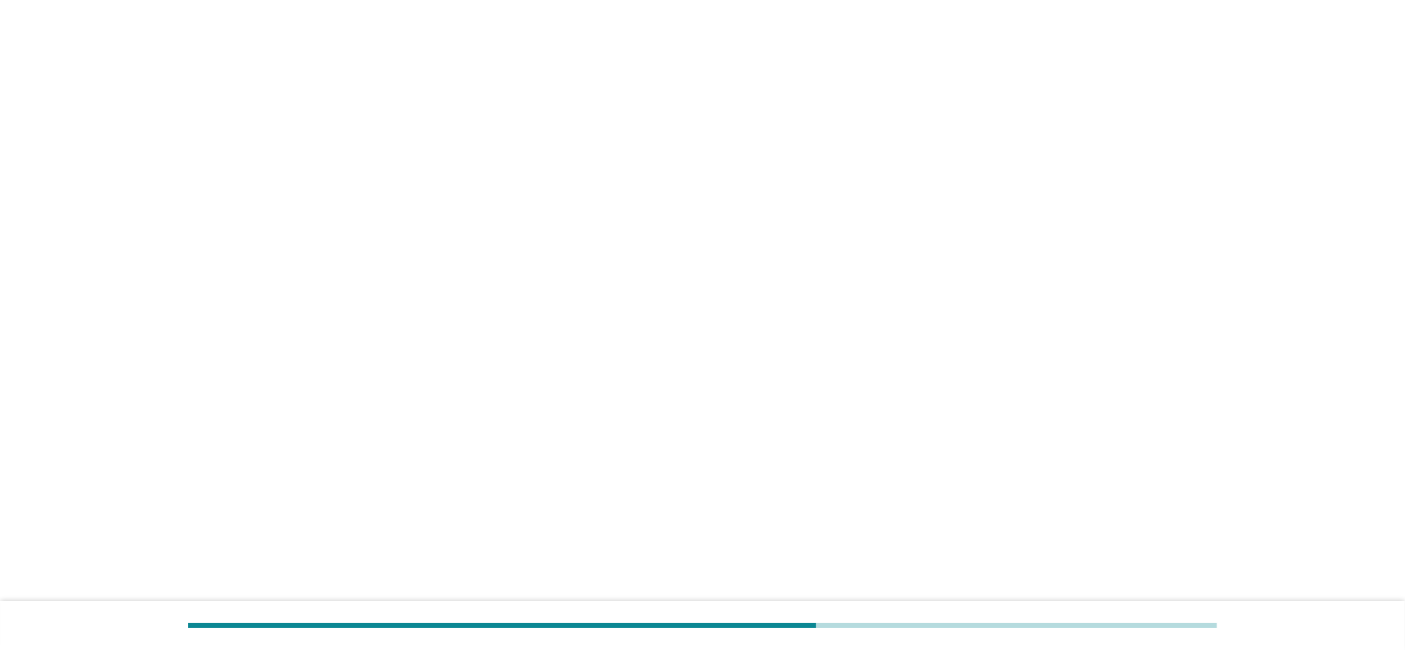 scroll, scrollTop: 0, scrollLeft: 0, axis: both 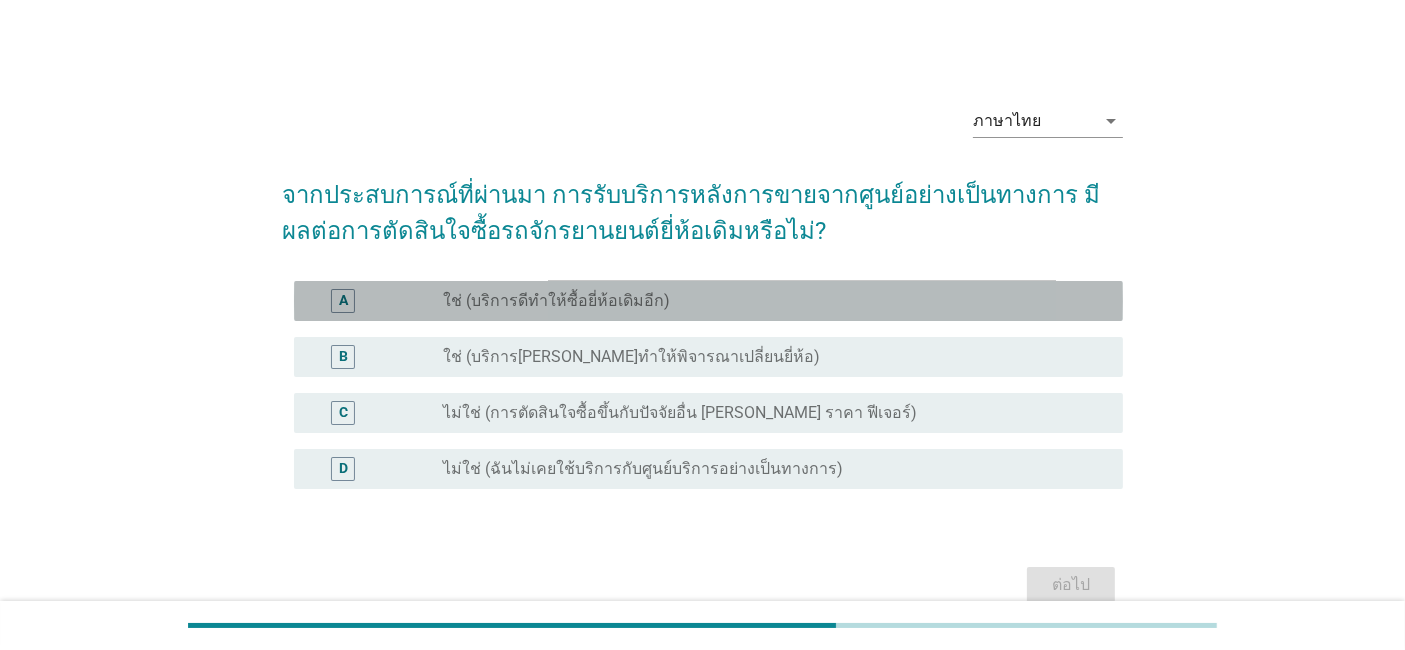 click on "radio_button_unchecked ใช่ (บริการดีทำให้ซื้อยี่ห้อเดิมอีก)" at bounding box center [775, 301] 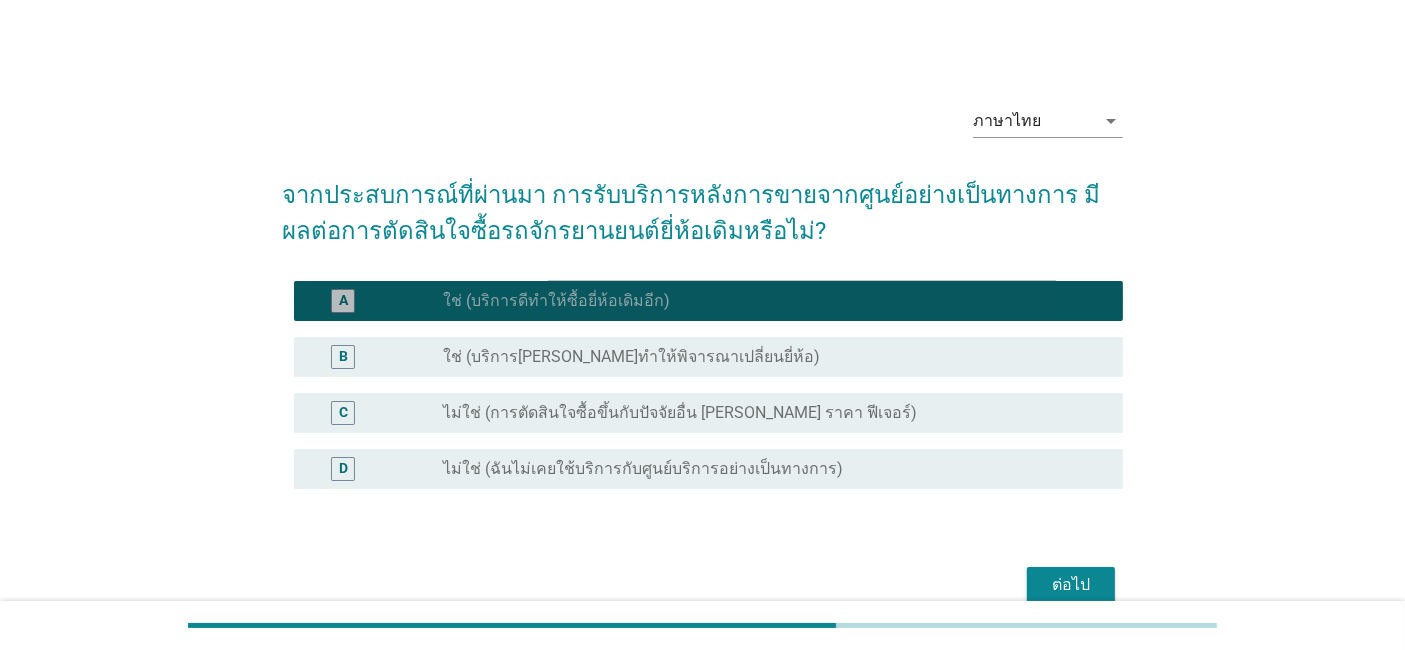 click on "radio_button_checked ใช่ (บริการดีทำให้ซื้อยี่ห้อเดิมอีก)" at bounding box center [775, 301] 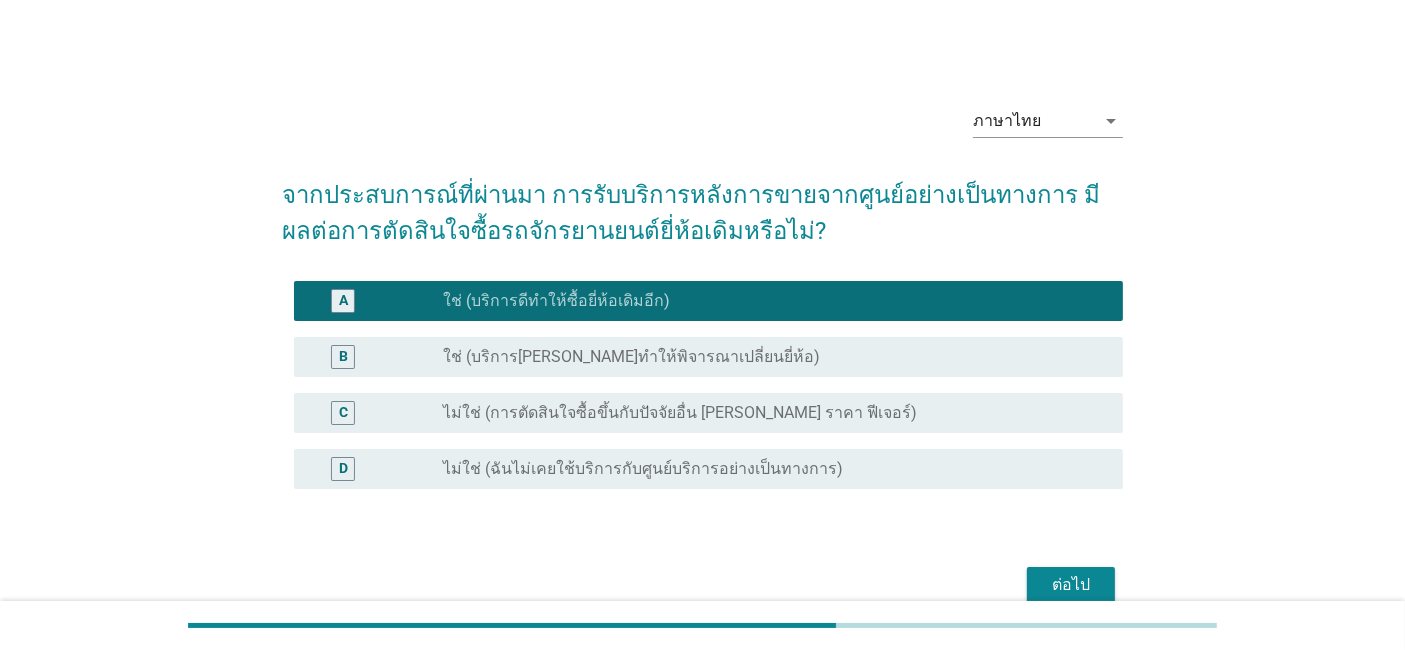click on "ต่อไป" at bounding box center (702, 585) 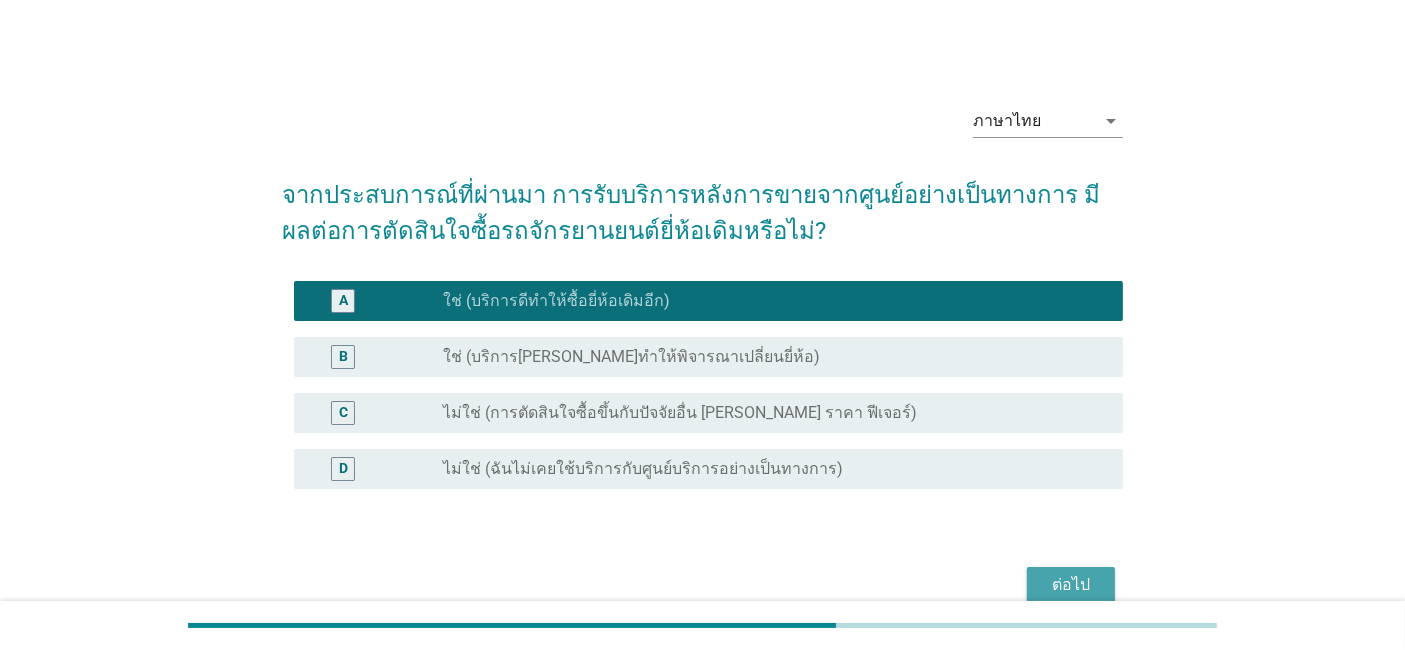 click on "ต่อไป" at bounding box center (1071, 585) 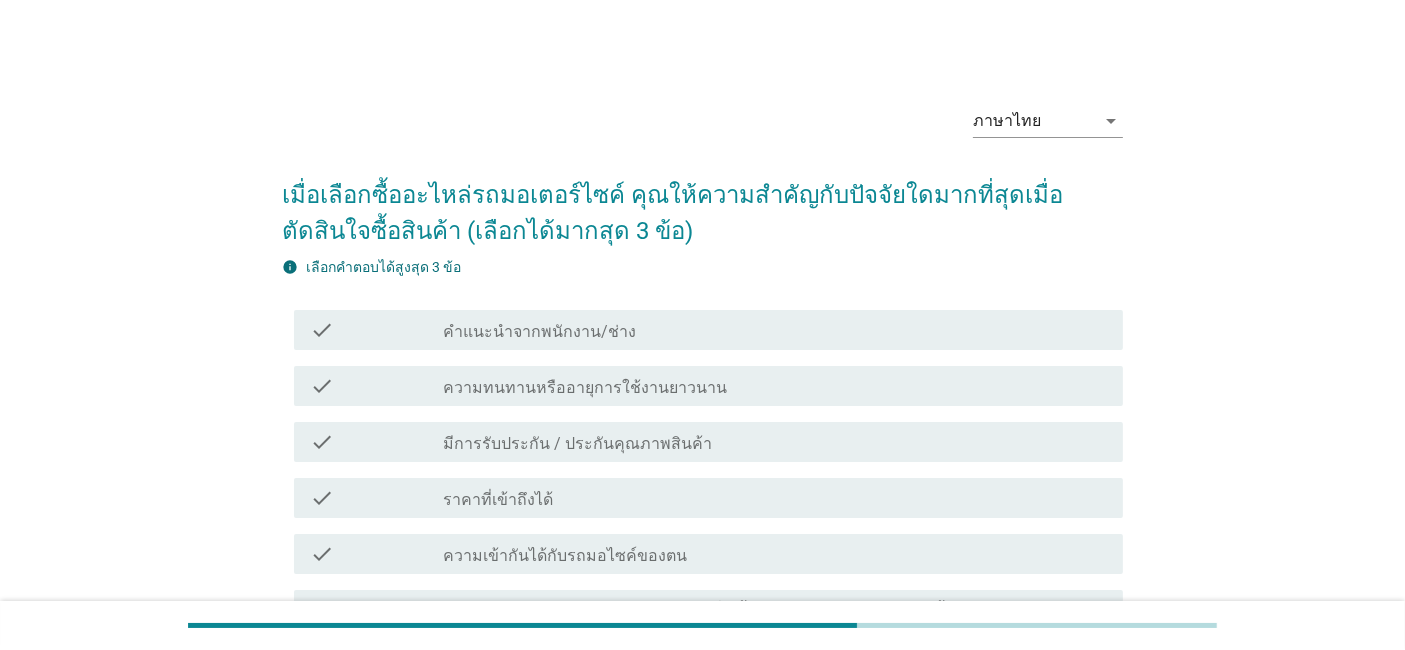 click on "info   เลือกคําตอบได้สูงสุด 3 ข้อ   check     check_box_outline_blank คำแนะนำจากพนักงาน/ช่าง   check     check_box_outline_blank ความทนทานหรืออายุการใช้งานยาวนาน   check     check_box_outline_blank มีการรับประกัน / ประกันคุณภาพสินค้า   check     check_box_outline_blank ราคาที่เข้าถึงได้   check     check_box_outline_blank ความเข้ากันได้กับรถมอไซค์ของตน   check     check_box_outline_blank ช่วย[PERSON_NAME]ประสิทธิภาพ (ขับนิ่มขึ้น ควบคุม[PERSON_NAME]ขึ้น)   check     check_box_outline_blank ยี่ห้อเป็นของแท้   check     check_box_outline_blank   check     check_box_outline_blank   check" at bounding box center (702, 574) 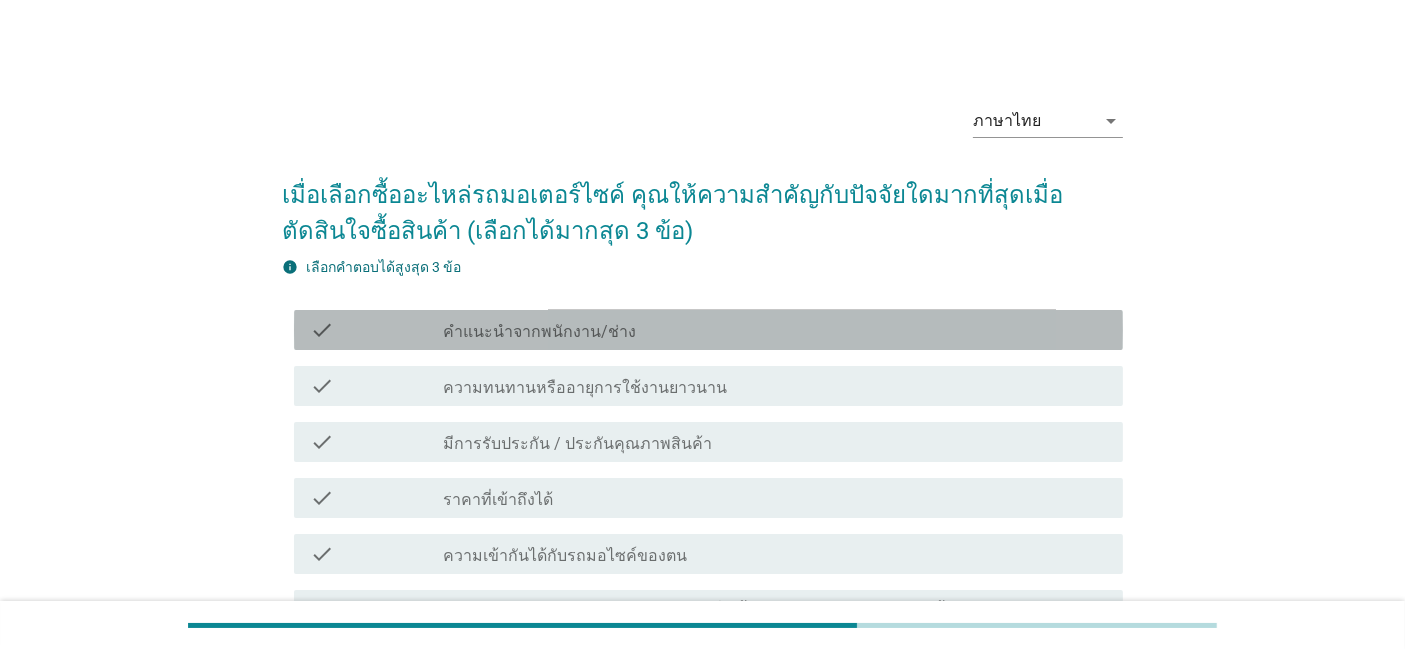 click on "check_box_outline_blank คำแนะนำจากพนักงาน/ช่าง" at bounding box center [775, 330] 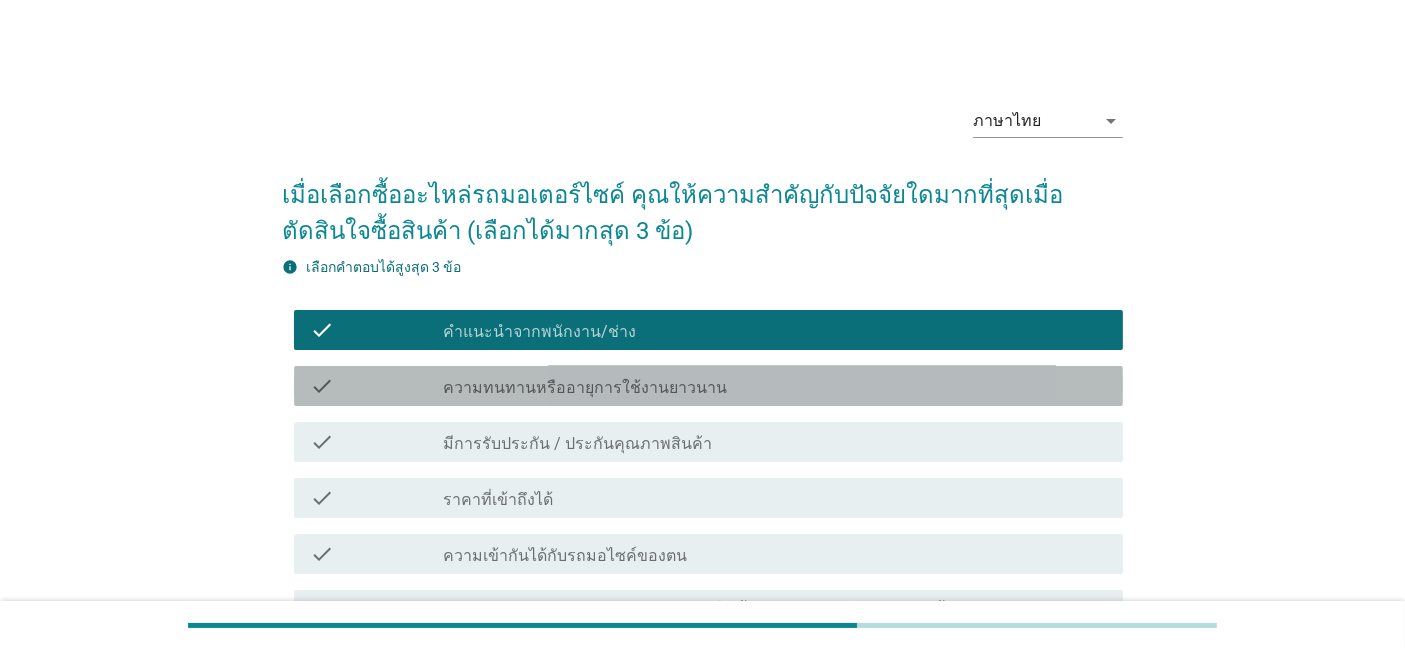 click on "check_box_outline_blank ความทนทานหรืออายุการใช้งานยาวนาน" at bounding box center (775, 386) 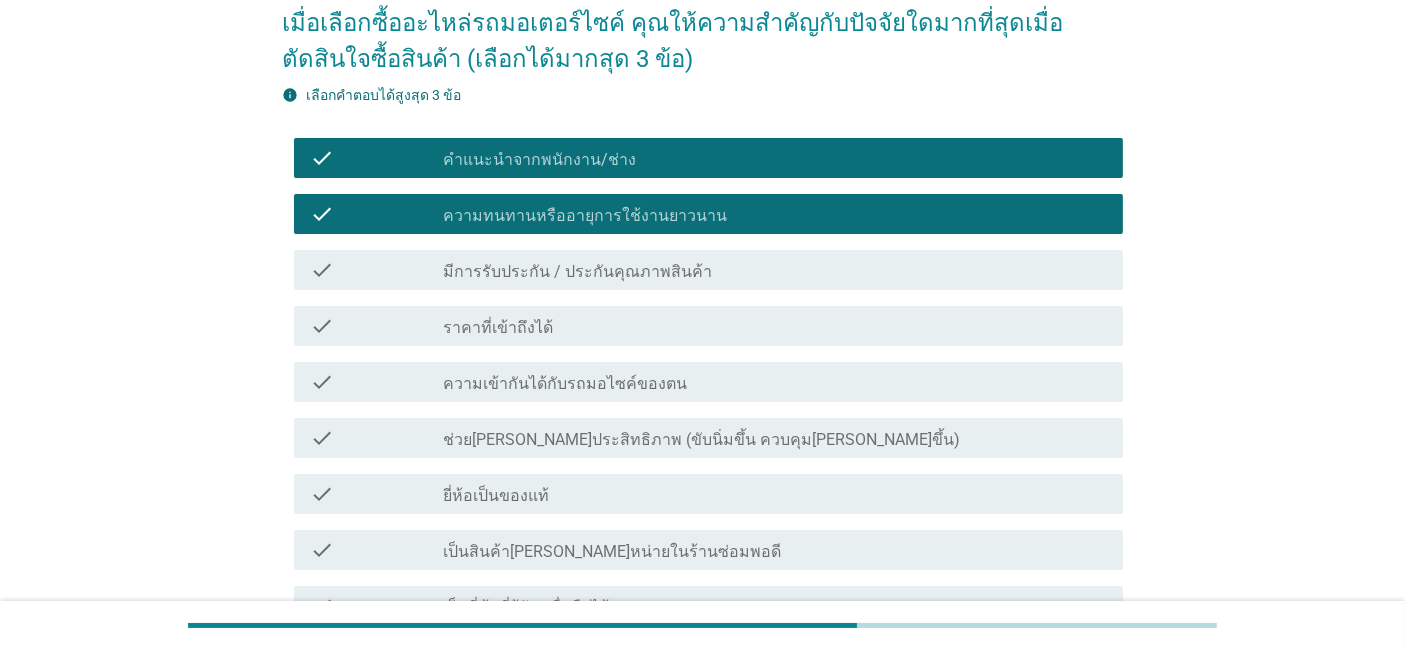 scroll, scrollTop: 174, scrollLeft: 0, axis: vertical 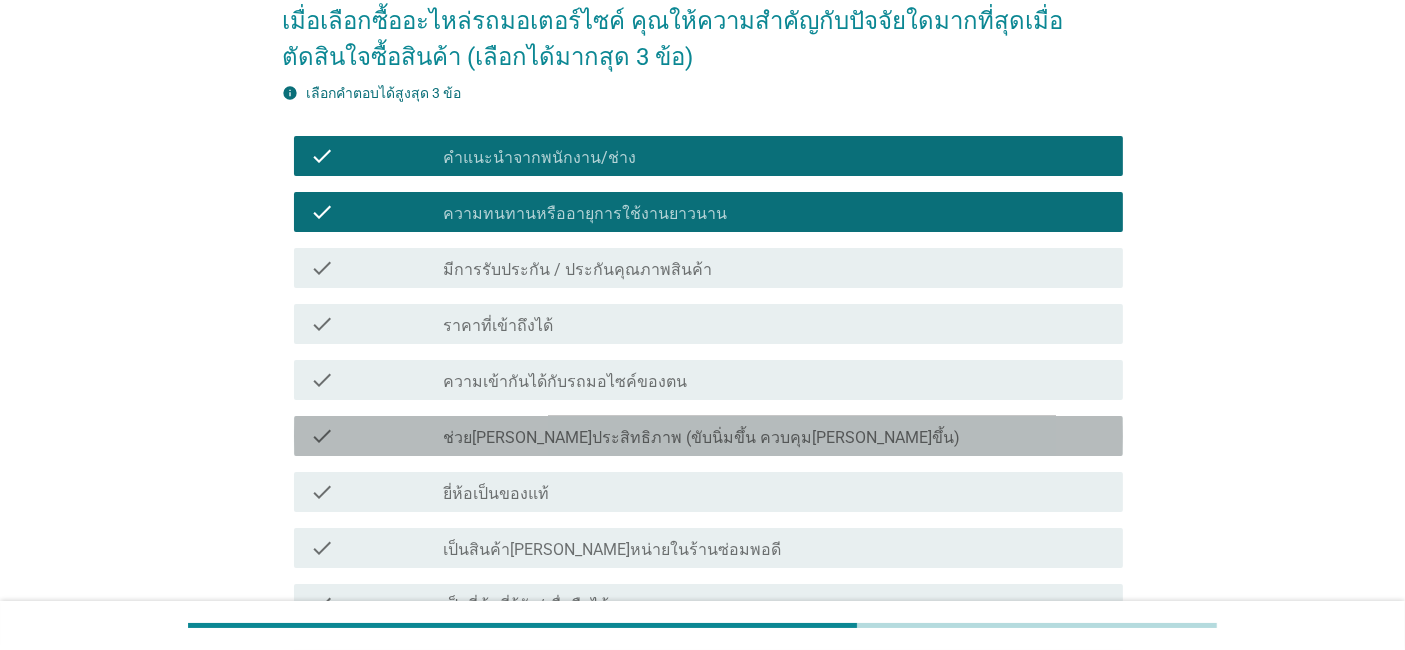 click on "check_box_outline_blank ช่วย[PERSON_NAME]ประสิทธิภาพ (ขับนิ่มขึ้น ควบคุม[PERSON_NAME]ขึ้น)" at bounding box center [775, 436] 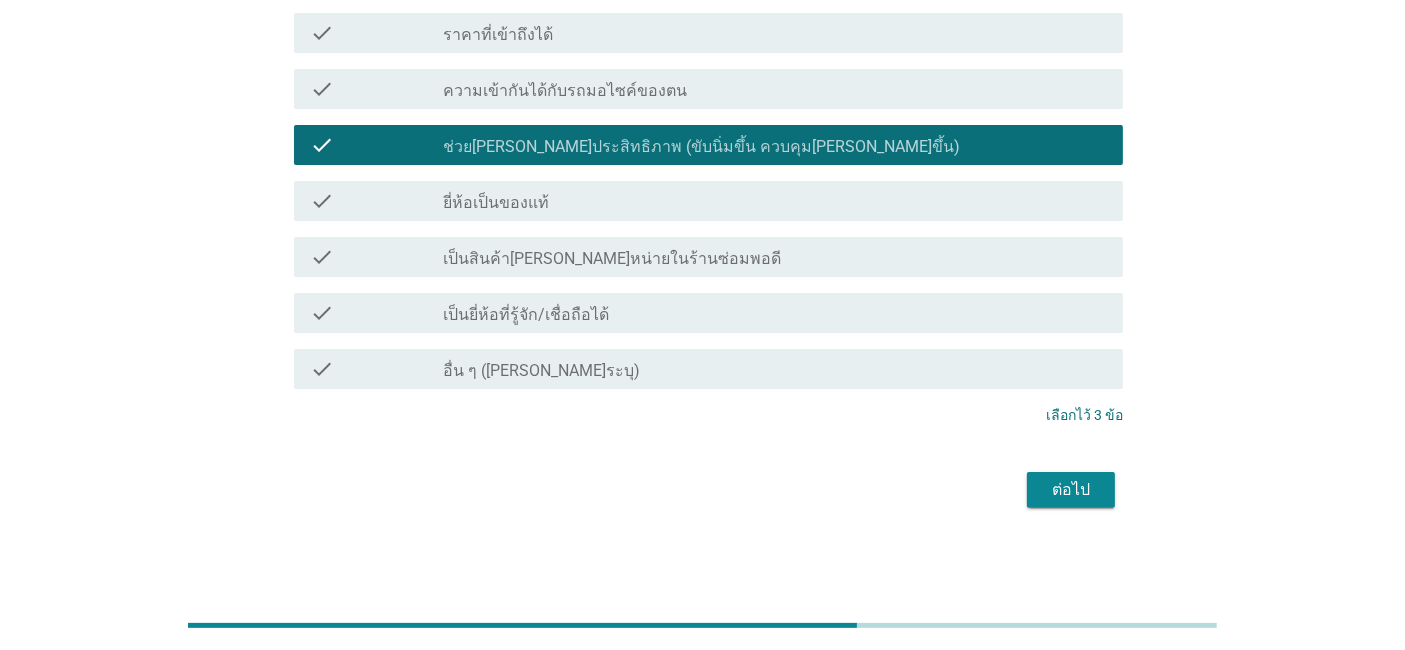 click on "ต่อไป" at bounding box center (1071, 490) 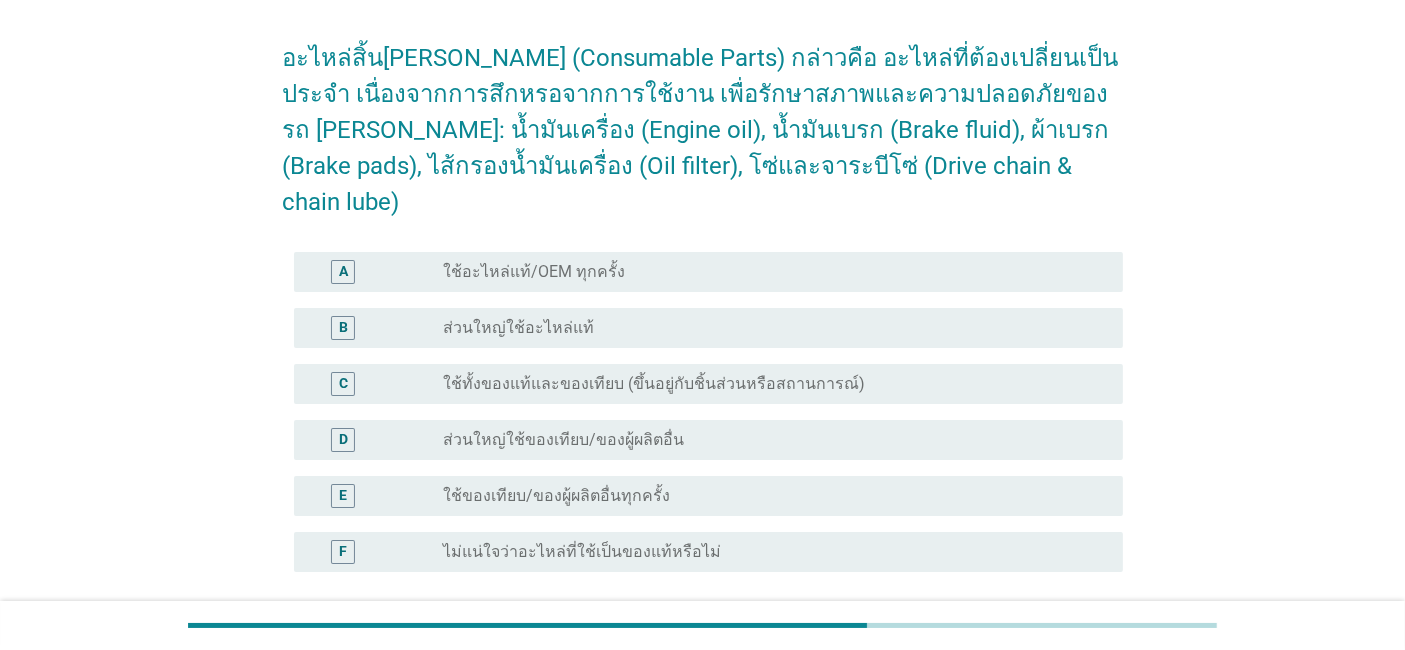 scroll, scrollTop: 244, scrollLeft: 0, axis: vertical 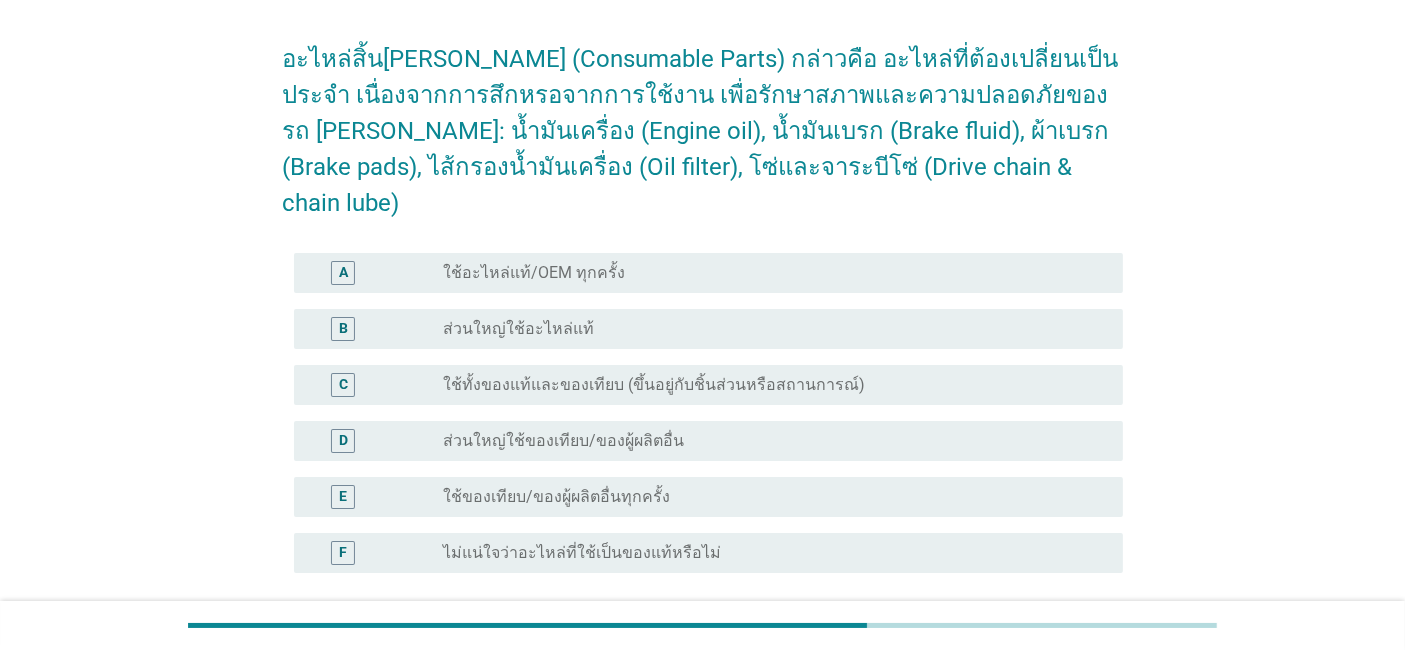 click on "radio_button_unchecked ส่วนใหญ่ใช้อะไหล่แท้" at bounding box center (767, 329) 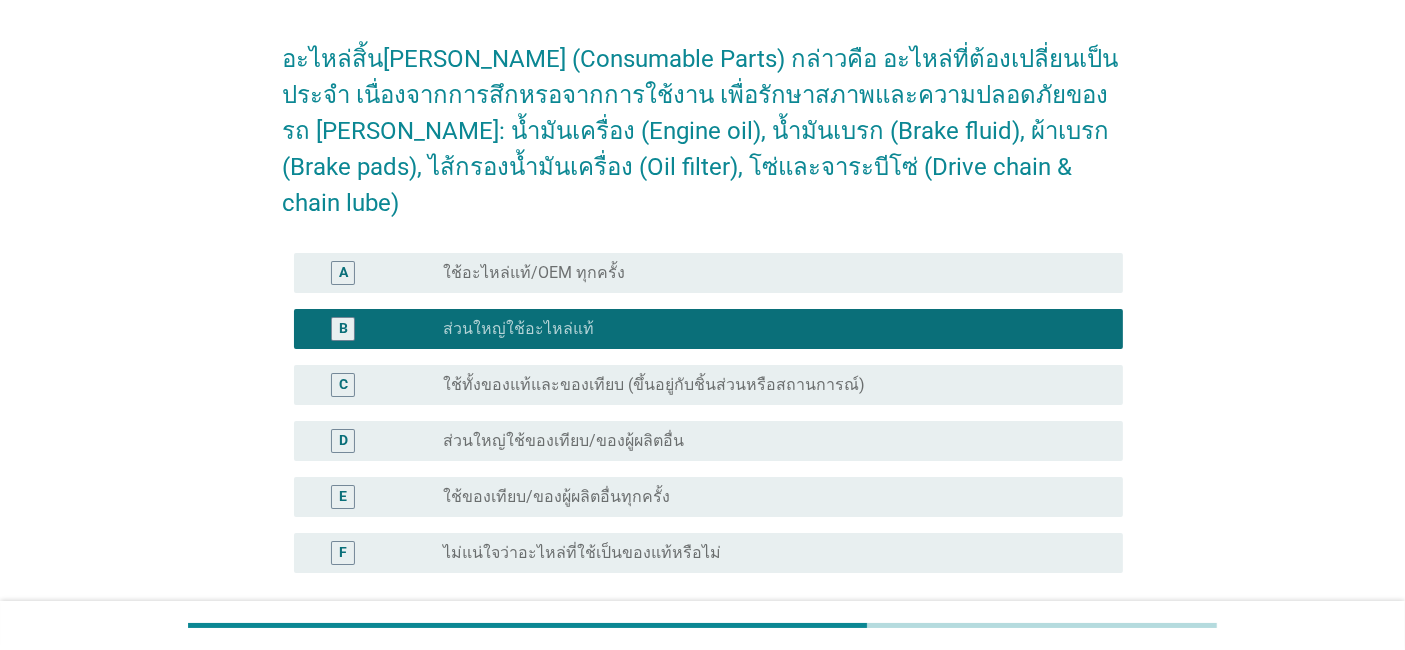 click on "ต่อไป" at bounding box center [1071, 669] 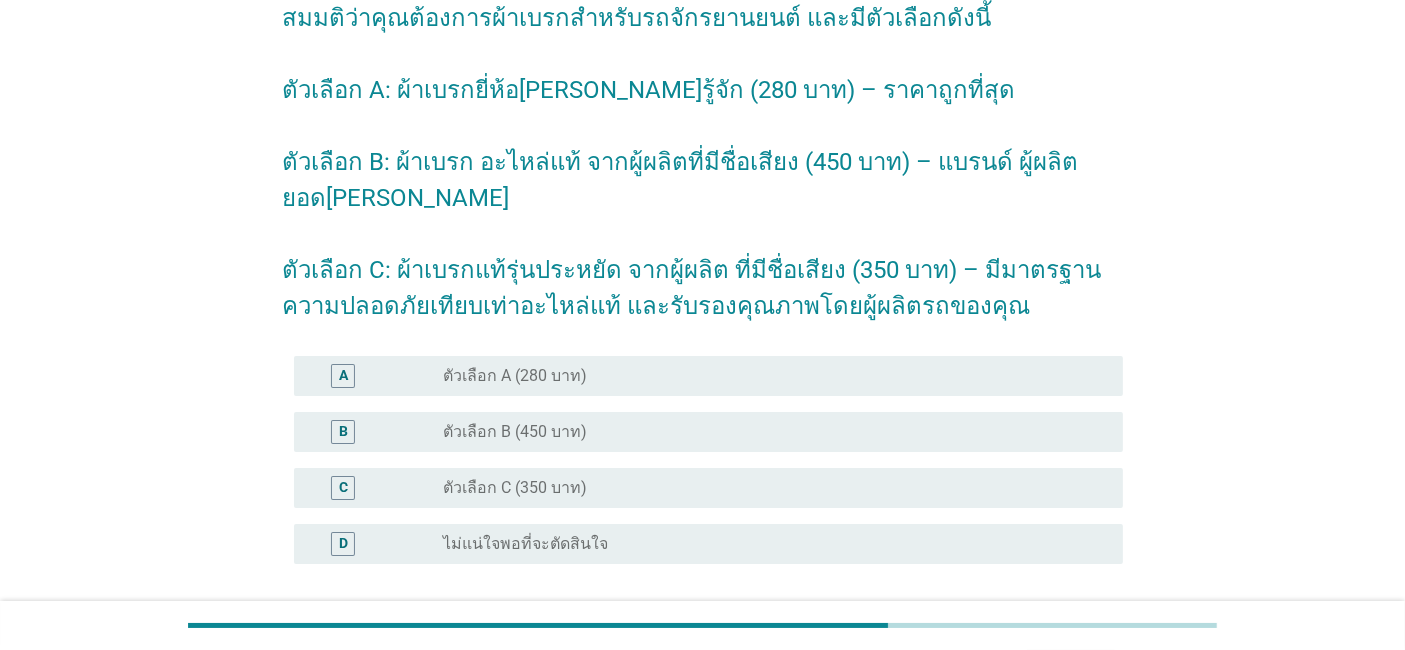 scroll, scrollTop: 175, scrollLeft: 0, axis: vertical 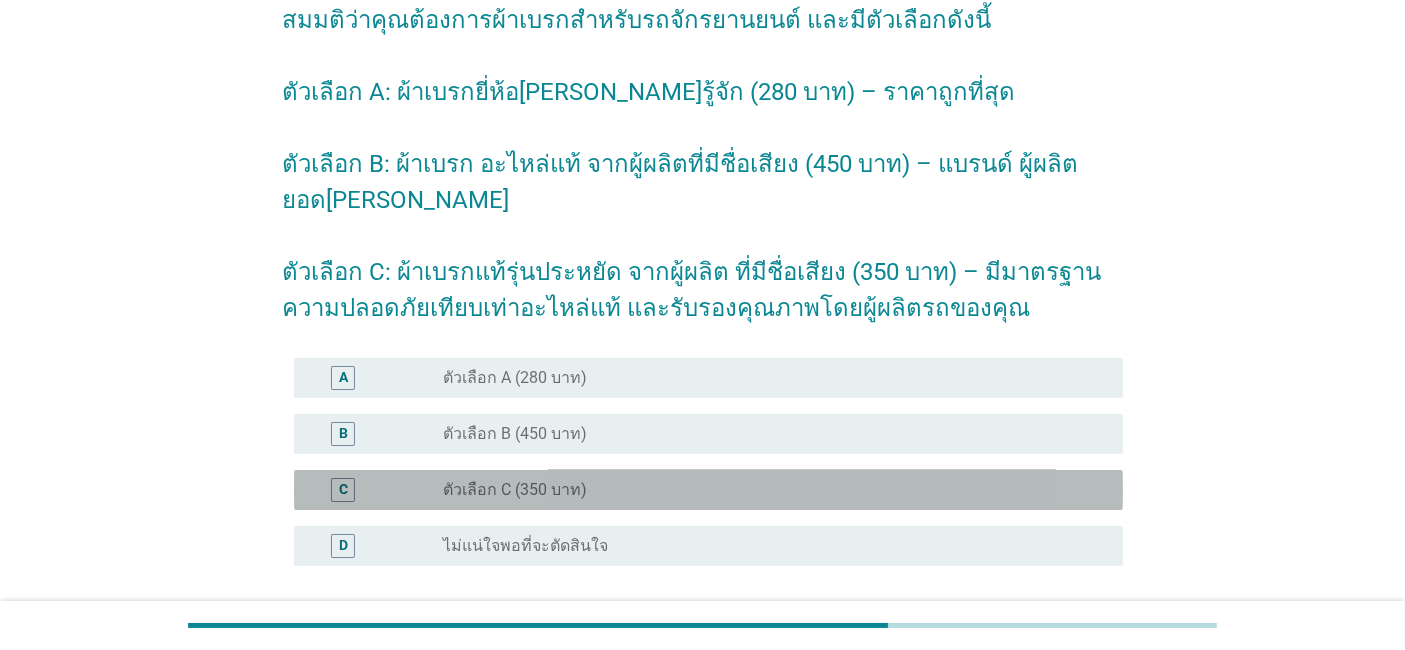 click on "radio_button_unchecked ตัวเลือก C (350 บาท)" at bounding box center (767, 490) 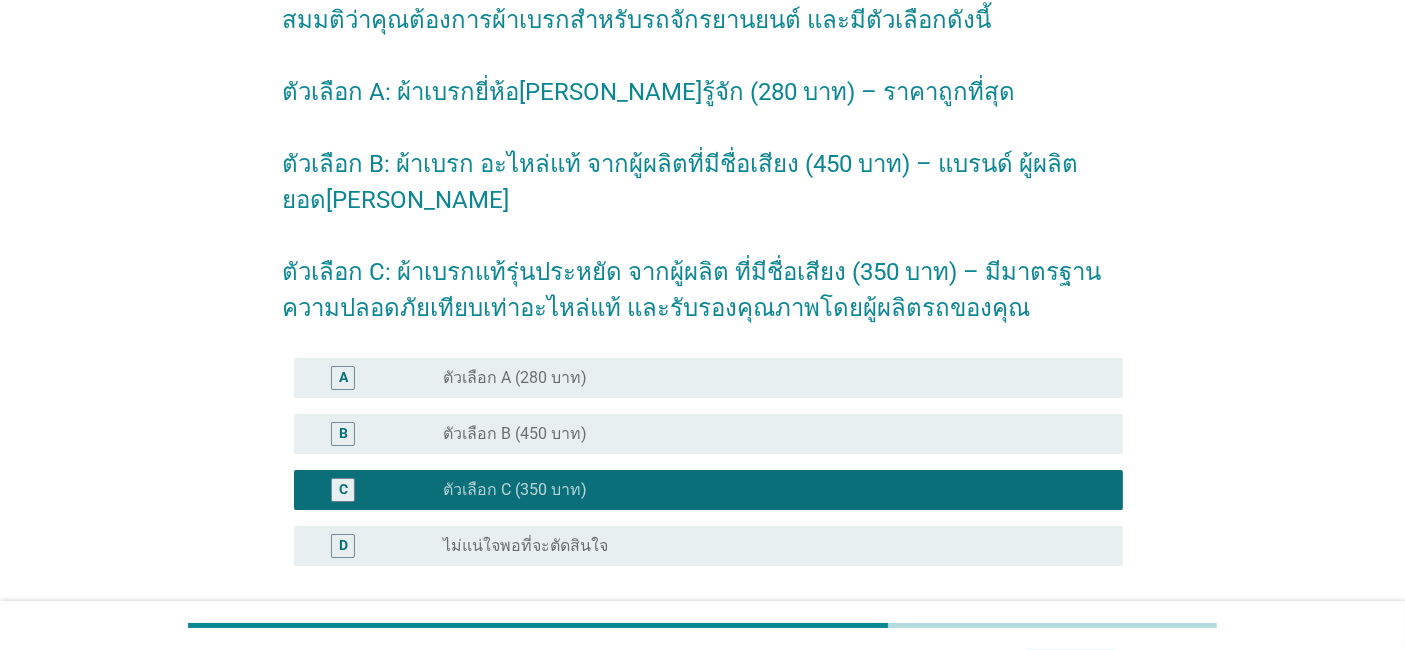 scroll, scrollTop: 347, scrollLeft: 0, axis: vertical 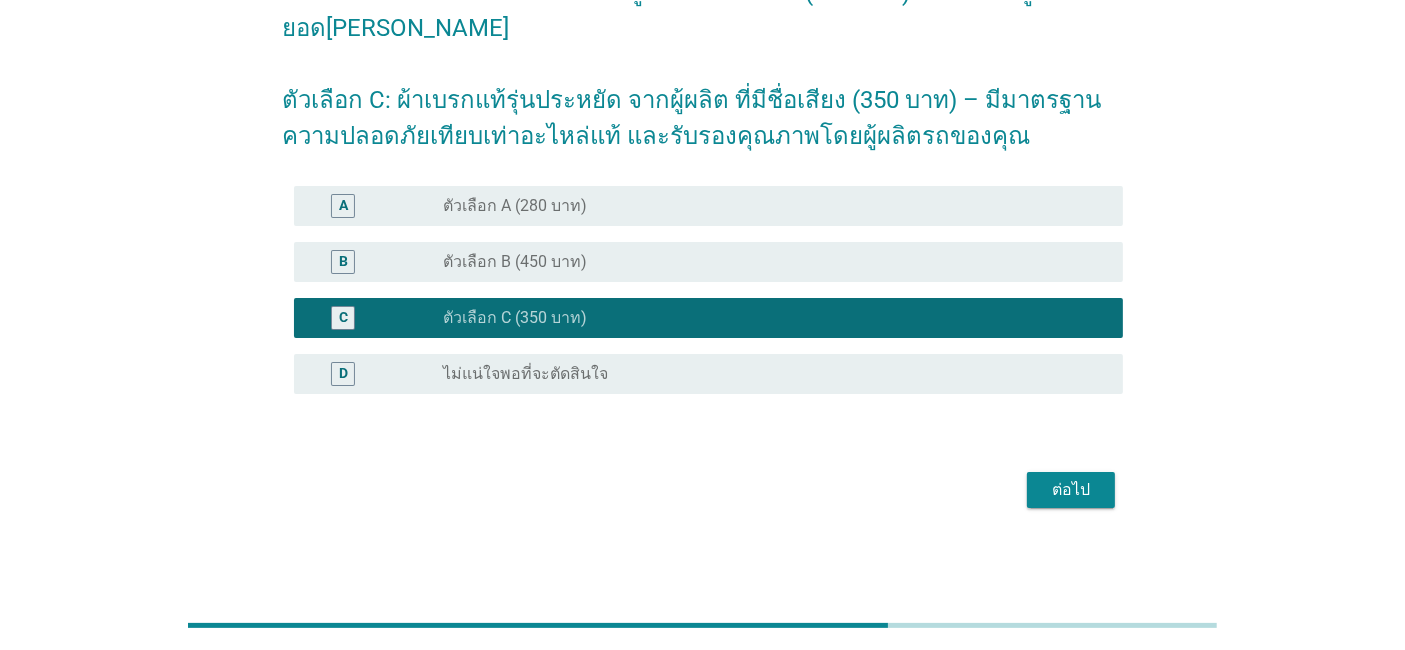 click on "ต่อไป" at bounding box center (702, 490) 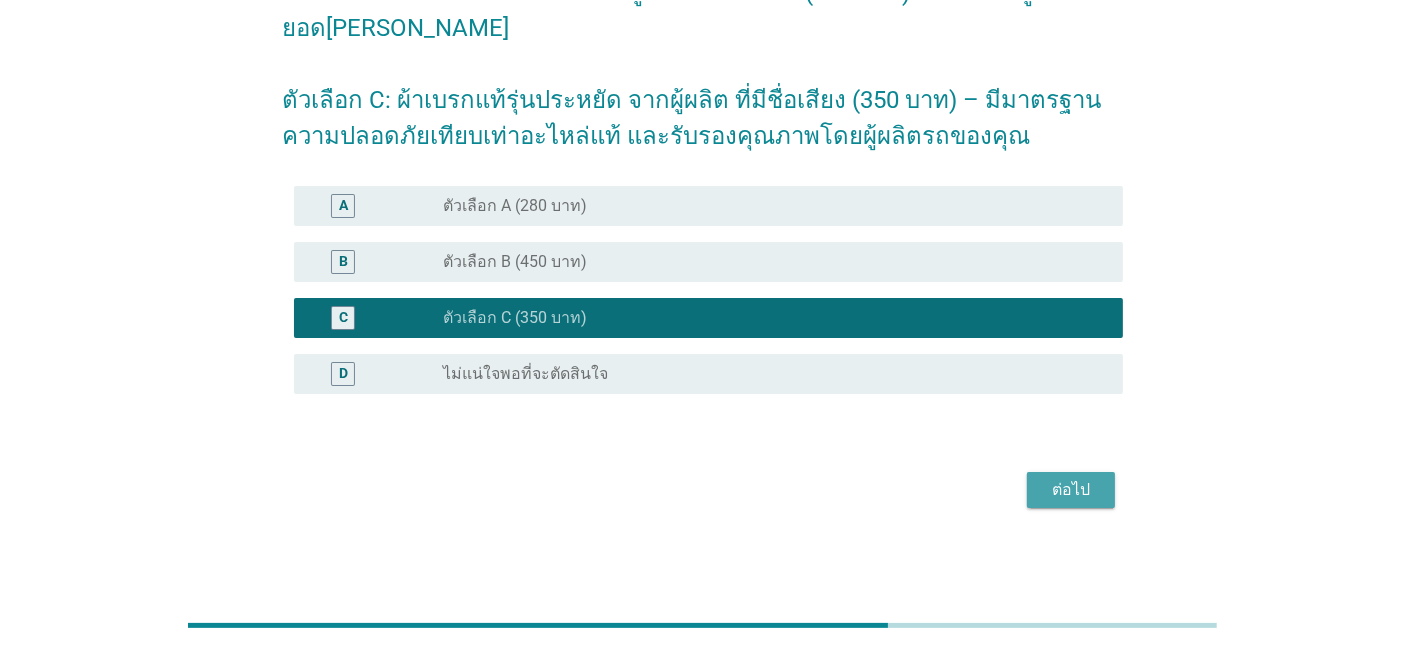 click on "ต่อไป" at bounding box center [1071, 490] 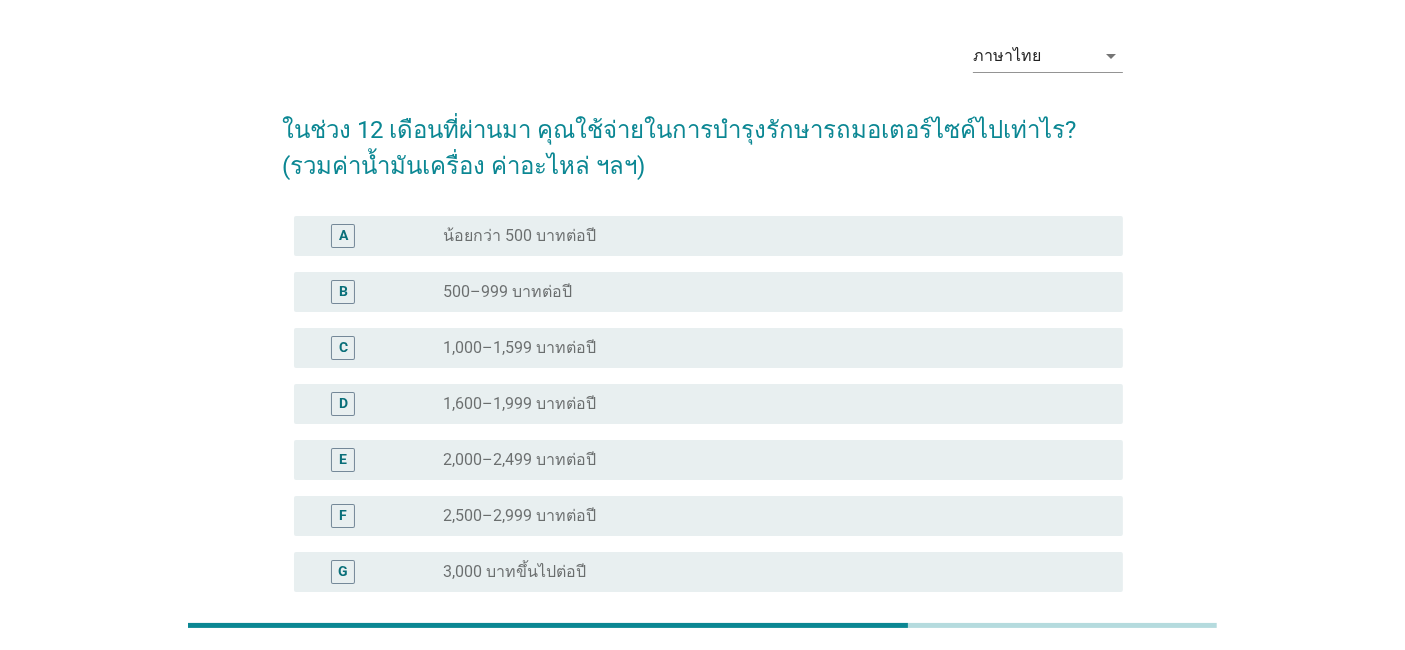 scroll, scrollTop: 59, scrollLeft: 0, axis: vertical 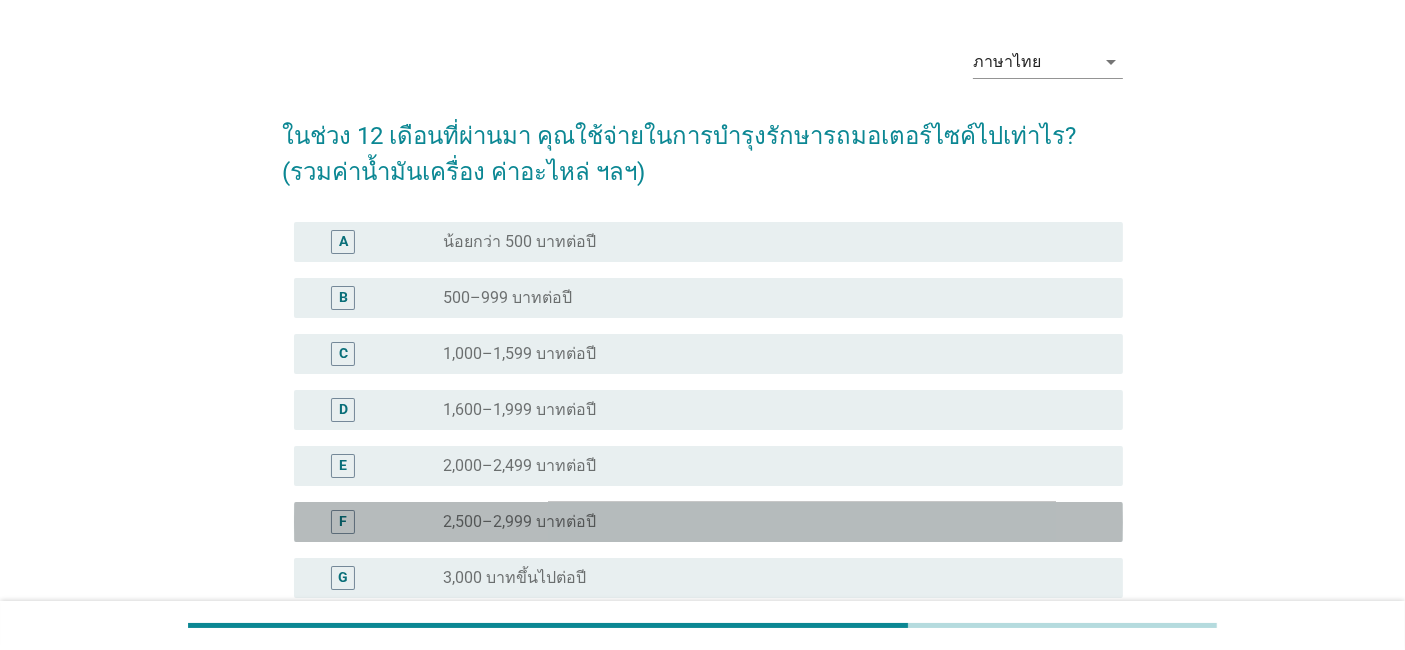 click on "radio_button_unchecked 2,500–2,999 บาทต่อปี" at bounding box center [767, 522] 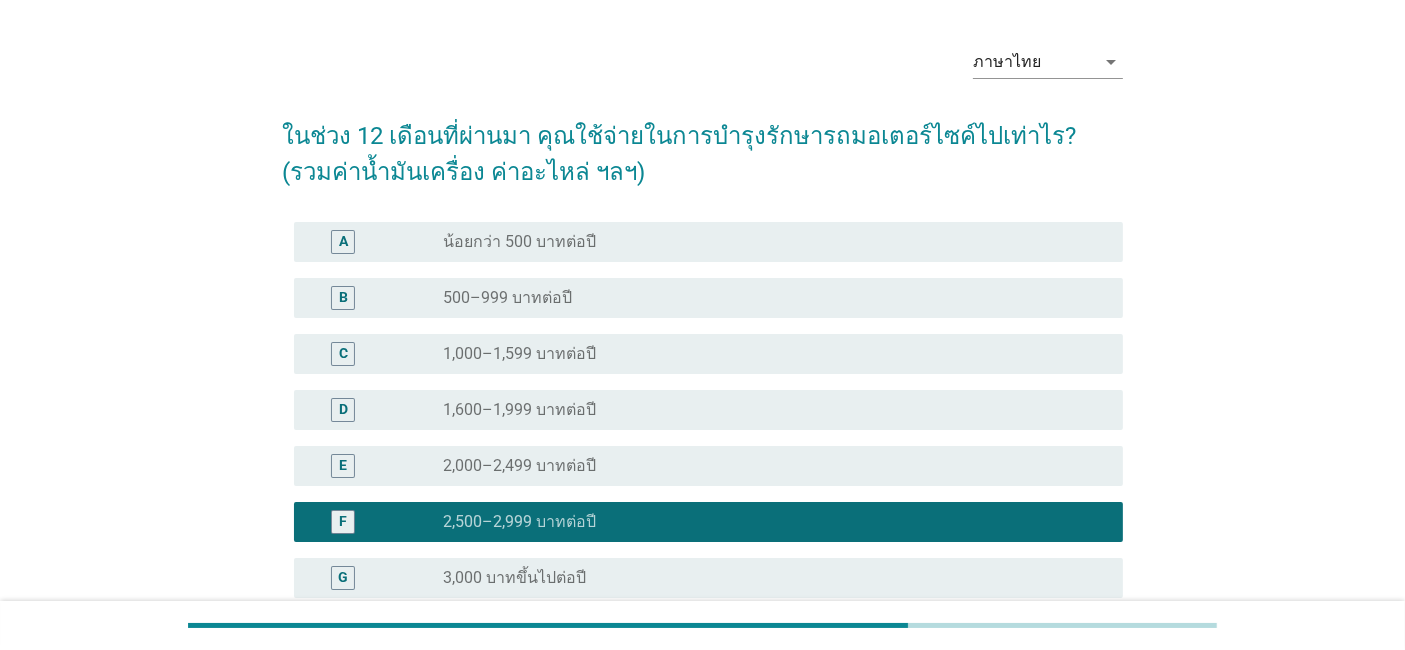 scroll, scrollTop: 263, scrollLeft: 0, axis: vertical 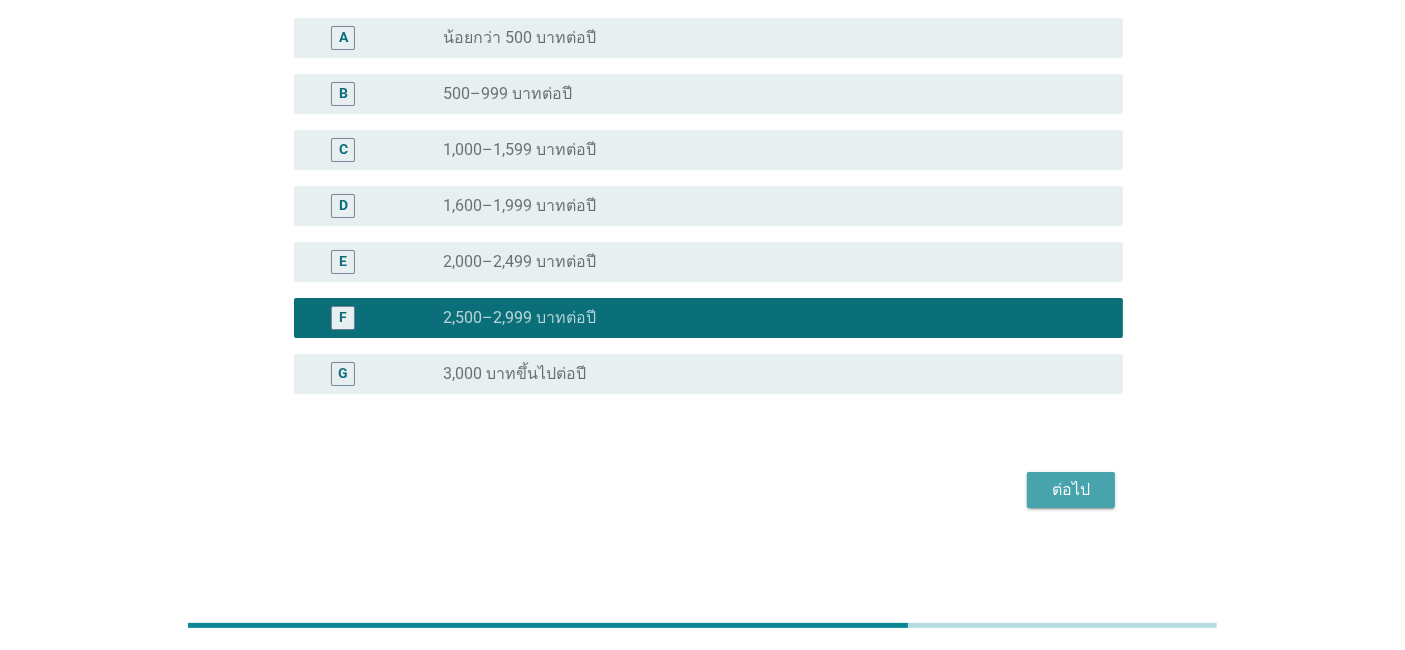 click on "ต่อไป" at bounding box center [1071, 490] 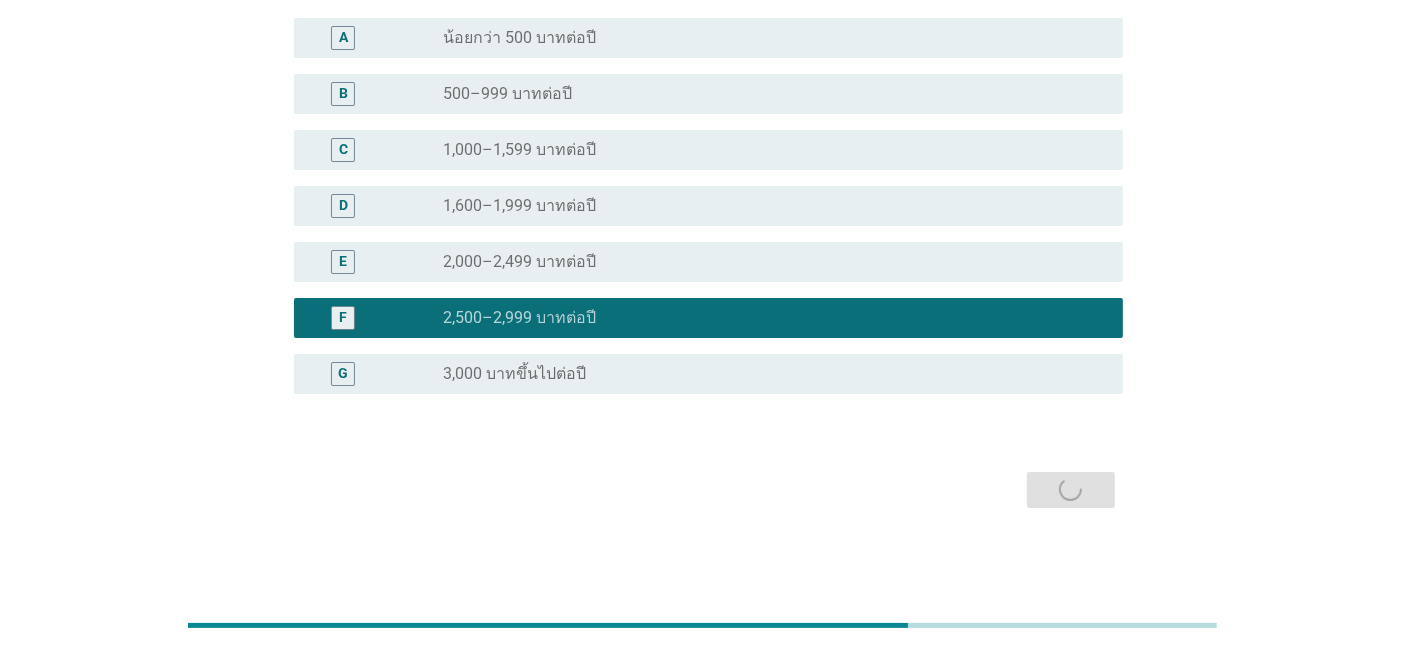scroll, scrollTop: 0, scrollLeft: 0, axis: both 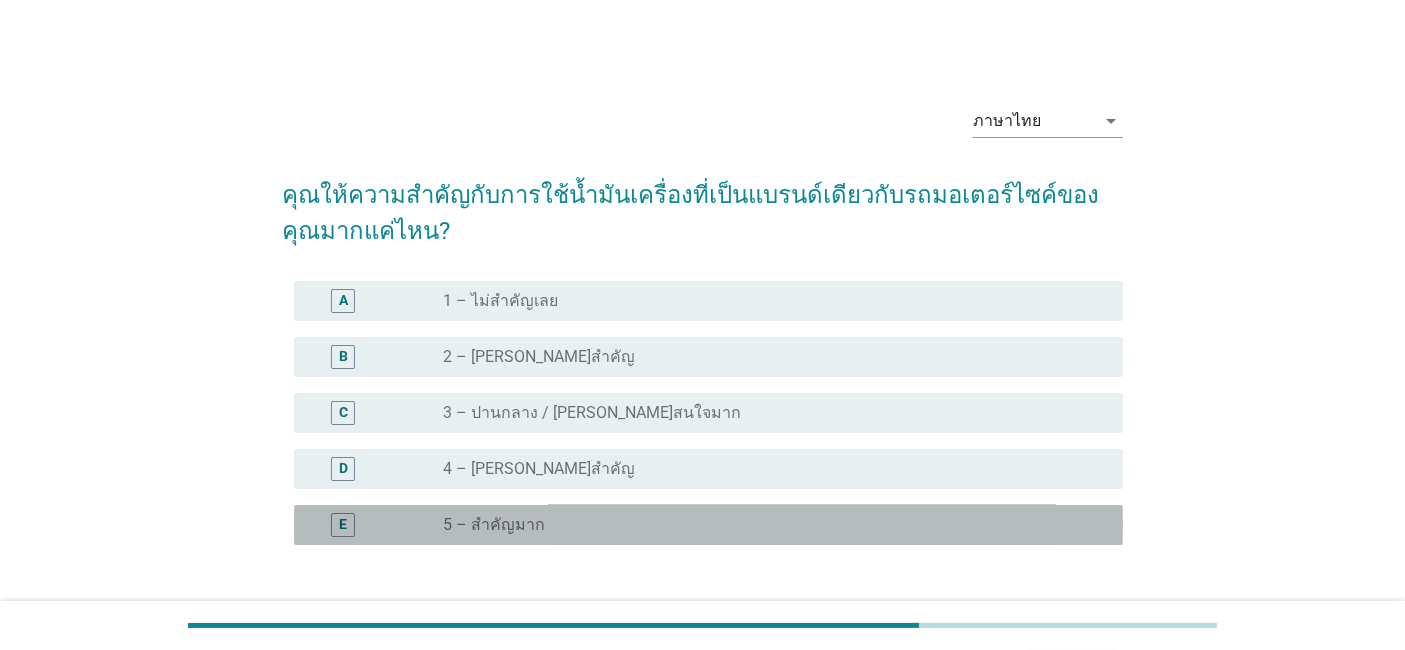click on "radio_button_unchecked 5 – สำคัญมาก" at bounding box center [767, 525] 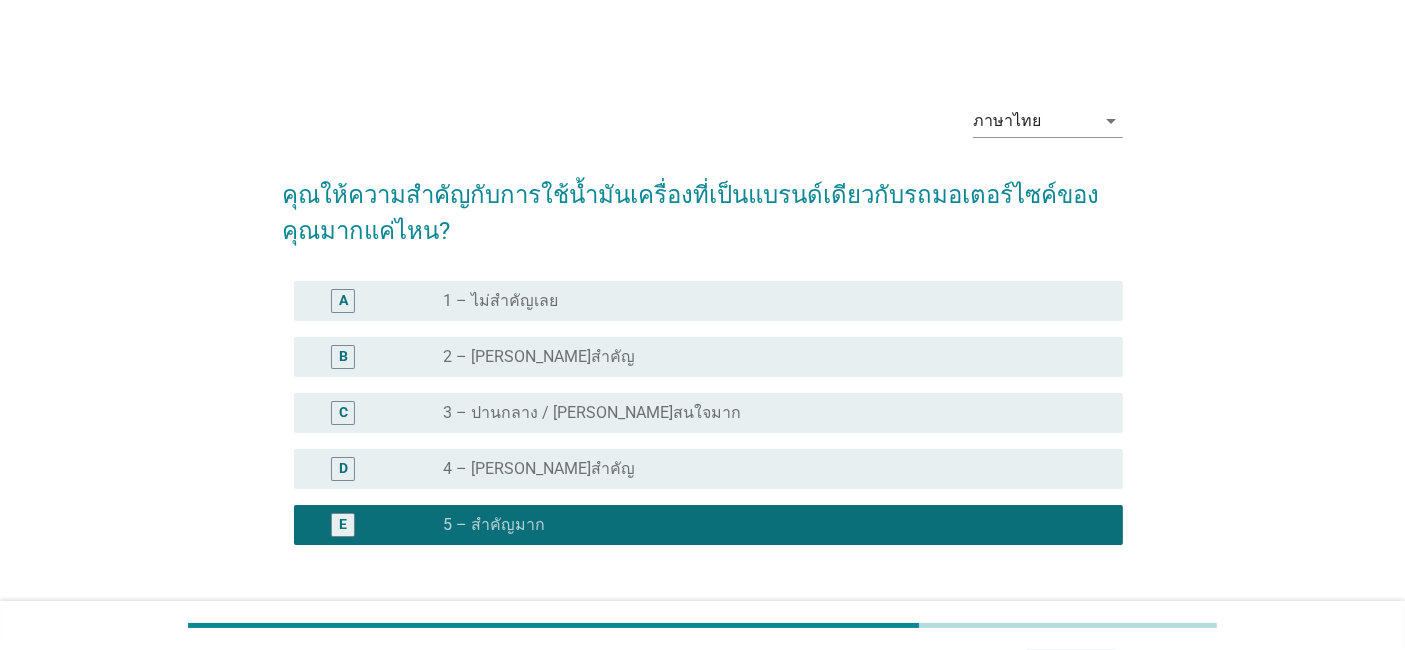 scroll, scrollTop: 151, scrollLeft: 0, axis: vertical 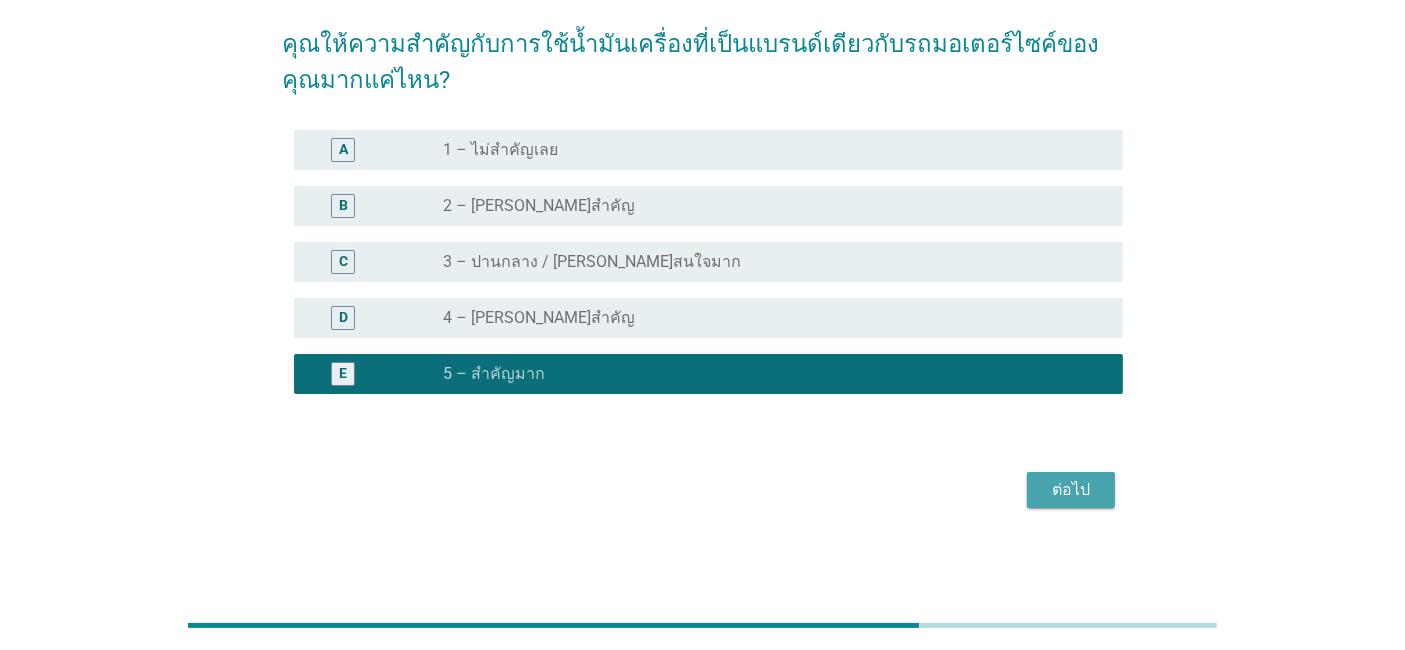 click on "ต่อไป" at bounding box center (1071, 490) 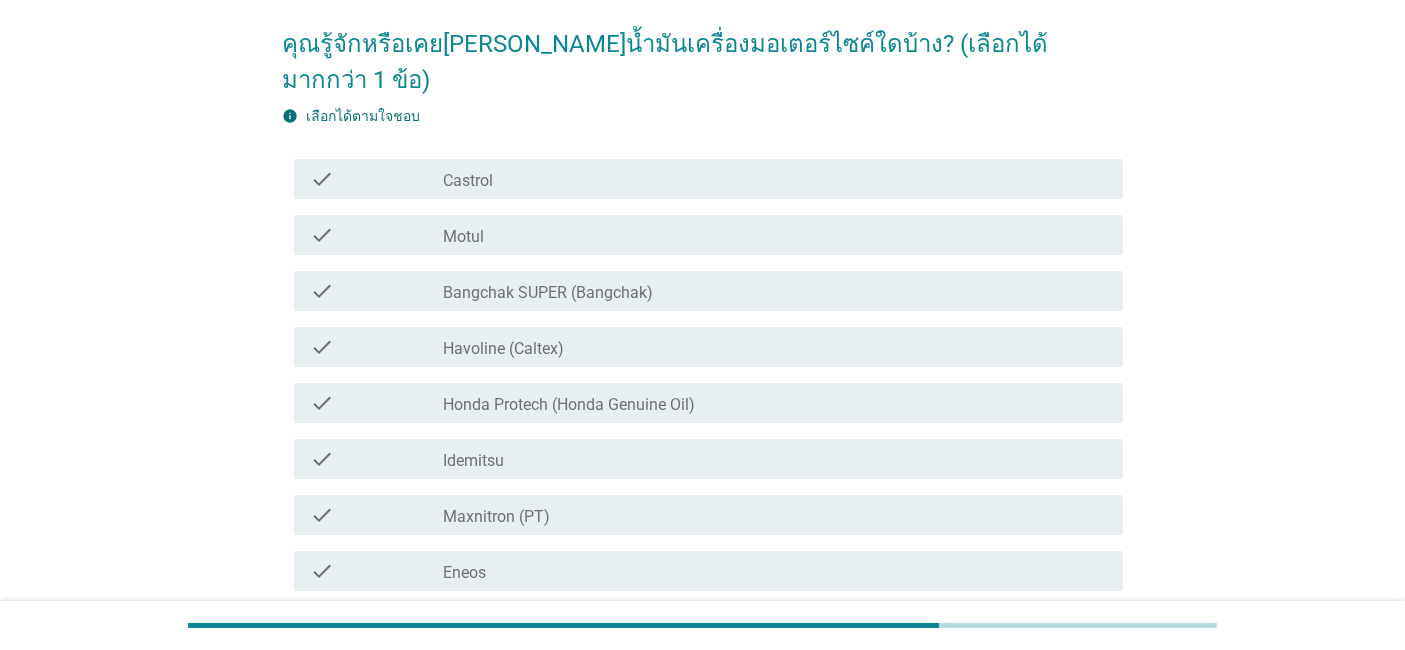 scroll, scrollTop: 0, scrollLeft: 0, axis: both 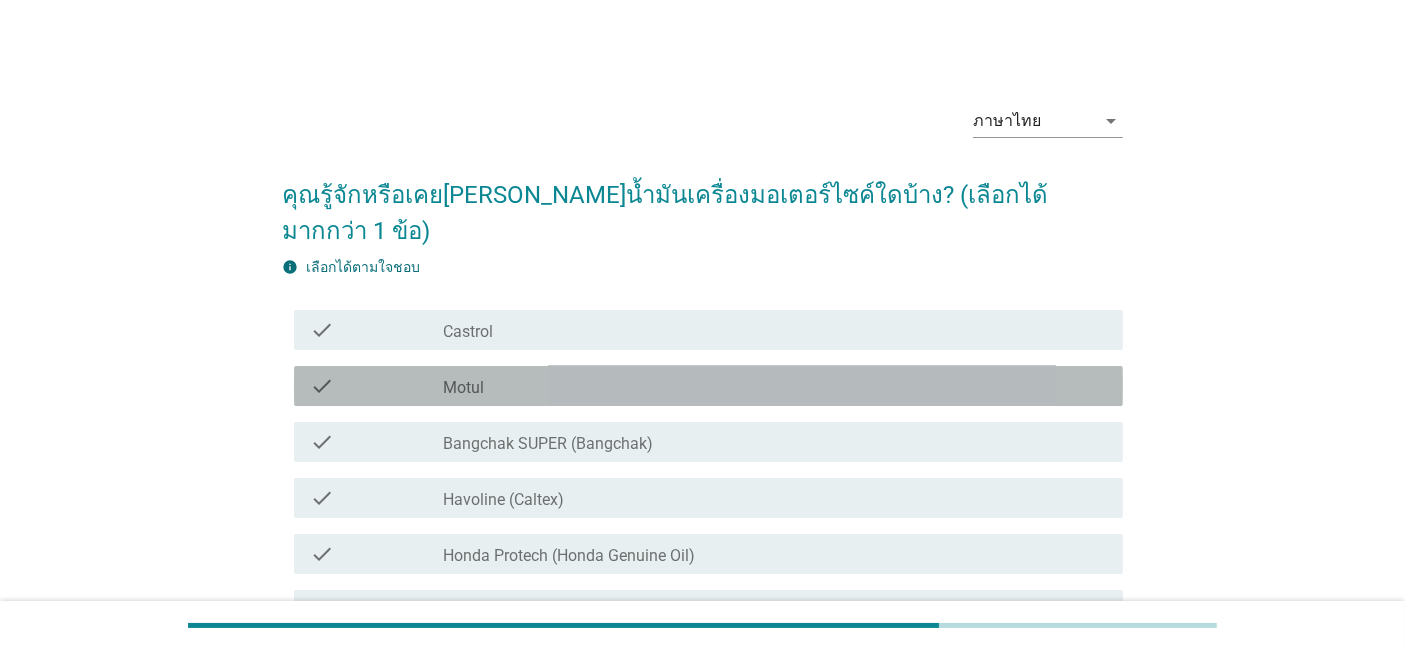 click on "check_box_outline_blank Motul" at bounding box center (775, 386) 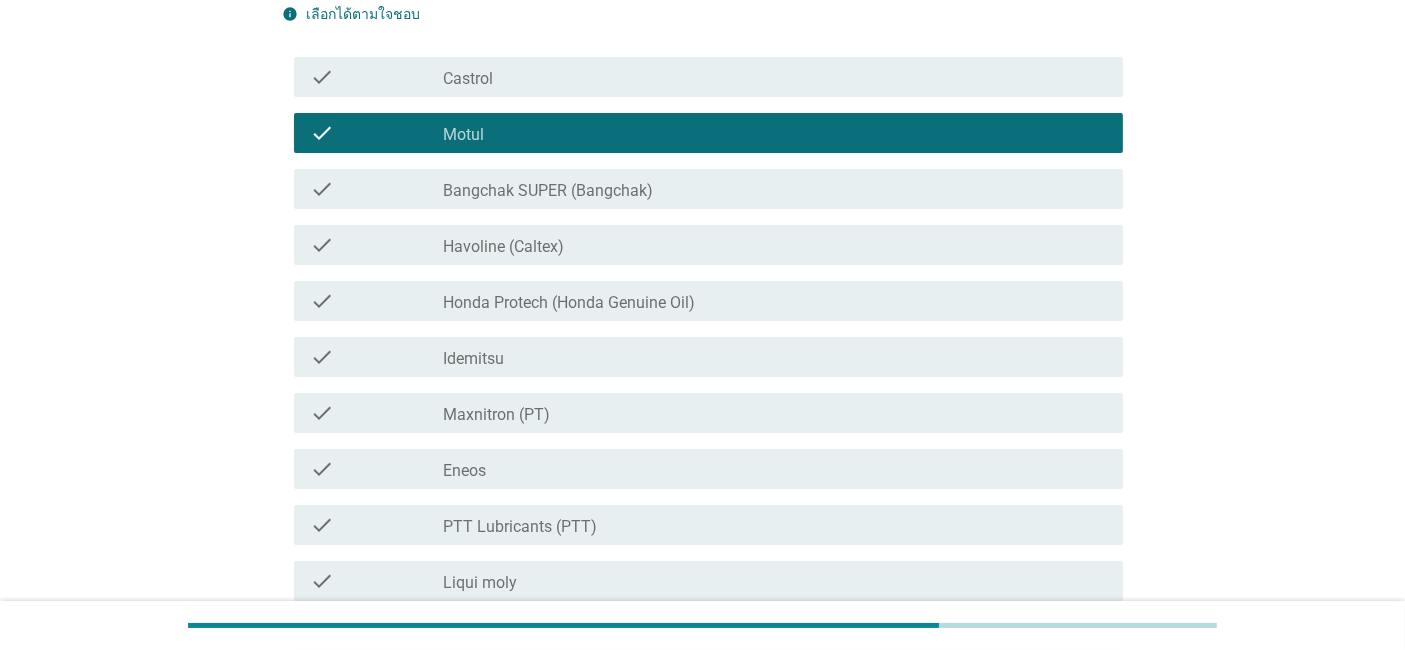 scroll, scrollTop: 254, scrollLeft: 0, axis: vertical 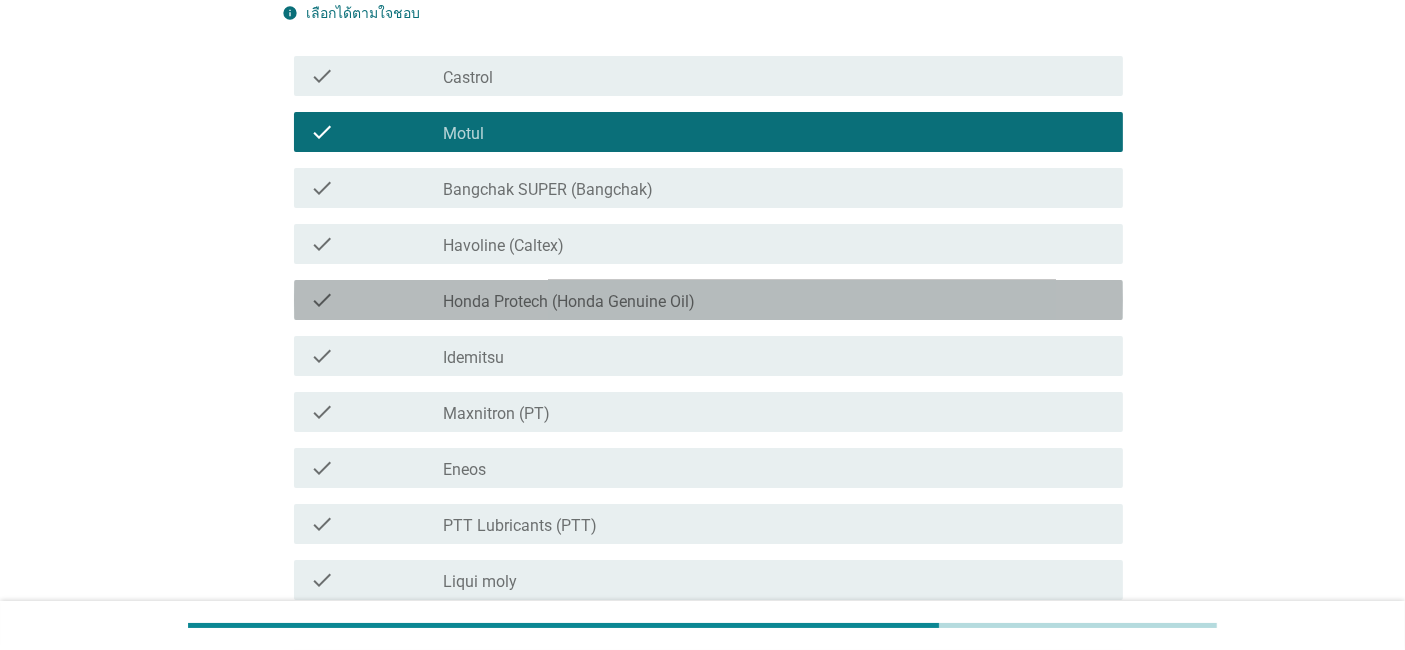 click on "check_box_outline_blank Honda Protech (Honda Genuine Oil)" at bounding box center [775, 300] 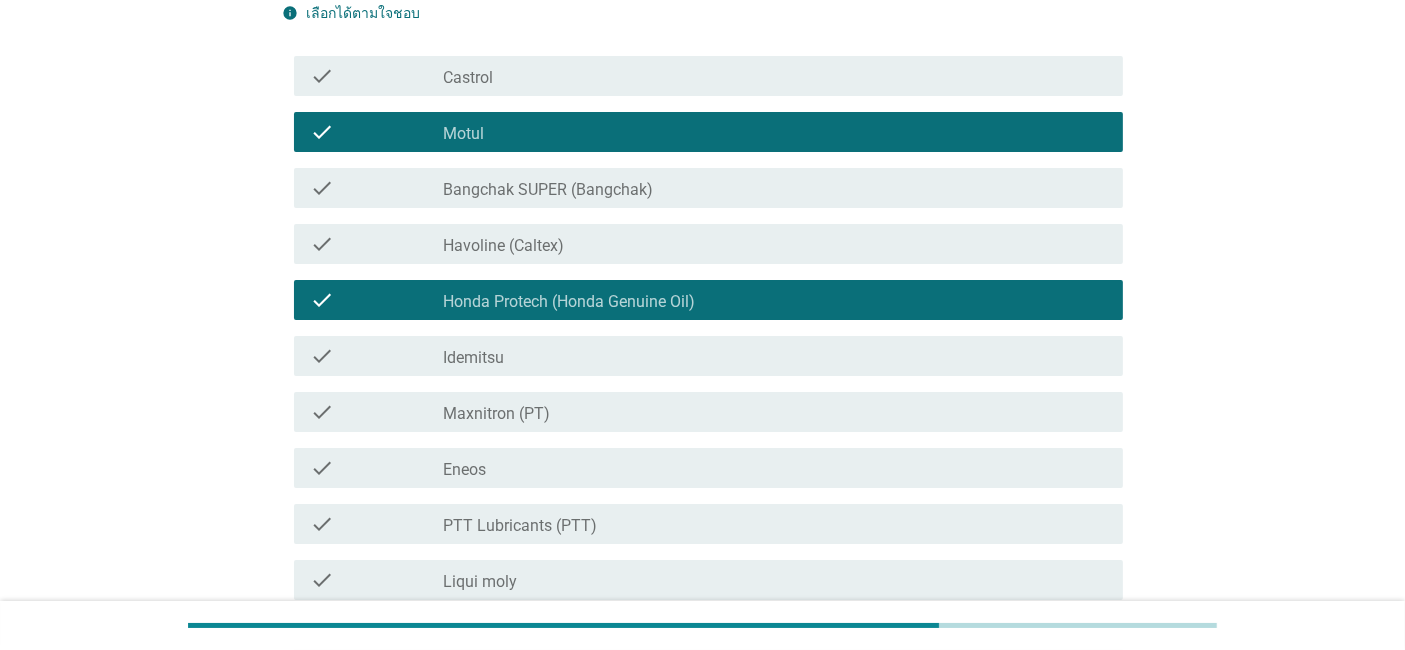 scroll, scrollTop: 624, scrollLeft: 0, axis: vertical 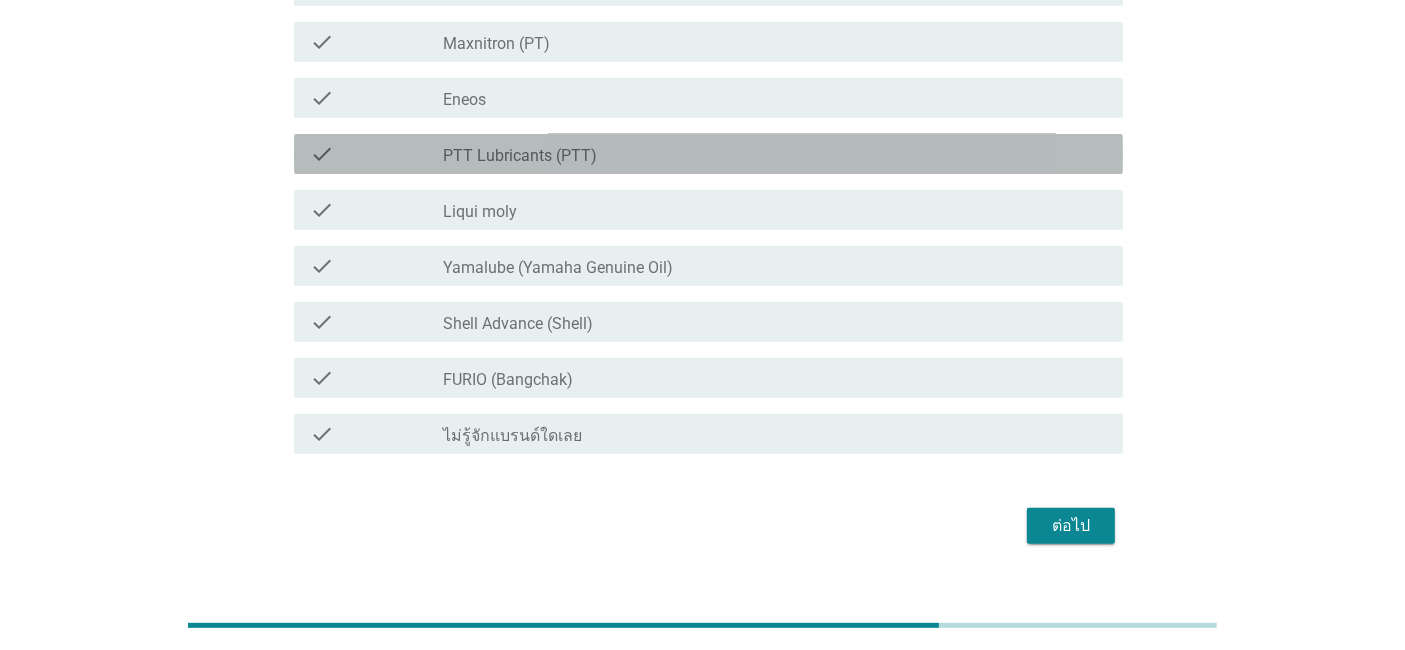 click on "check     check_box_outline_blank PTT Lubricants (PTT)" at bounding box center (708, 154) 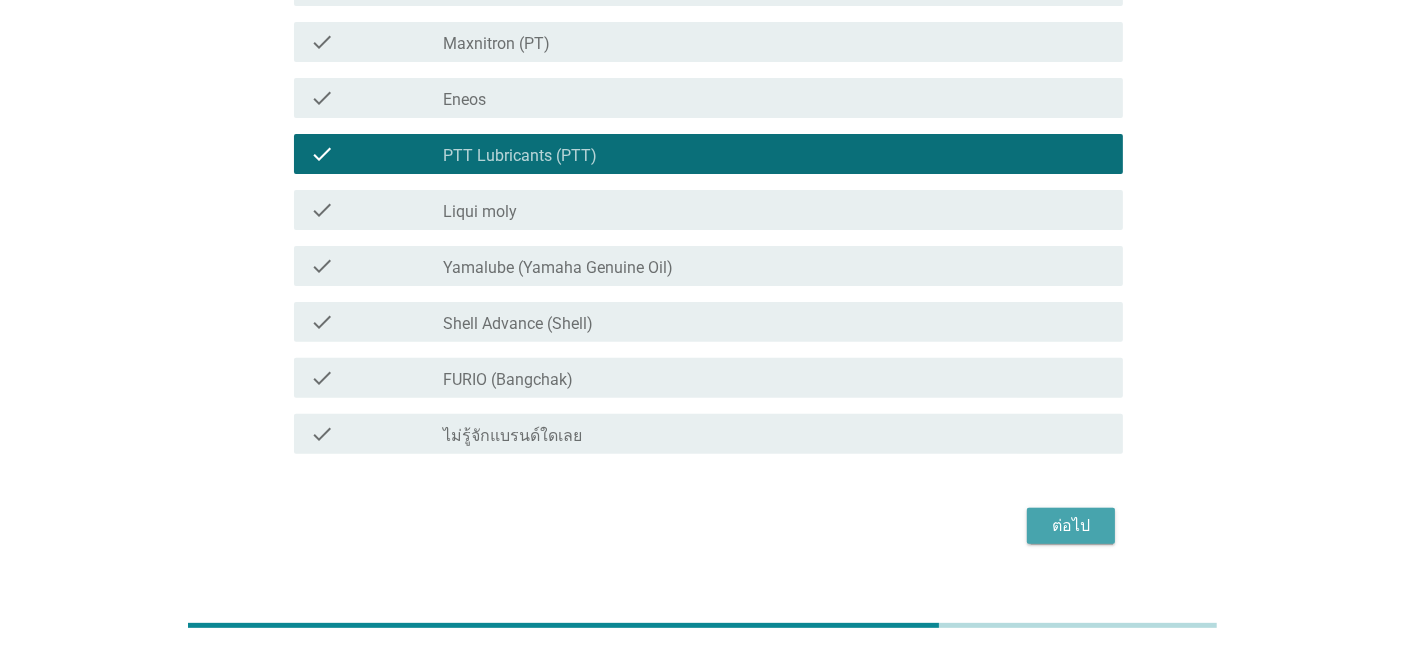 click on "ต่อไป" at bounding box center [1071, 526] 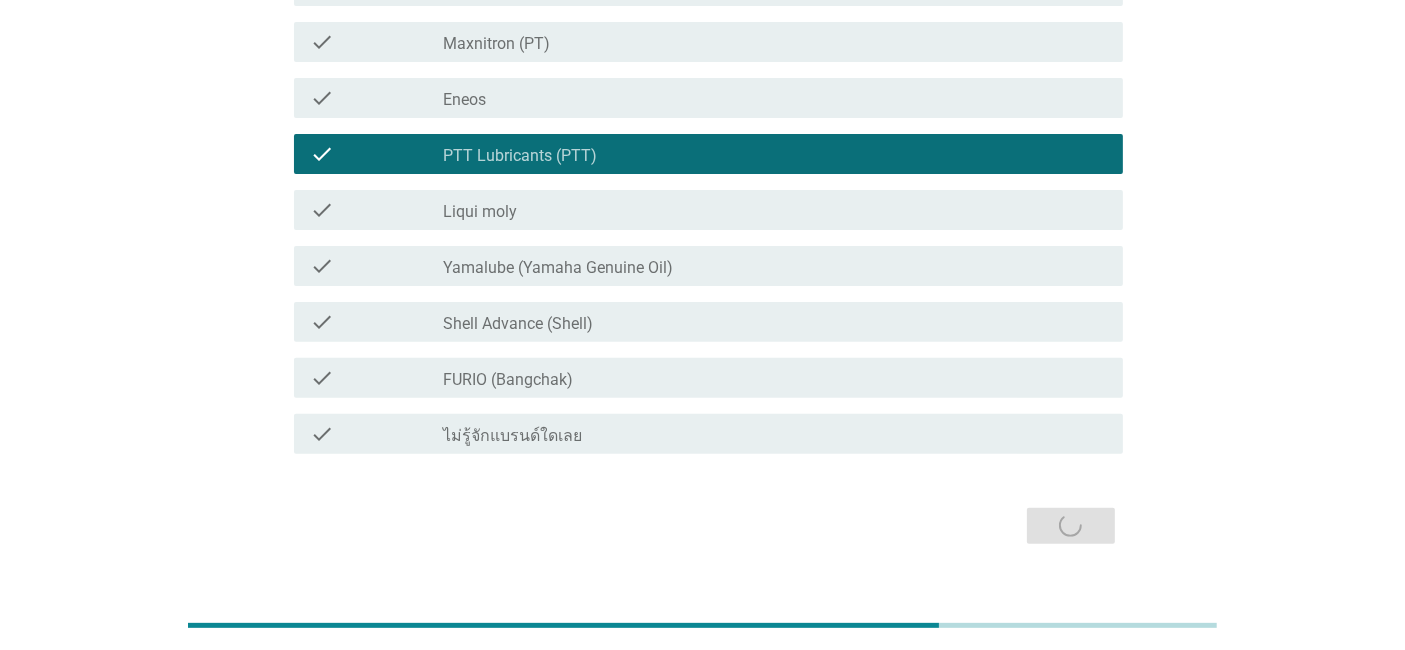 scroll, scrollTop: 0, scrollLeft: 0, axis: both 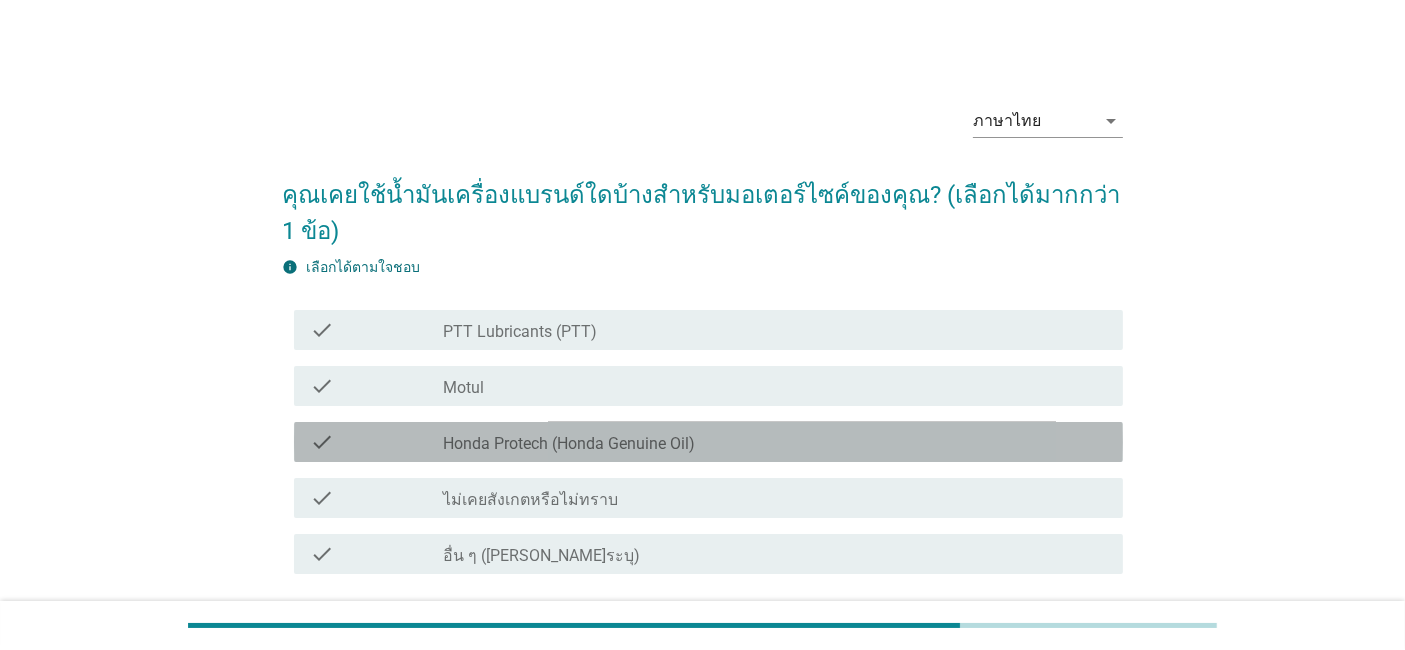 click on "check_box_outline_blank Honda Protech (Honda Genuine Oil)" at bounding box center (775, 442) 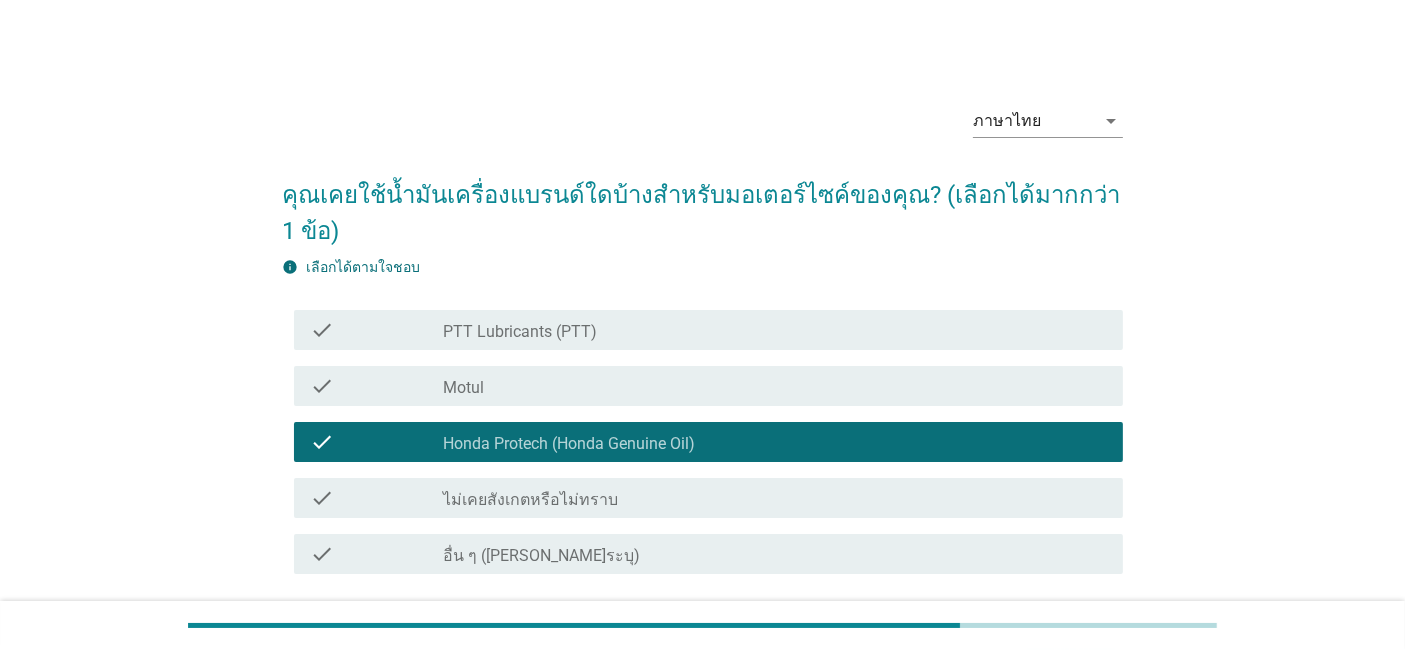scroll, scrollTop: 156, scrollLeft: 0, axis: vertical 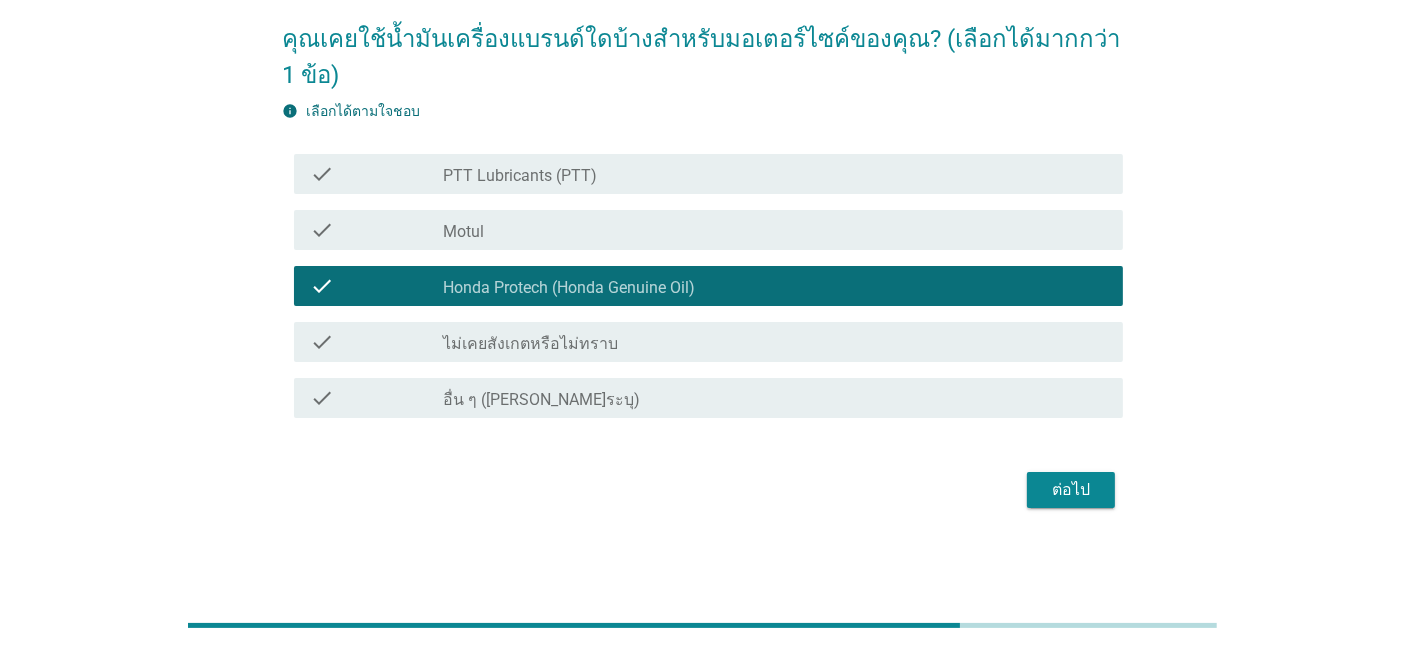 drag, startPoint x: 1056, startPoint y: 467, endPoint x: 1002, endPoint y: 474, distance: 54.451813 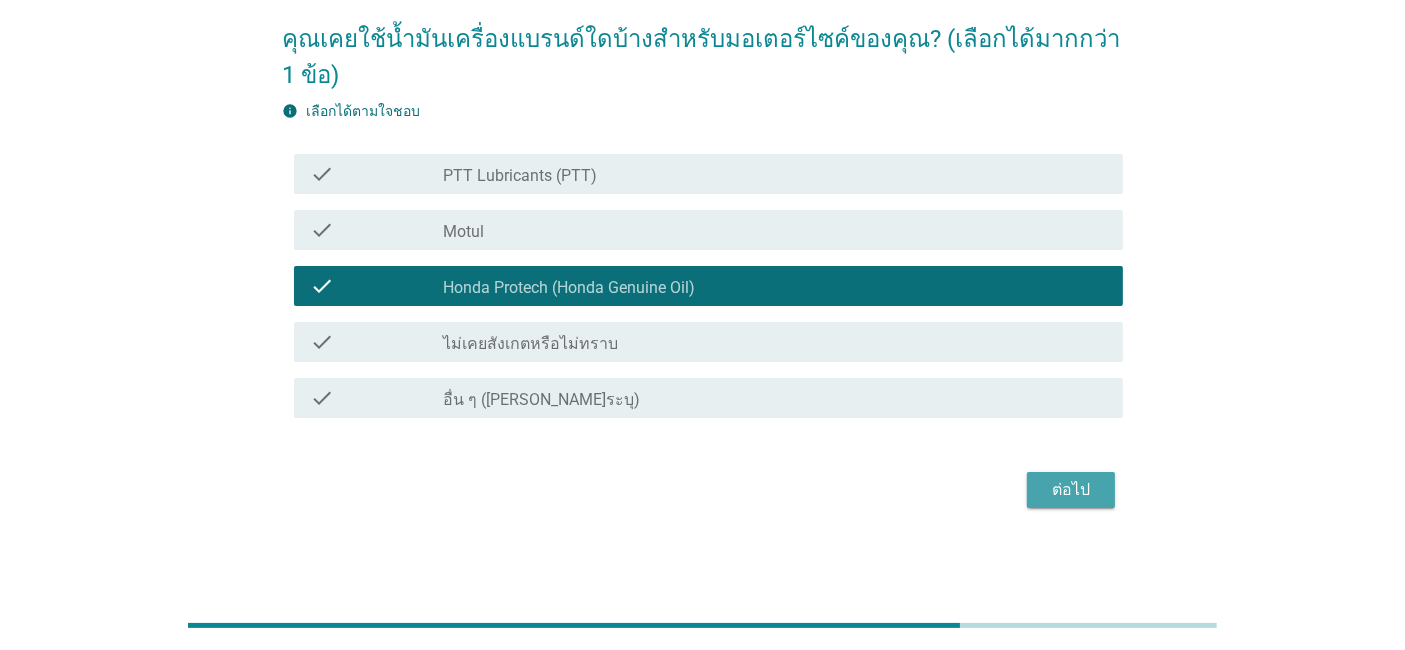click on "ต่อไป" at bounding box center (1071, 490) 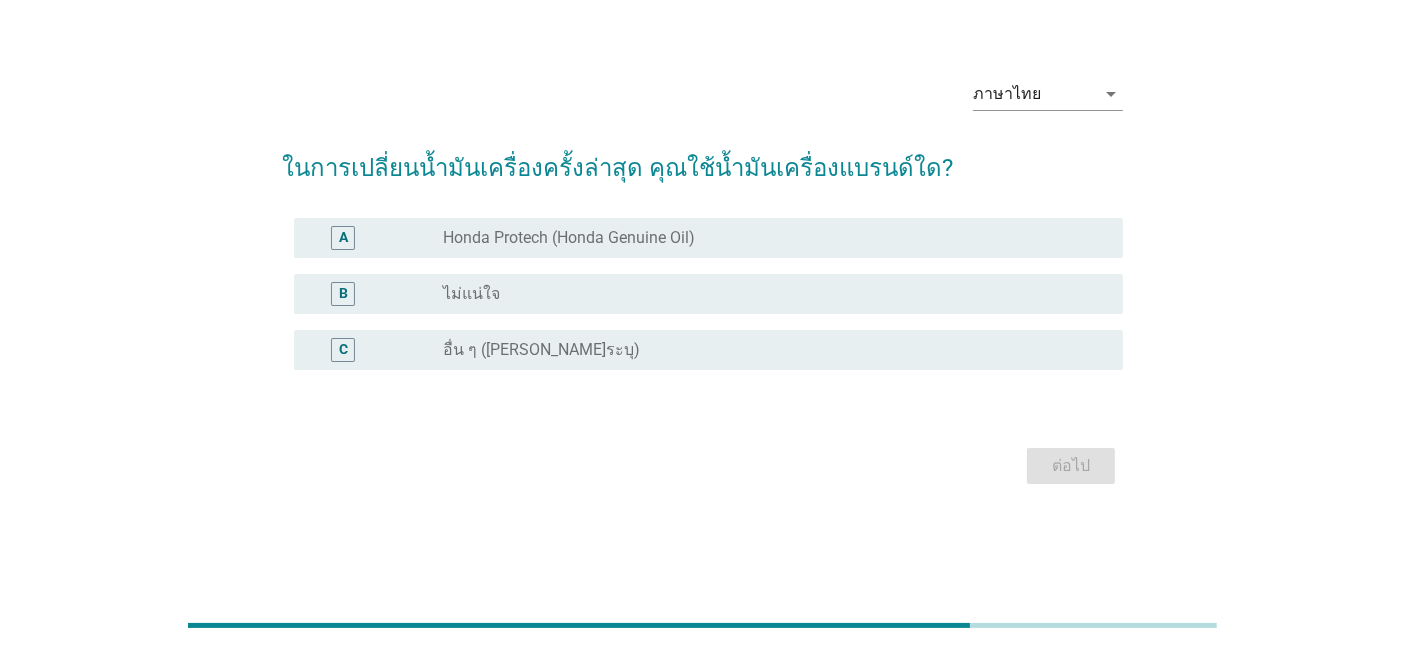 scroll, scrollTop: 0, scrollLeft: 0, axis: both 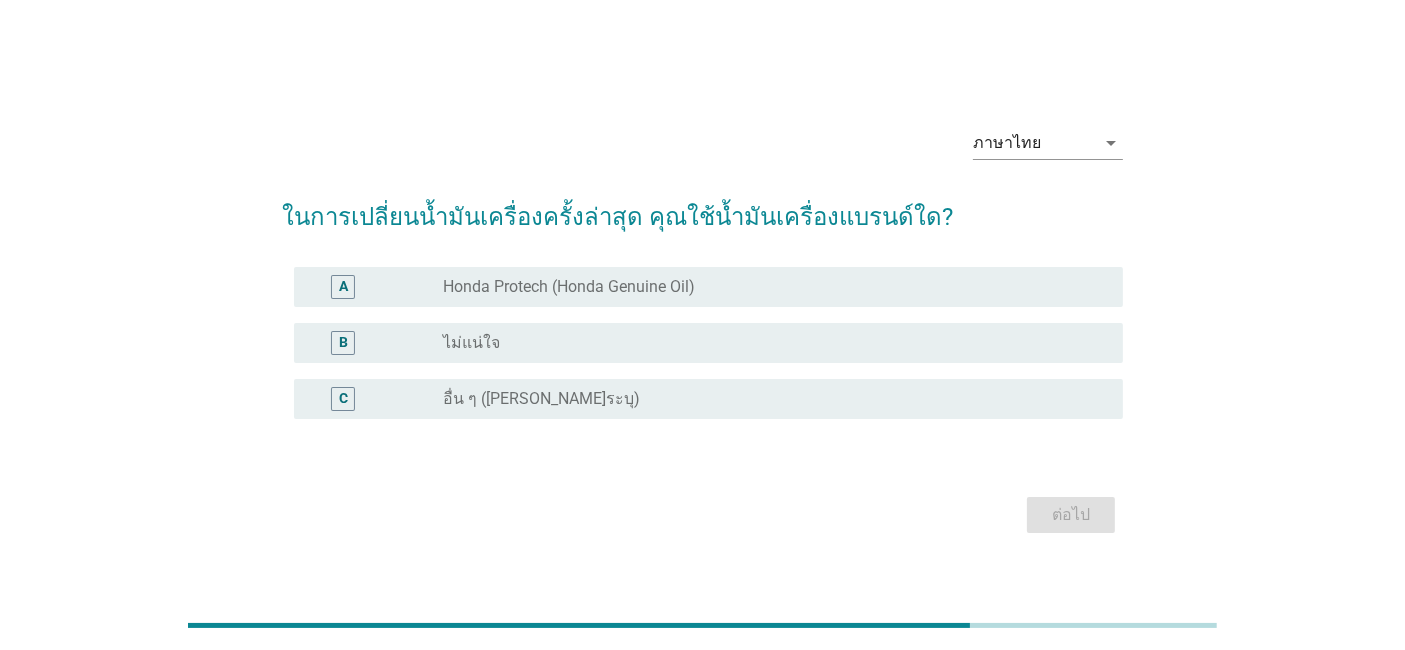 click on "radio_button_unchecked Honda Protech (Honda Genuine Oil)" at bounding box center (767, 287) 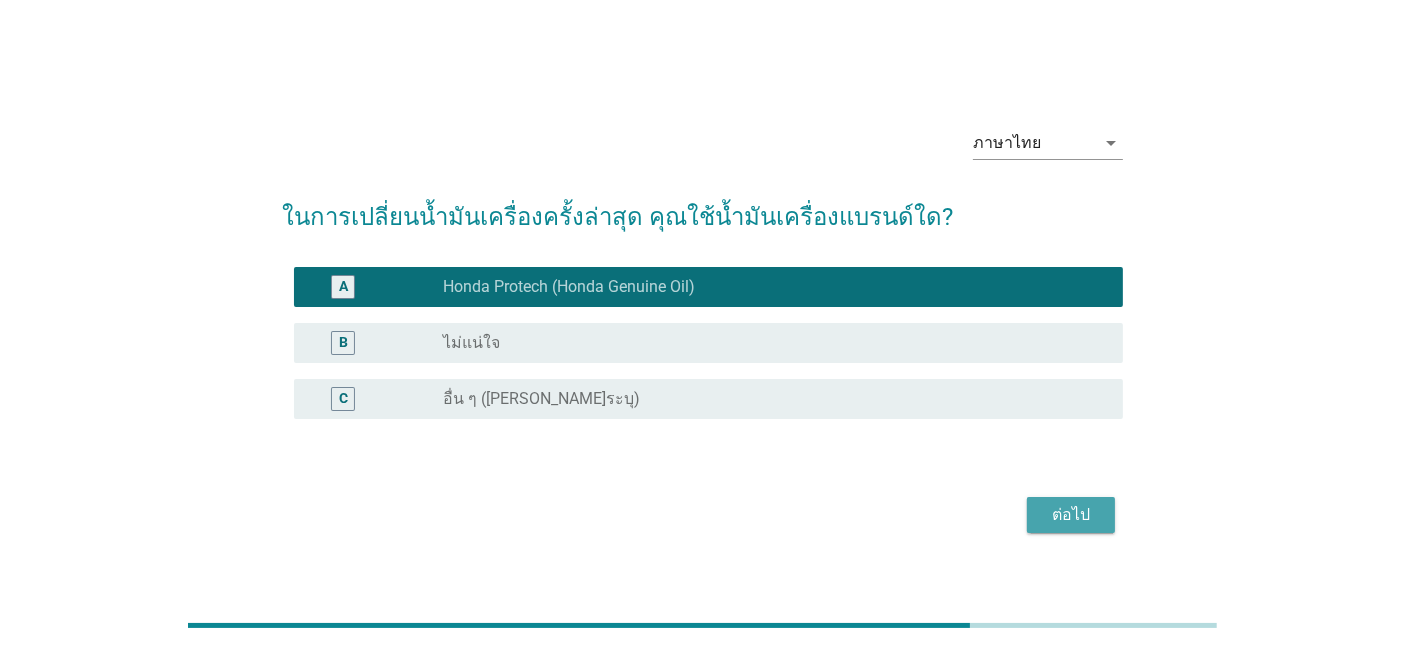 click on "ต่อไป" at bounding box center [1071, 515] 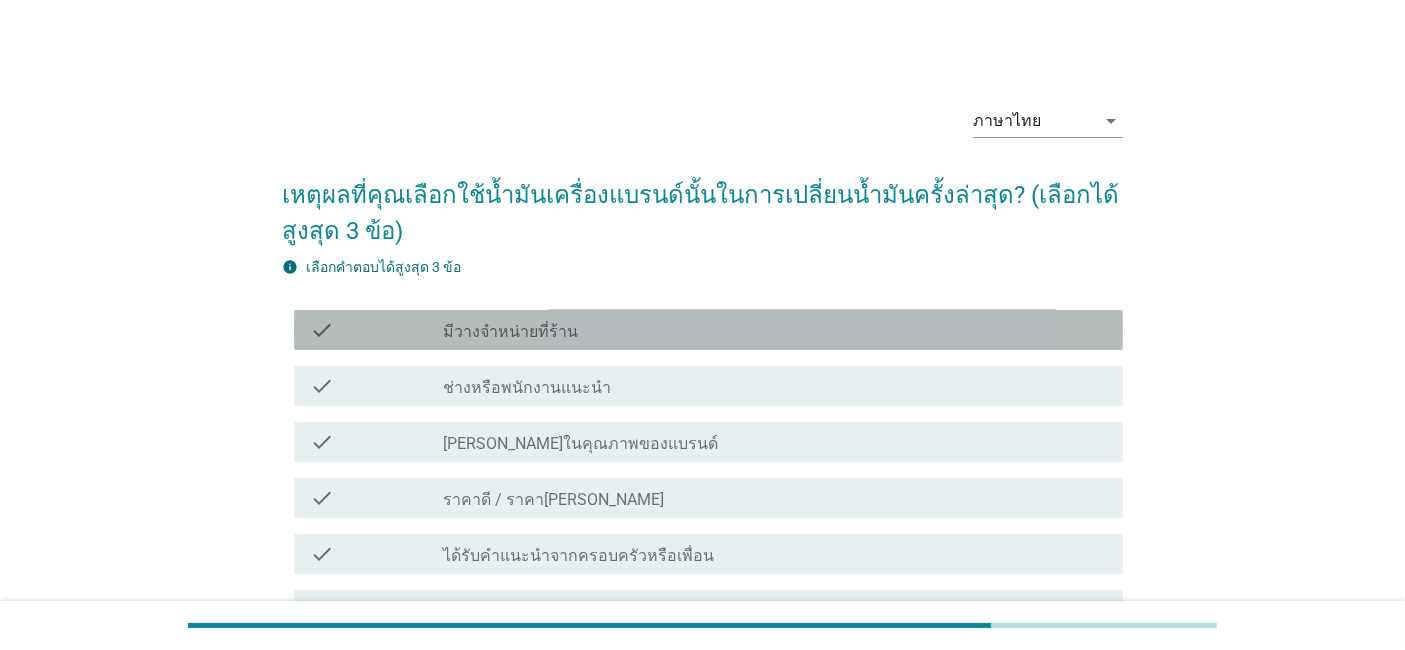 click on "check_box_outline_blank มีวางจำหน่ายที่ร้าน" at bounding box center [775, 330] 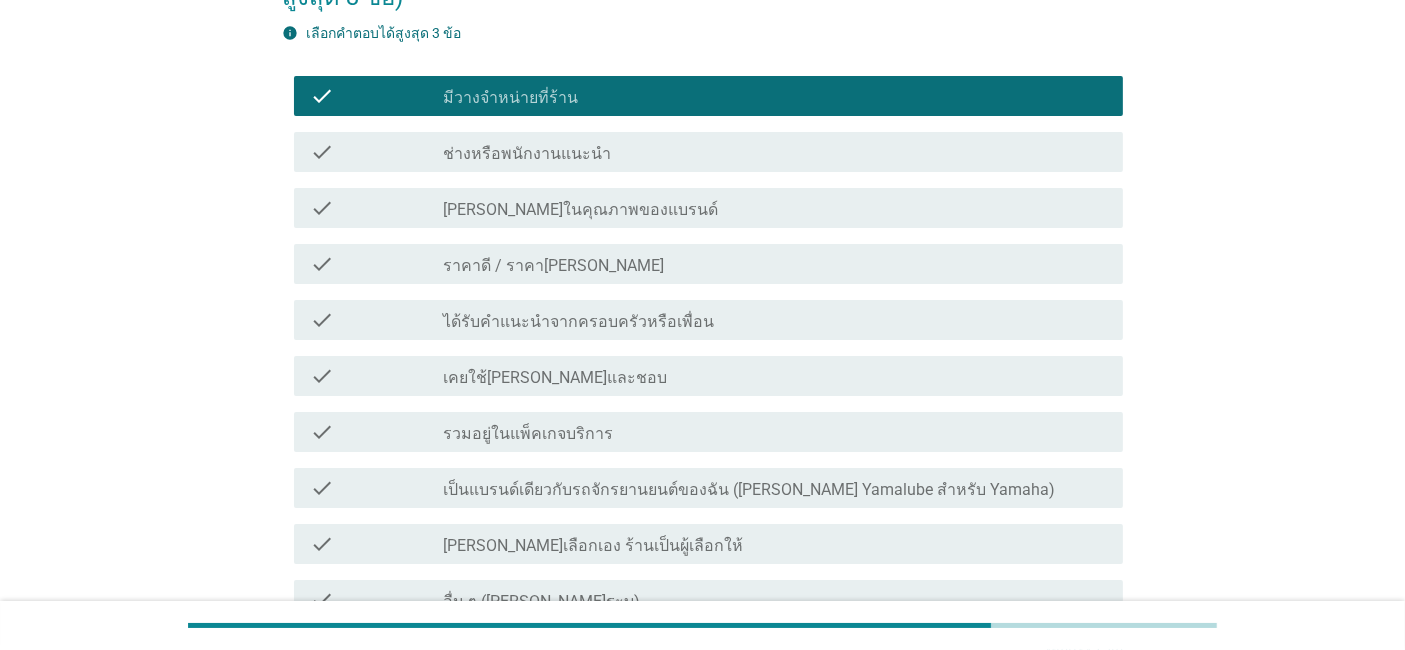 scroll, scrollTop: 233, scrollLeft: 0, axis: vertical 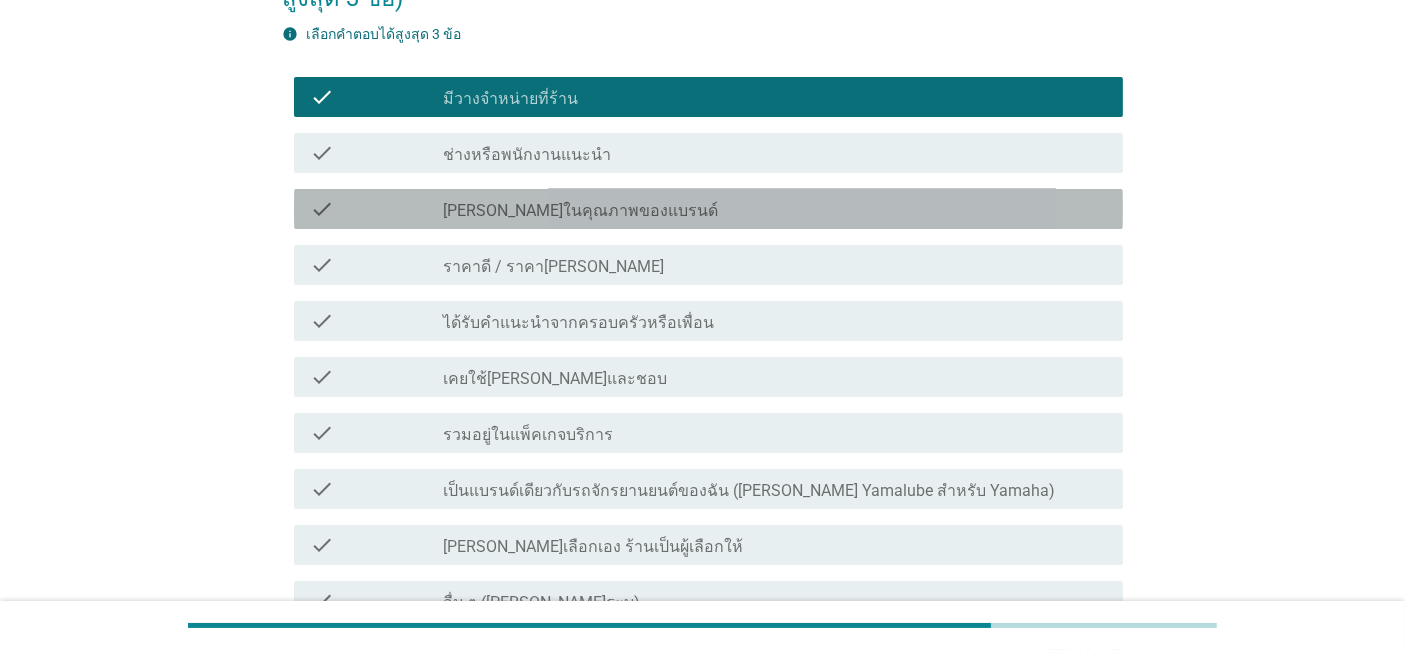 click on "check     check_box_outline_blank [PERSON_NAME]ในคุณภาพของแบรนด์" at bounding box center (708, 209) 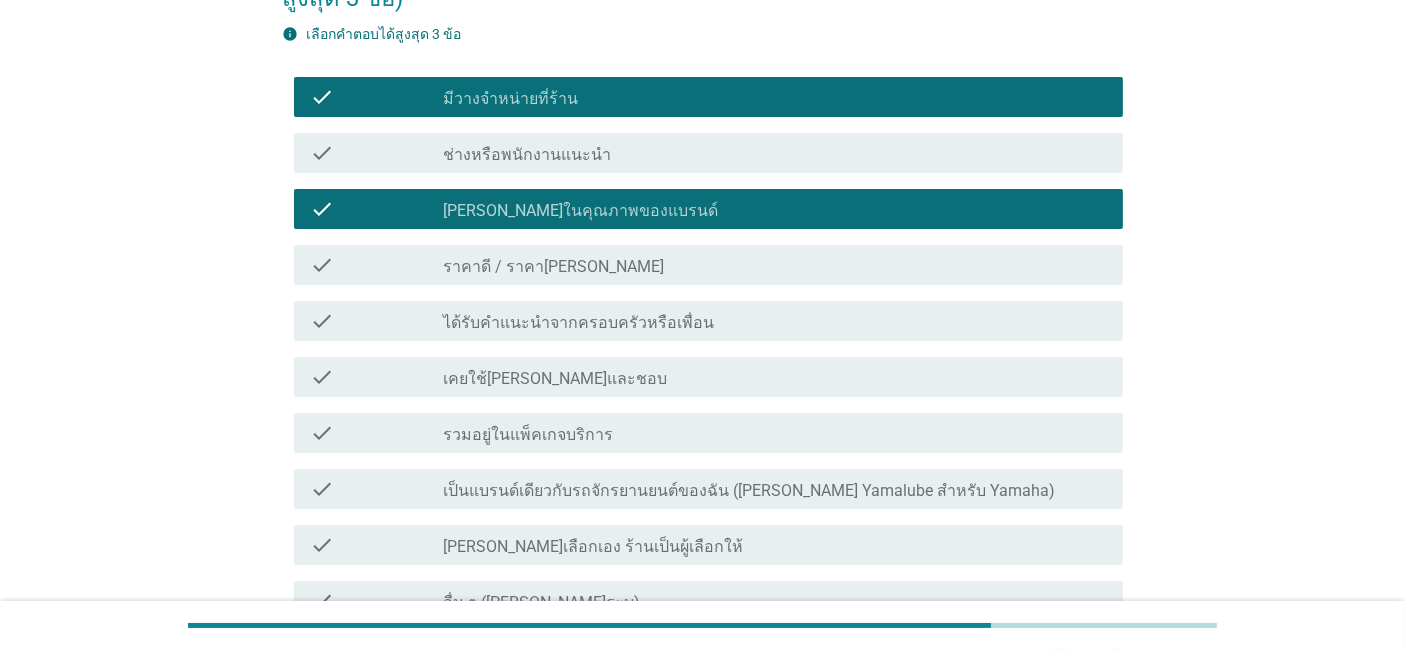 click on "check_box_outline_blank ราคาดี / ราคา[PERSON_NAME]" at bounding box center [775, 265] 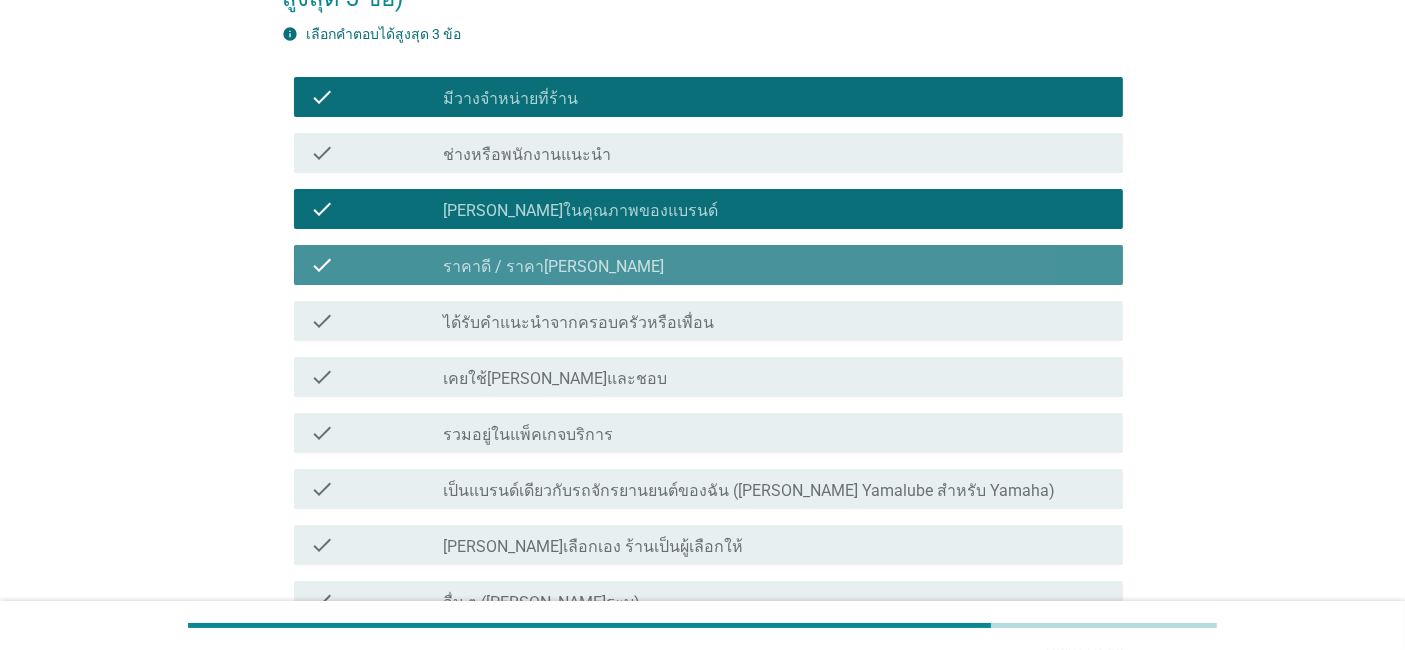 scroll, scrollTop: 465, scrollLeft: 0, axis: vertical 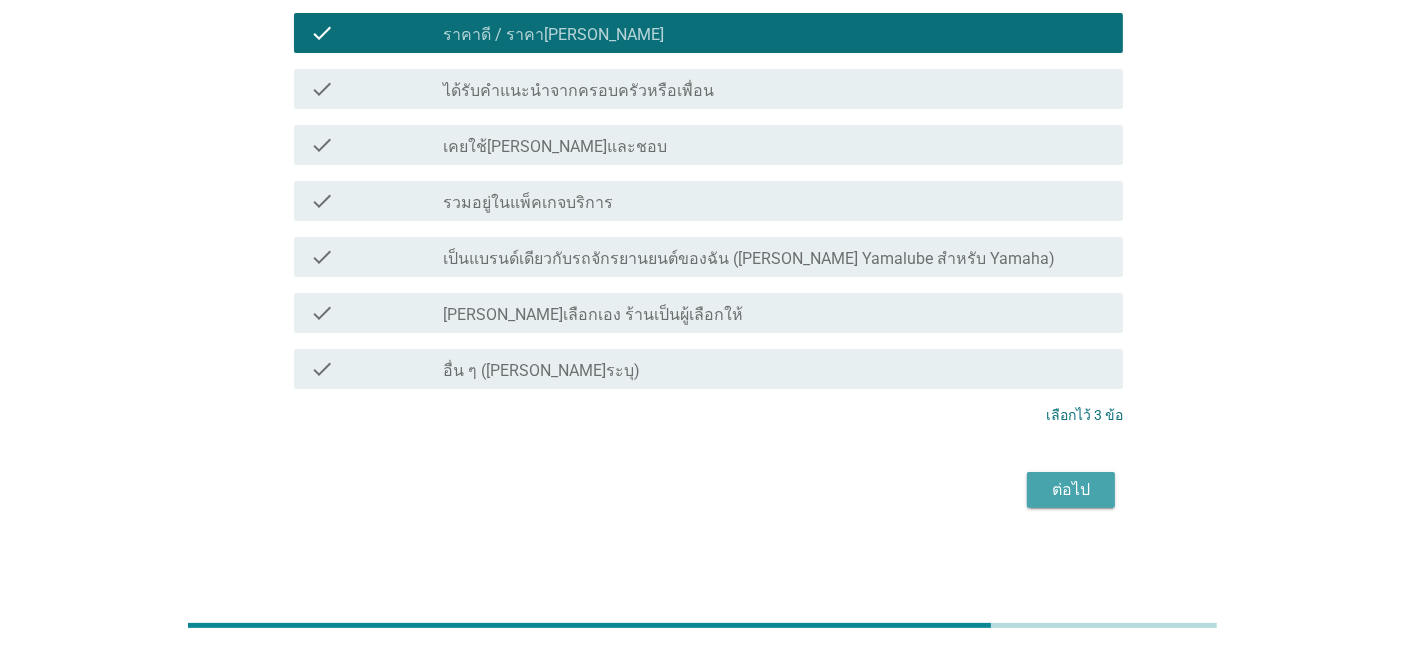 click on "ต่อไป" at bounding box center (1071, 490) 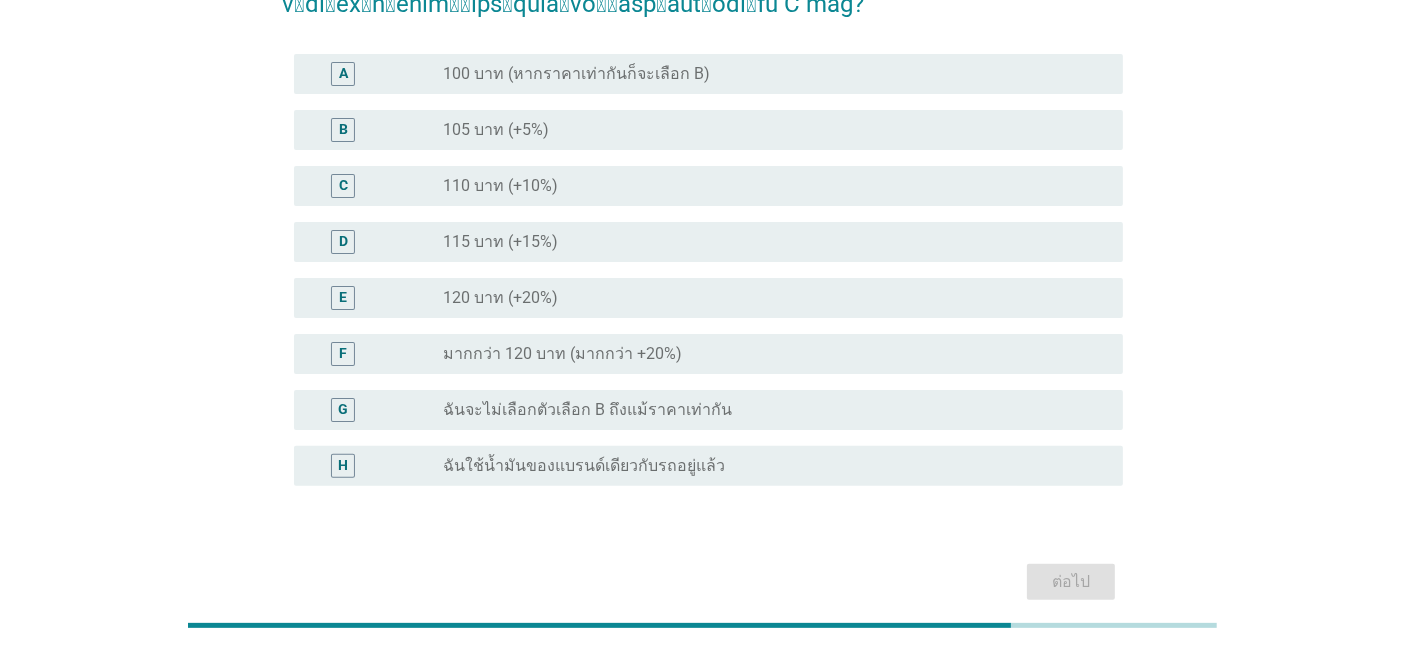 scroll, scrollTop: 505, scrollLeft: 0, axis: vertical 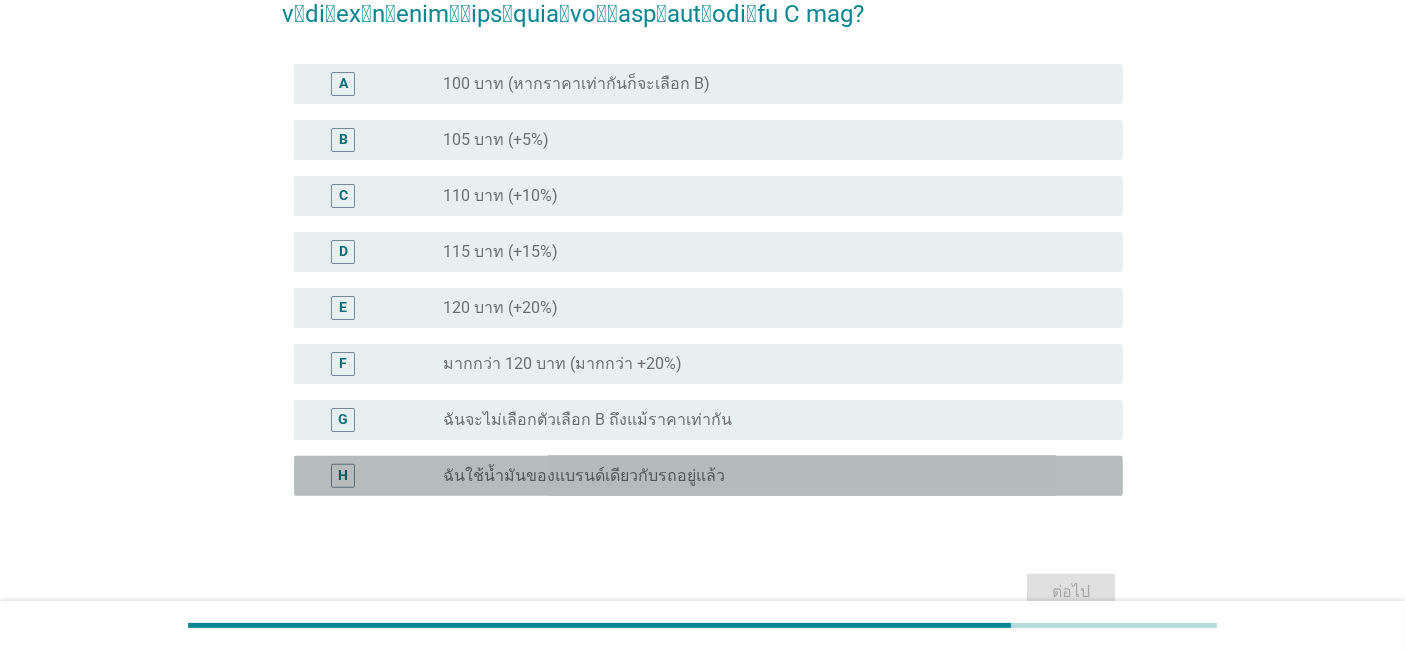 click on "radio_button_unchecked ฉันใช้น้ำมันของแบรนด์เดียวกับรถอยู่แล้ว" at bounding box center [767, 476] 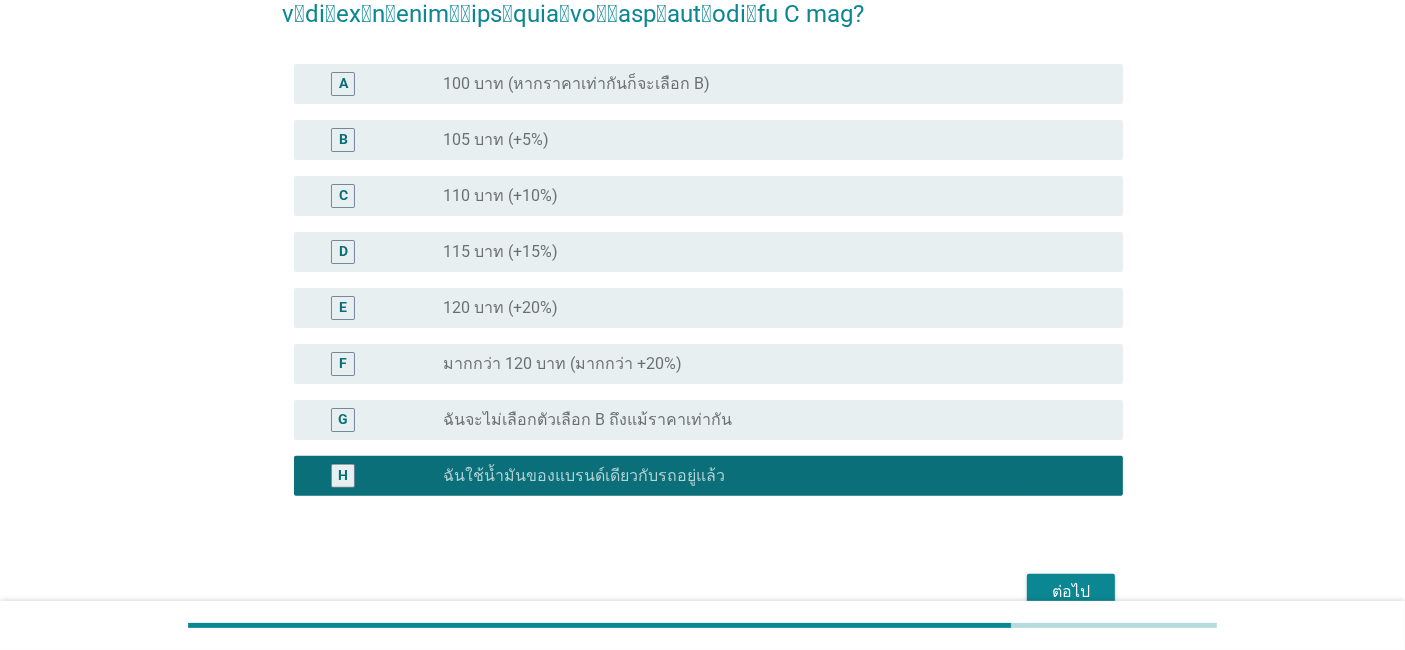 click on "ต่อไป" at bounding box center (1071, 592) 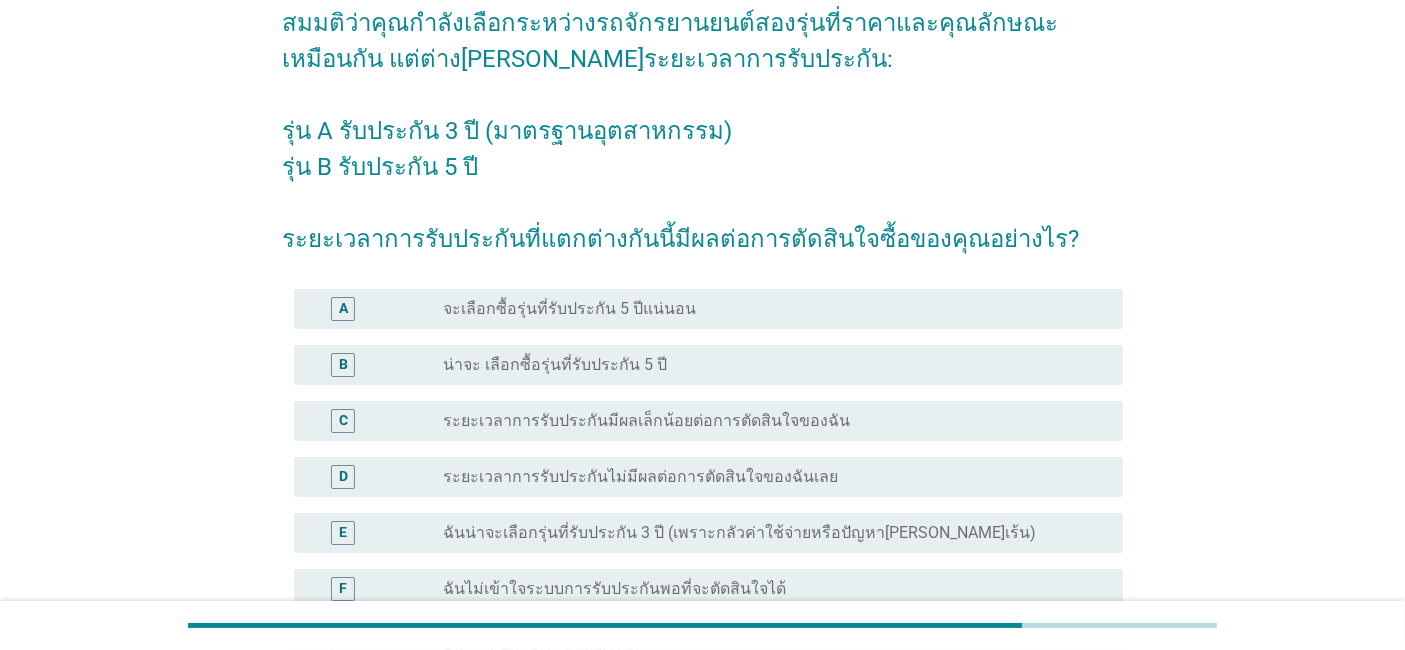 scroll, scrollTop: 181, scrollLeft: 0, axis: vertical 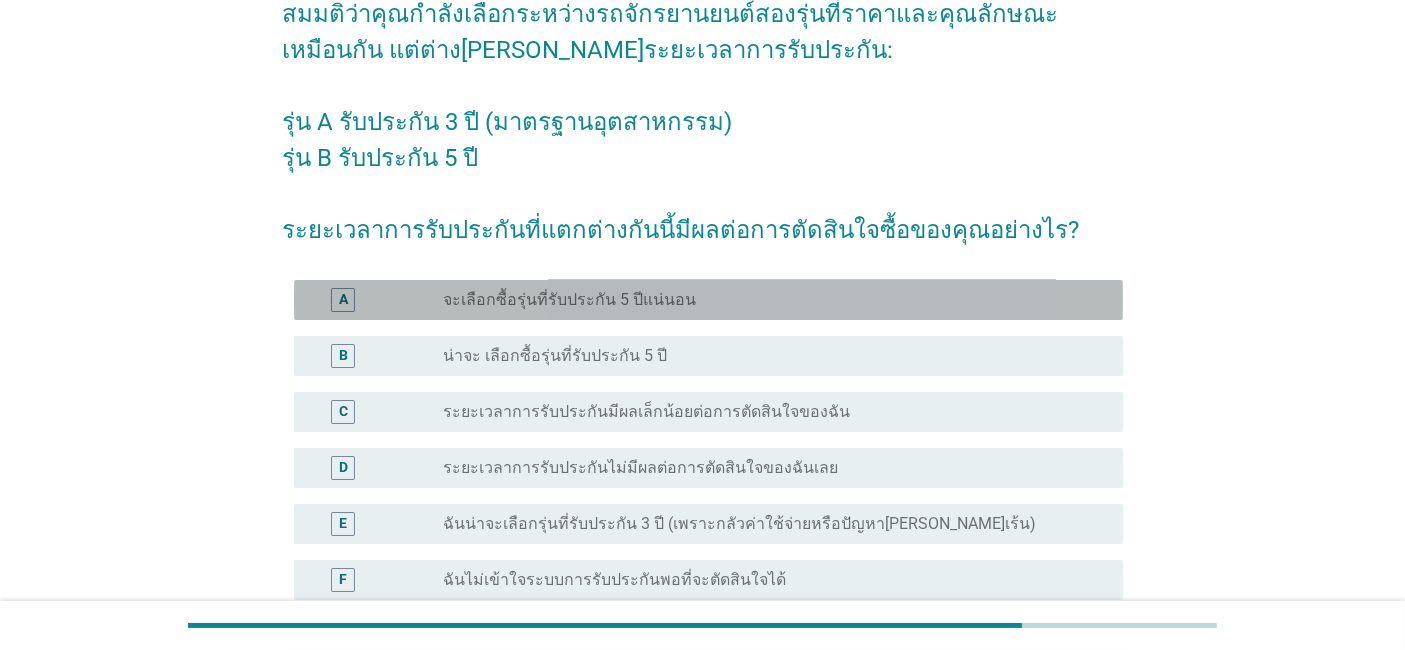 click on "A     radio_button_unchecked จะเลือกซื้อรุ่นที่รับประกัน 5 ปีแน่นอน" at bounding box center [708, 300] 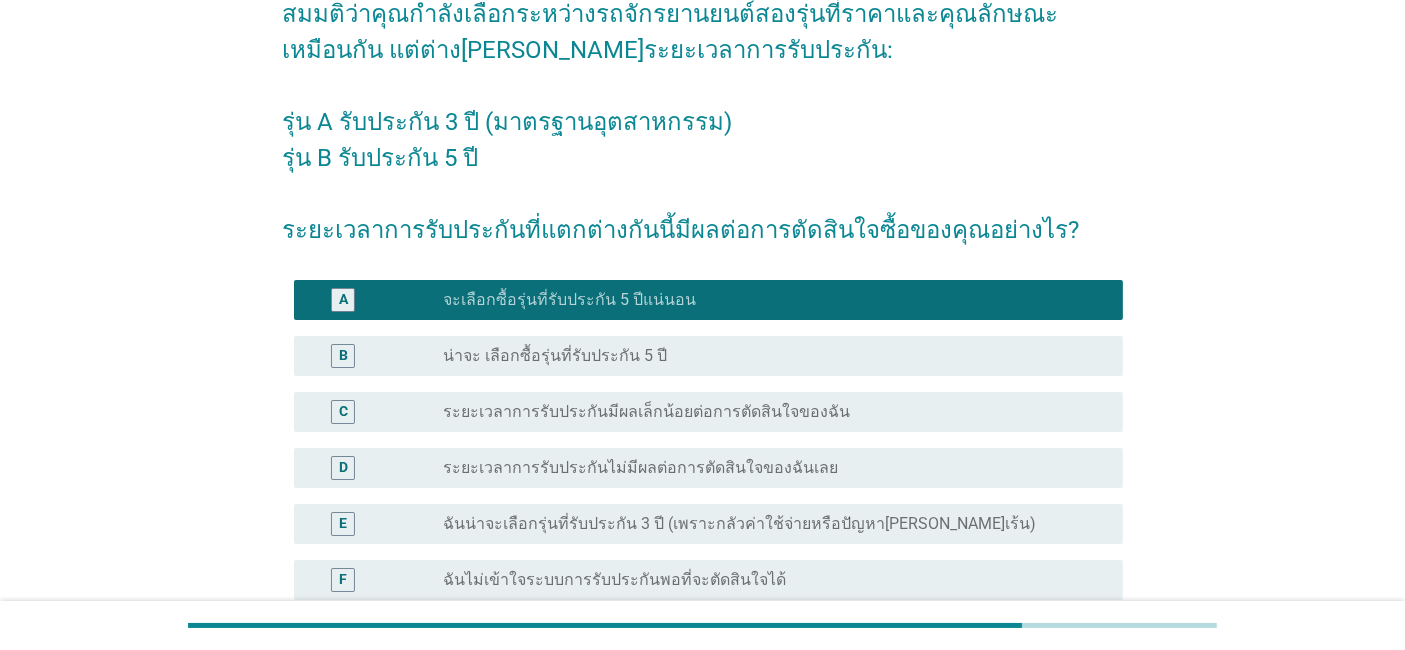 scroll, scrollTop: 443, scrollLeft: 0, axis: vertical 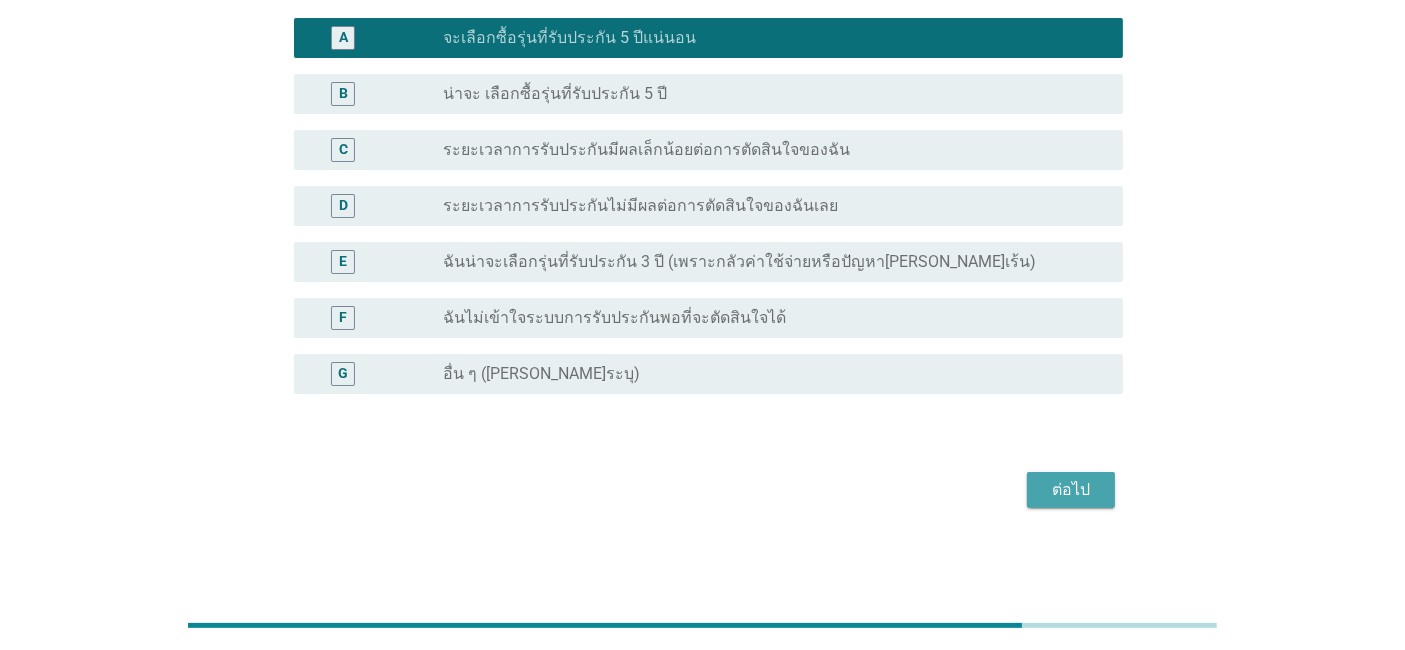 click on "ต่อไป" at bounding box center [1071, 490] 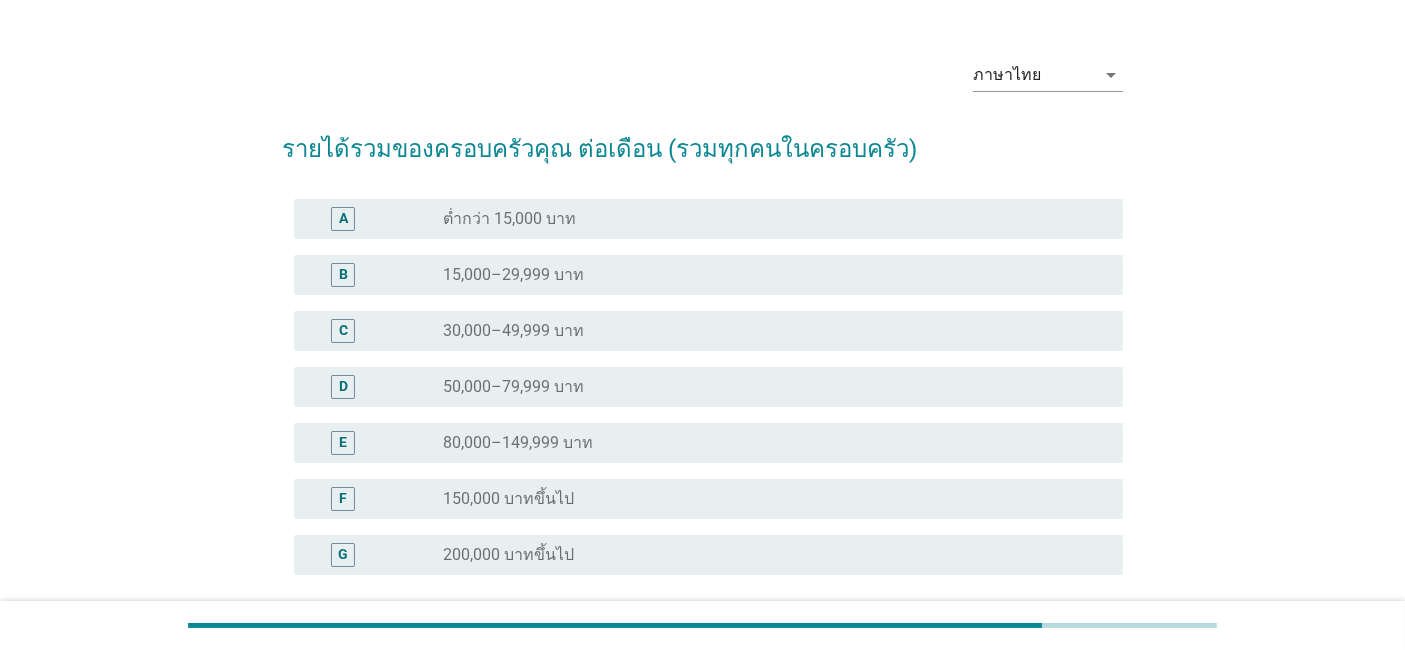 scroll, scrollTop: 227, scrollLeft: 0, axis: vertical 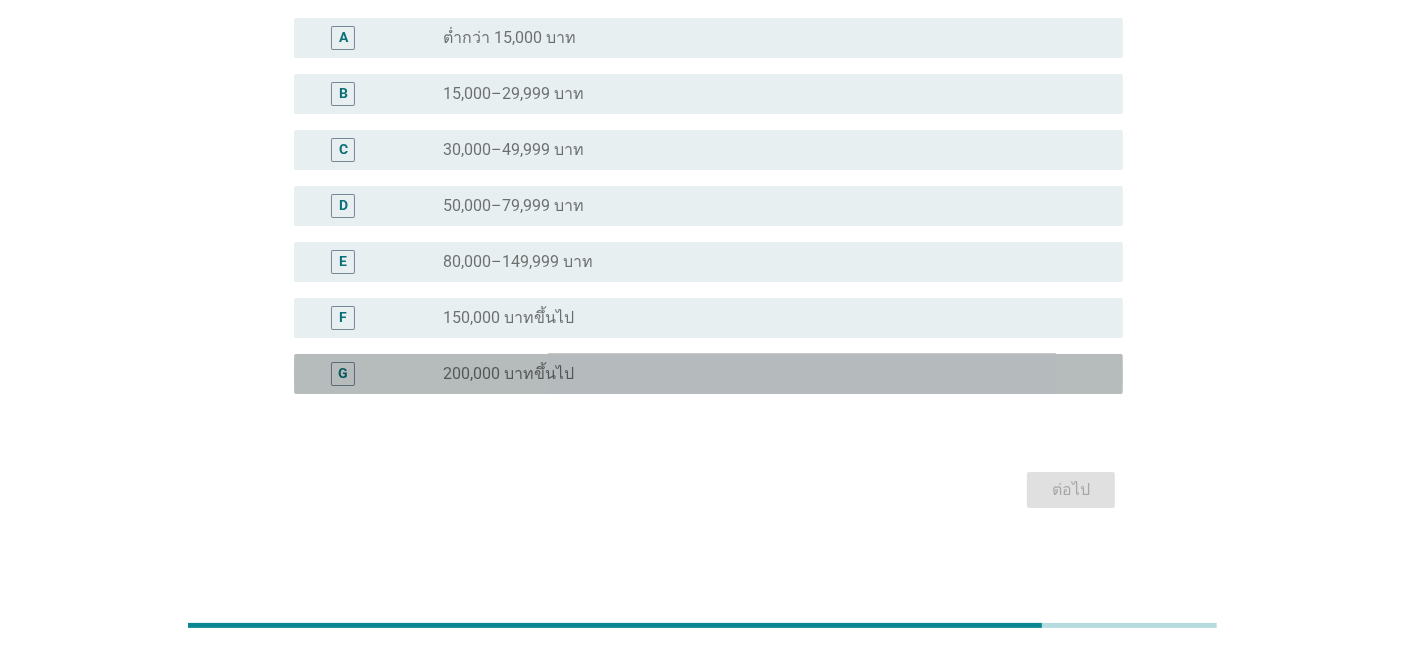 click on "radio_button_unchecked 200,000 บาทขึ้นไป" at bounding box center [775, 374] 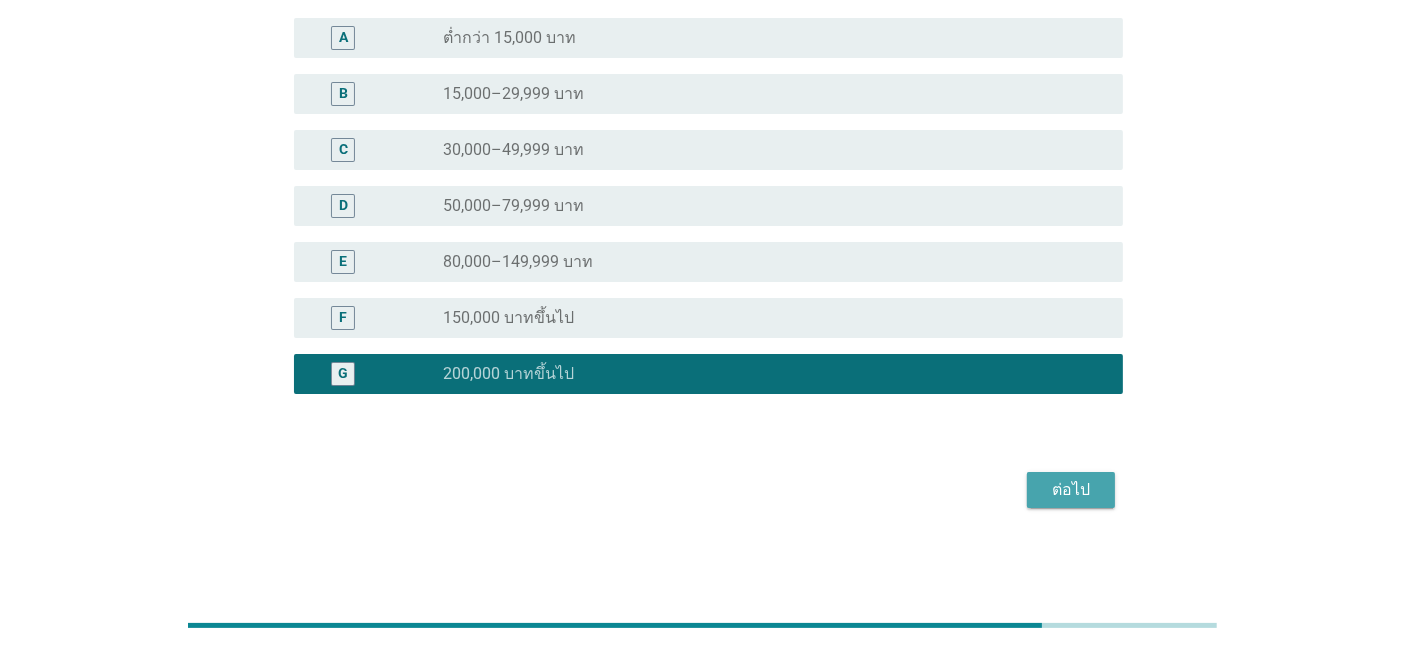 click on "ต่อไป" at bounding box center (1071, 490) 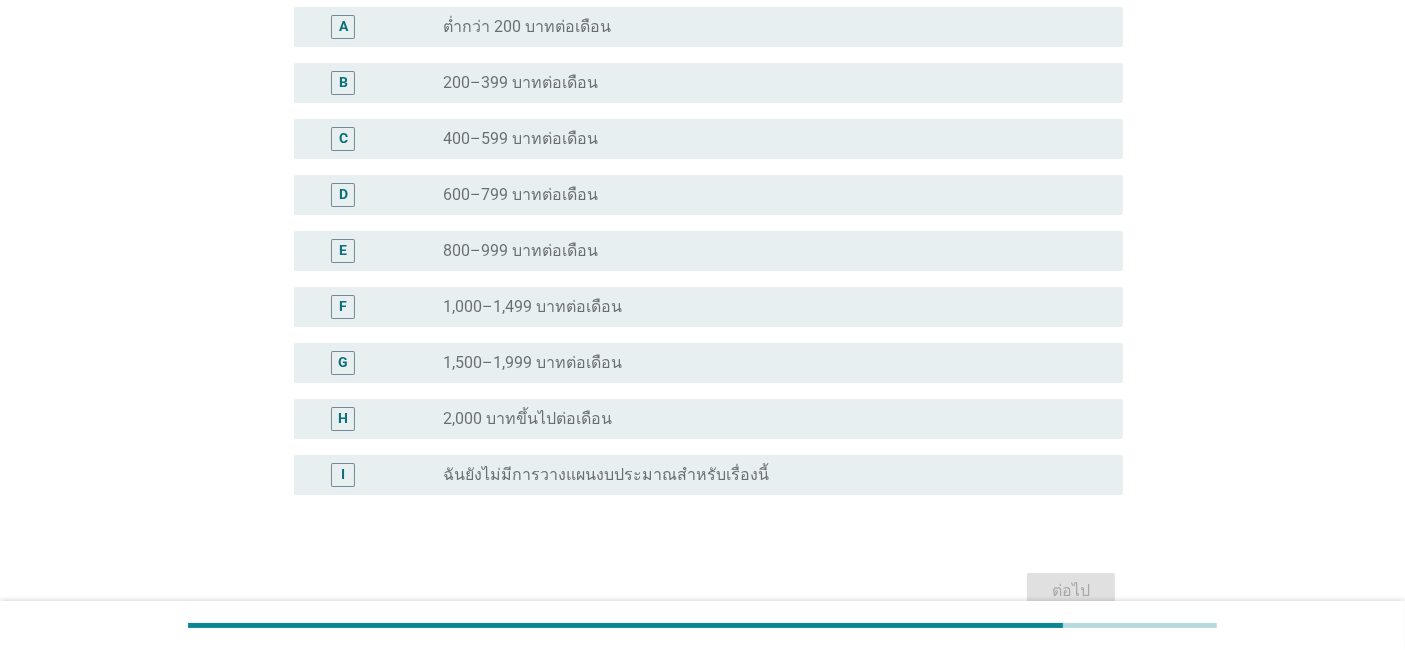 scroll, scrollTop: 375, scrollLeft: 0, axis: vertical 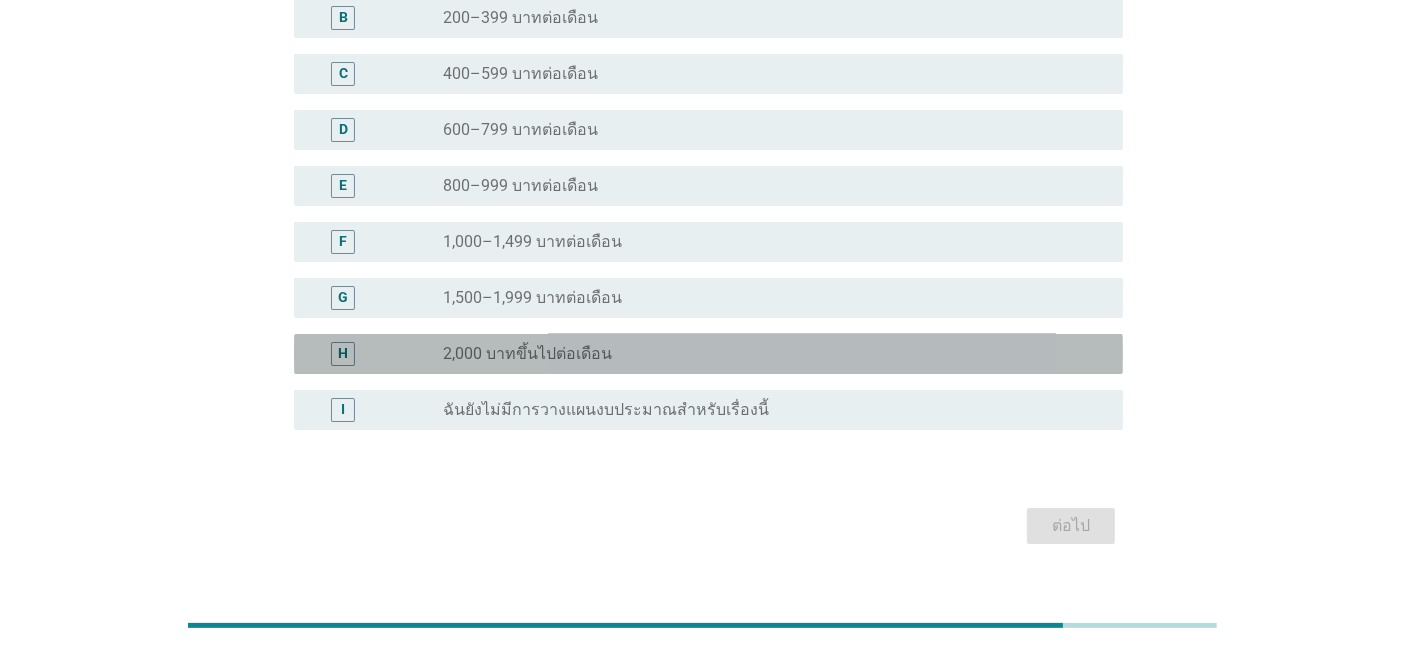 click on "H     radio_button_unchecked 2,000 บาทขึ้นไปต่อเดือน" at bounding box center [708, 354] 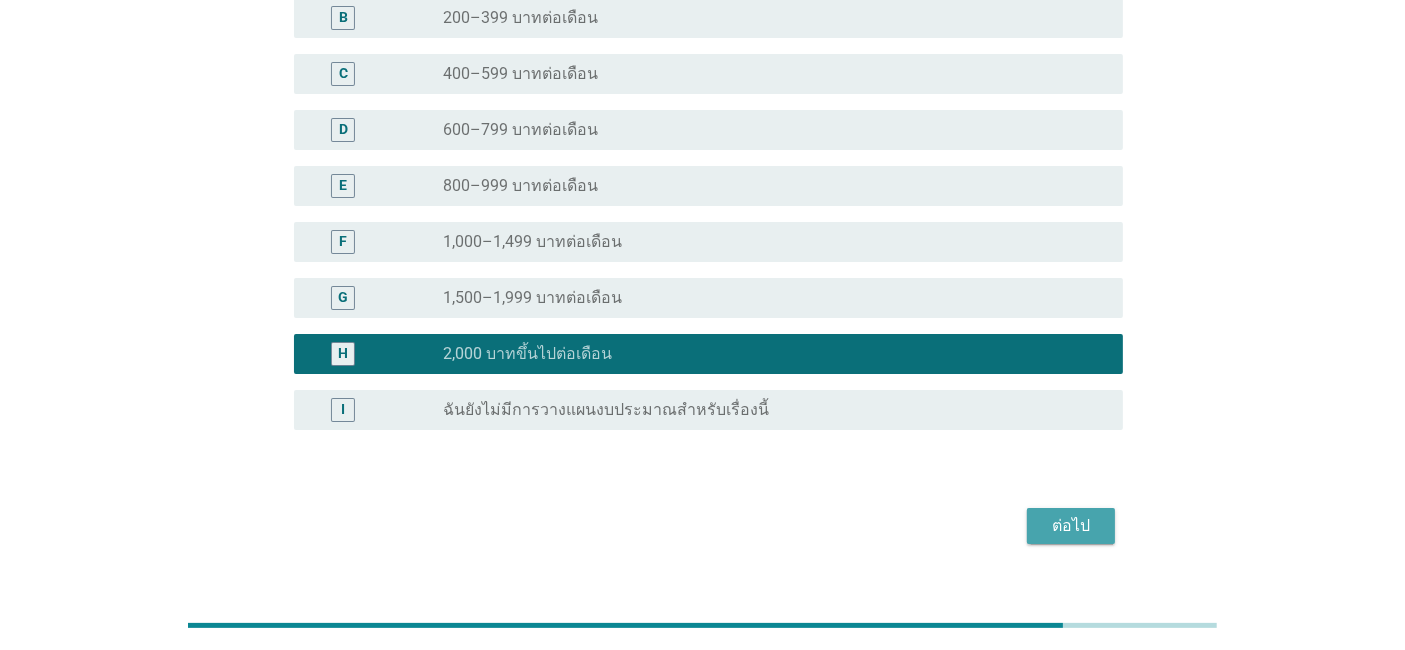 click on "ต่อไป" at bounding box center [1071, 526] 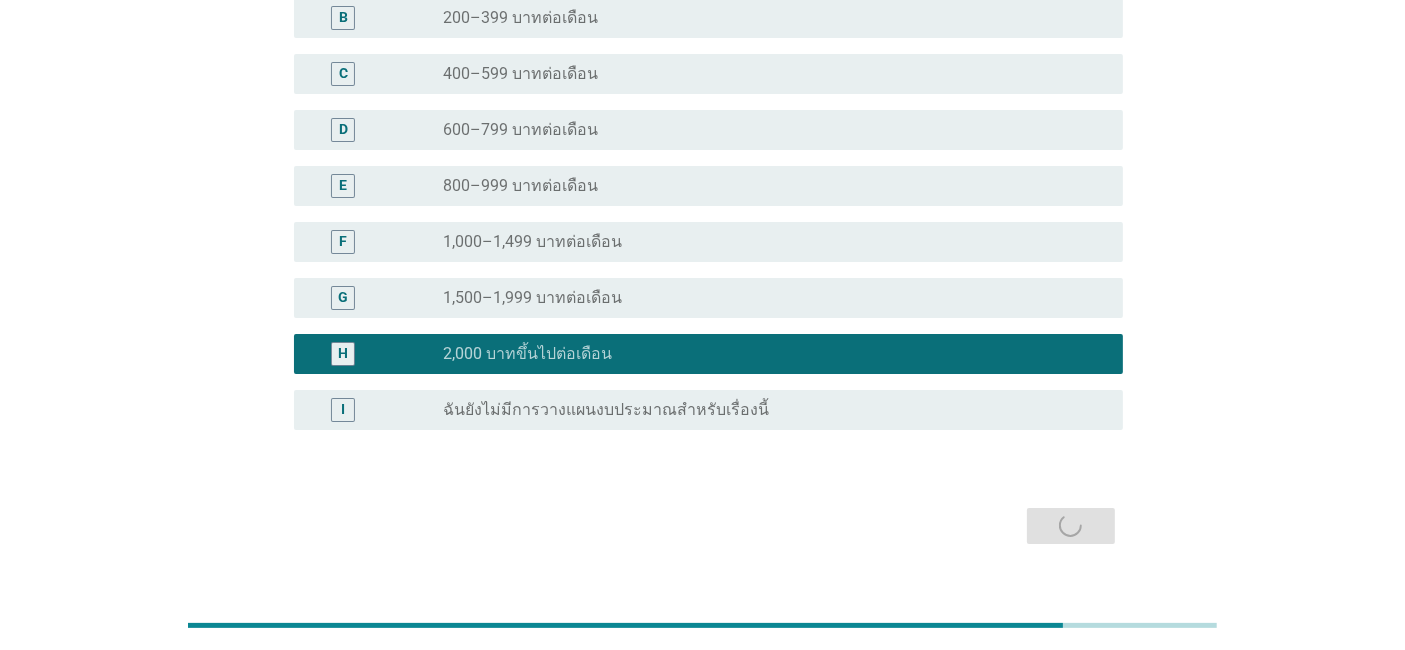 scroll, scrollTop: 0, scrollLeft: 0, axis: both 